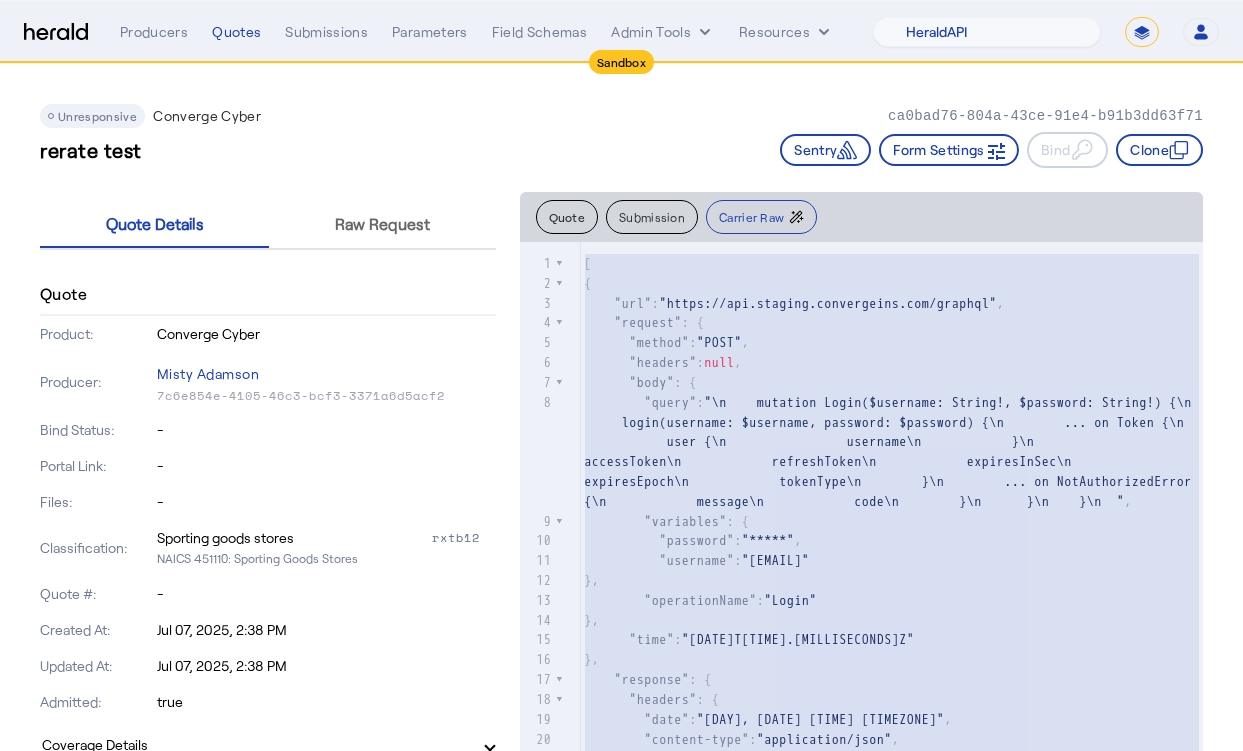 select on "pfm_2v8p_herald_api" 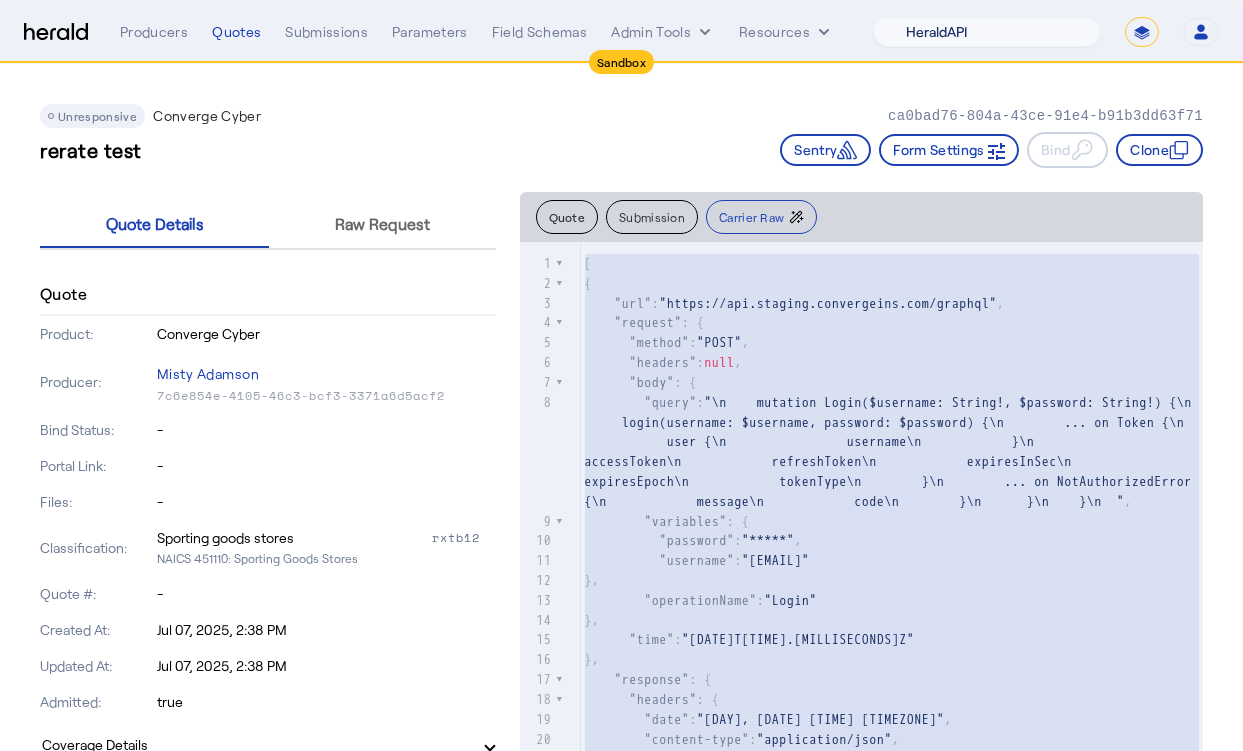 click on "1Fort   Acrisure   Acturis   Affinity Advisors   Affinity Risk   Agentero   AmWins   Anzen   Aon   Appulate   Arch   Assurely   BTIS   Babbix   Berxi   Billy   BindHQ   Bold Penguin    Bolt   Bond   Boxx   Brightway   Brit Demo Sandbox   Broker Buddha   Buddy   Bunker   Burns Wilcox   CNA Test   CRC   CS onboarding test account   Chubb Test   Citadel   Coalition   Coast   Coterie Test   Counterpart    CoverForce   CoverWallet   Coverdash   Coverhound   Cowbell   Cyber Example Platform   CyberPassport   Defy Insurance   Draftrs   ESpecialty   Embroker   Equal Parts   Exavalu   Ezyagent   Federacy Platform   FifthWall   Flow Speciality (Capitola)   Foundation   Founder Shield   Gaya   Gerent   GloveBox   Glow   Growthmill   HW Kaufman   Hartford Steam Boiler   Hawksoft   Heffernan Insurance Brokers   Herald Envoy Testing   HeraldAPI   Hypergato   Inchanted   Indemn.ai   Infinity   Insured.io   Insuremo   Insuritas   Irys   Jencap   Kamillio   Kayna   LTI Mindtree   Layr   Limit   Markel Test   Marsh   Novidea" at bounding box center (987, 32) 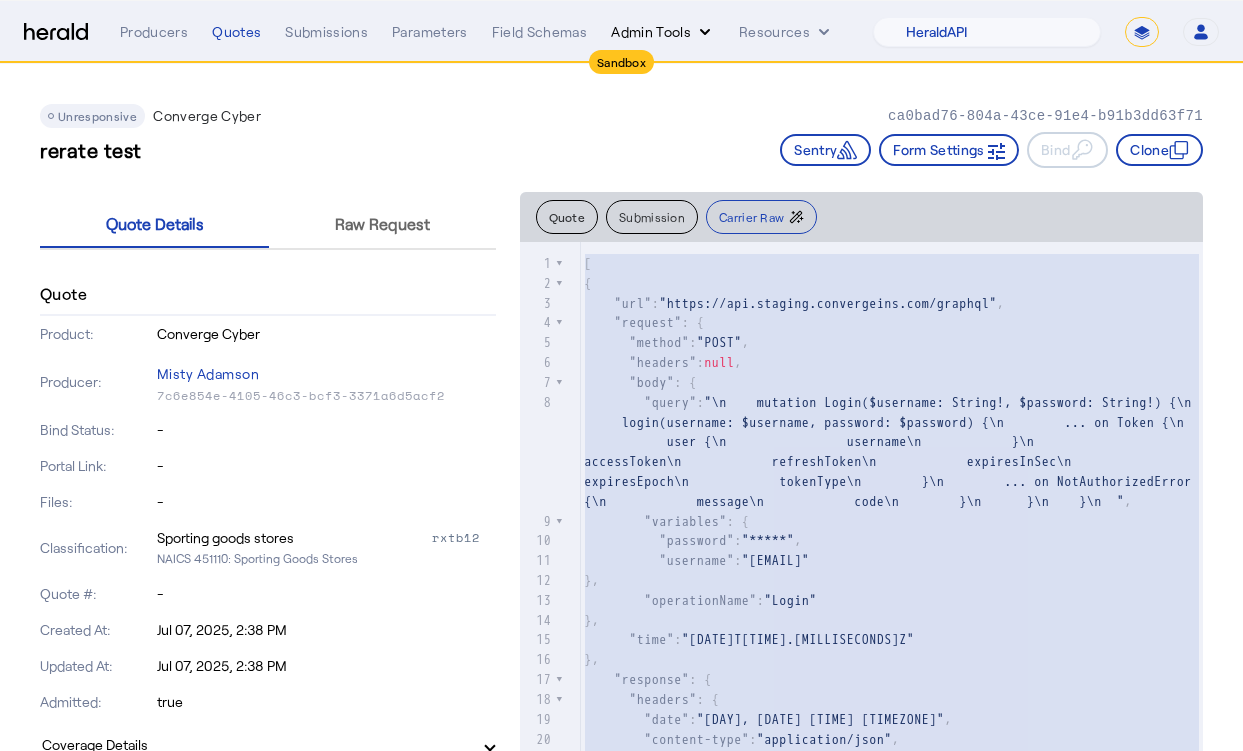 click on "Admin Tools" at bounding box center [663, 32] 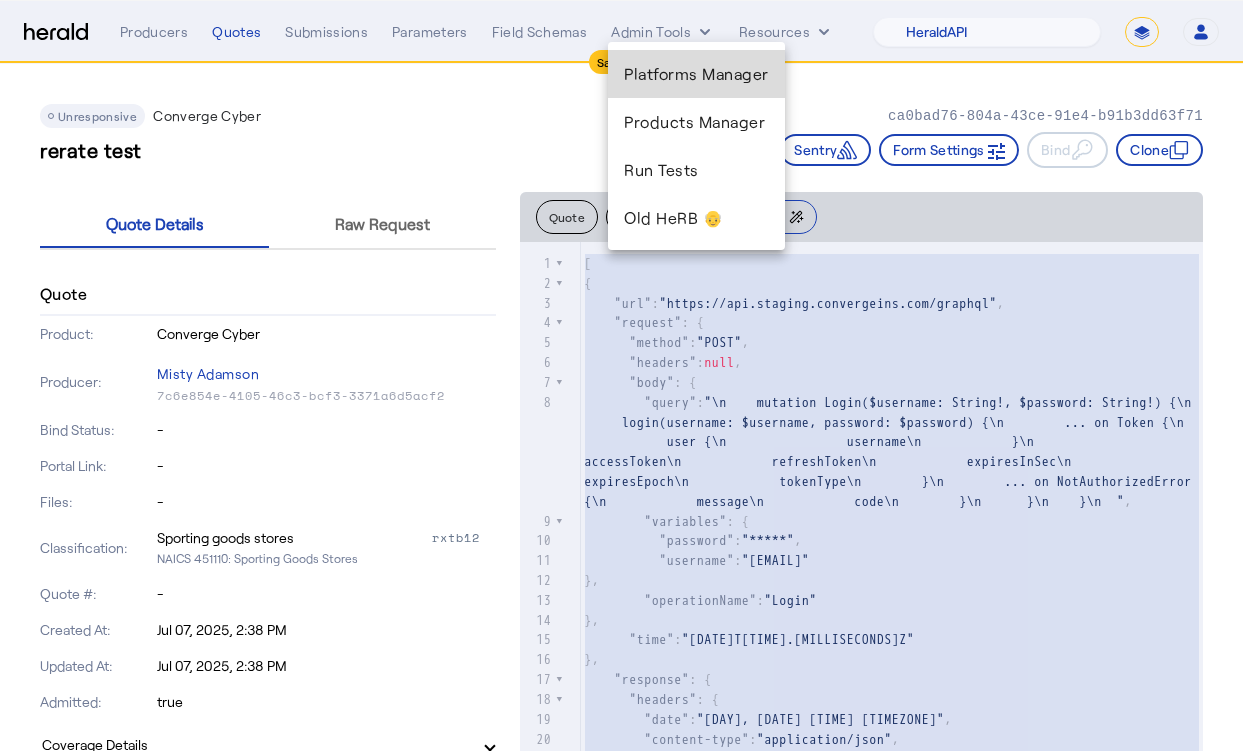 click on "Platforms Manager" at bounding box center (696, 74) 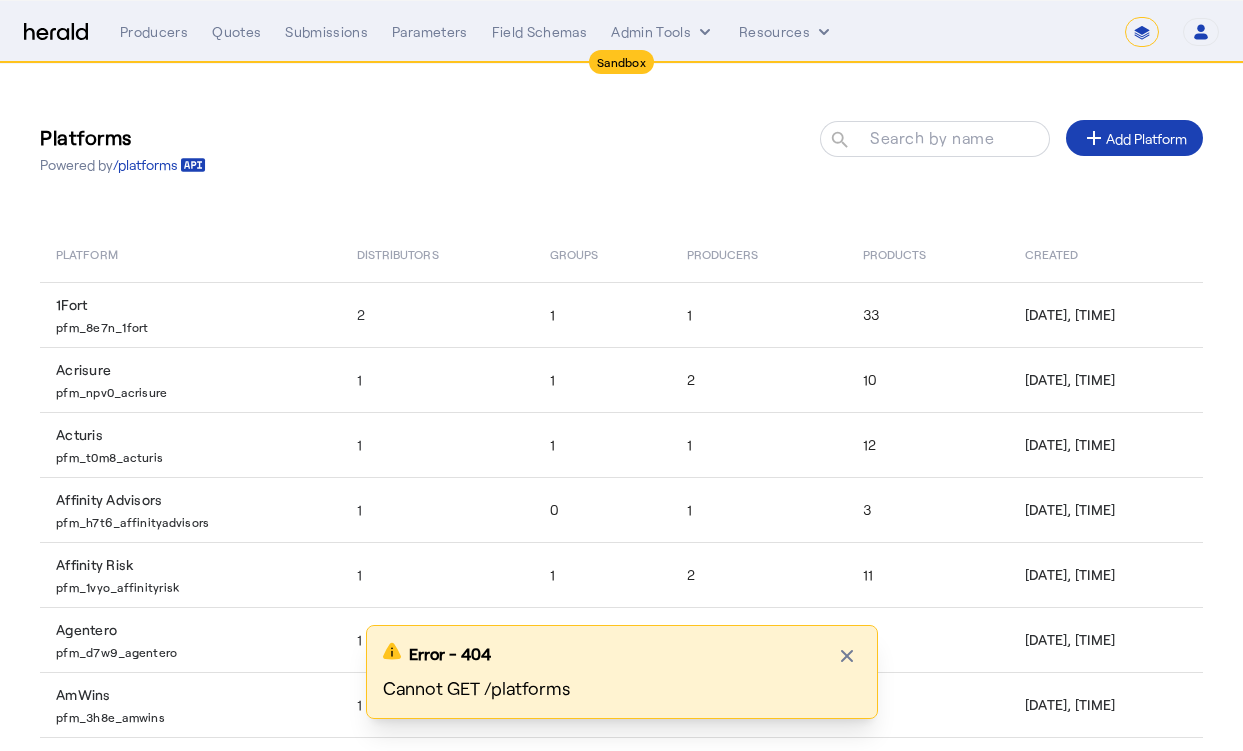 click on "Platforms  Powered by  /platforms
Search by name search add  Add Platform   Platform   Distributors   Groups   Producers   Products   Created   1Fort  pfm_8e7n_1fort   2   1   1   33   Oct 05, 2022, 4:31 PM   Acrisure  pfm_npv0_acrisure   1   1   2   10   Feb 13, 2023, 3:45 PM   Acturis  pfm_t0m8_acturis   1   1   1   12   Dec 28, 2023, 6:09 PM   Affinity Advisors  pfm_h7t6_affinityadvisors   1   0   1   3   Jul 11, 2023, 5:40 PM   Affinity Risk  pfm_1vyo_affinityrisk   1   1   2   11   Mar 20, 2025, 10:18 AM   Agentero  pfm_d7w9_agentero   1   1   1   1   Oct 05, 2022, 4:31 PM   AmWins  pfm_3h8e_amwins   1   1   1   3   Oct 13, 2022, 11:47 AM   Anzen  pfm_9f8u_anzen   1   1   1   7   Mar 25, 2024, 9:14 AM   Aon  pfm_j8m7_aon   1   1   1   3   Dec 01, 2023, 10:06 AM   Appulate  pfm_h20f_appulate   1   0   1   4   Mar 25, 2025, 3:45 PM   Items per page:  10  1 – 10 of 133" 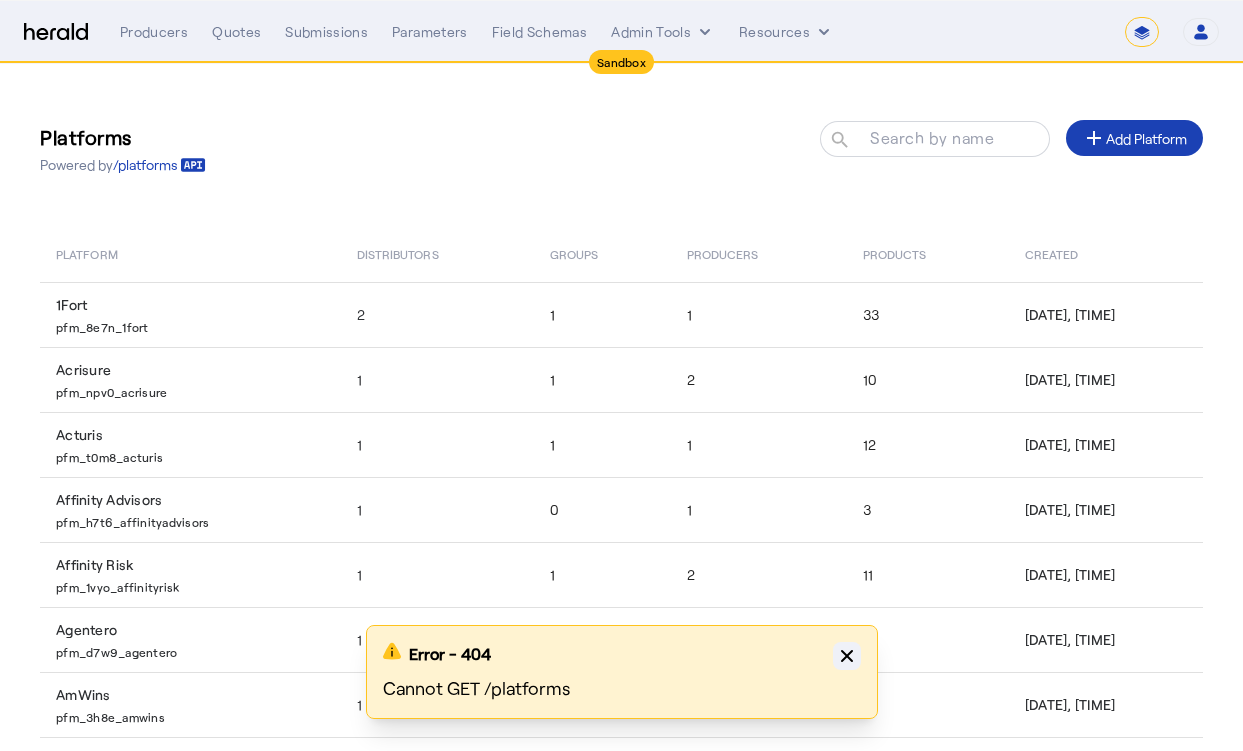 click 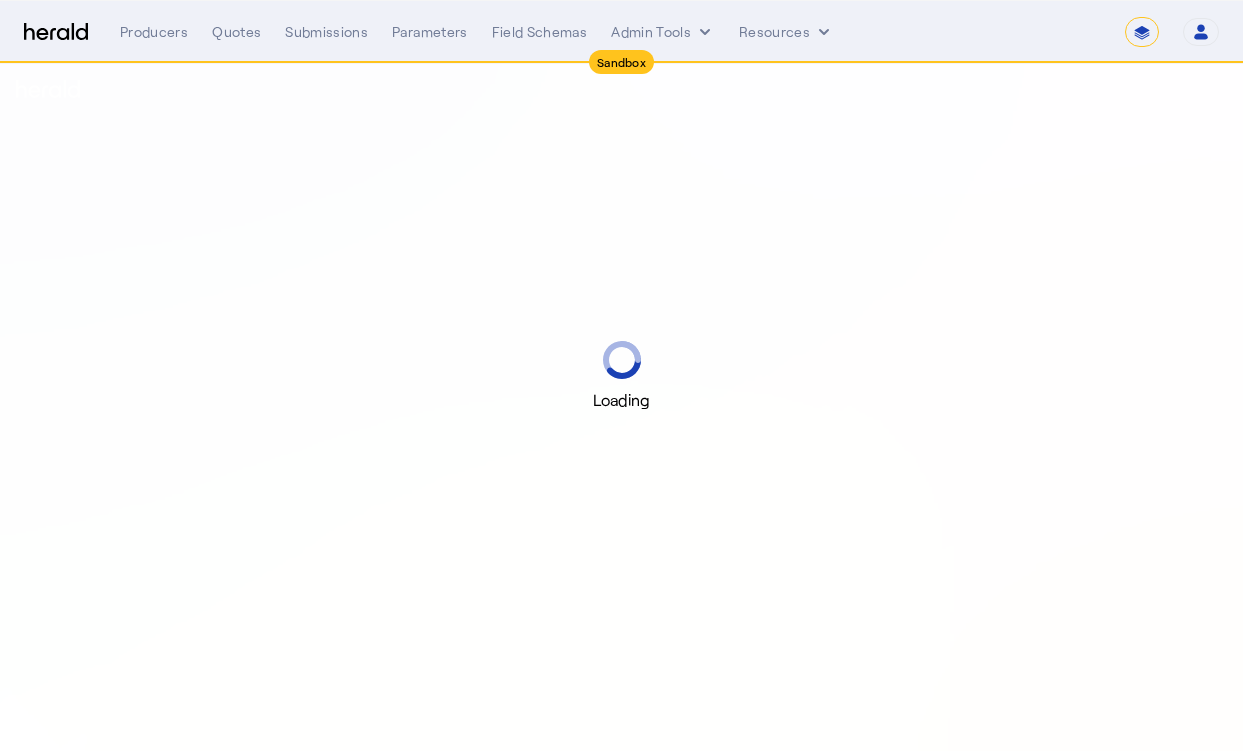 select on "*******" 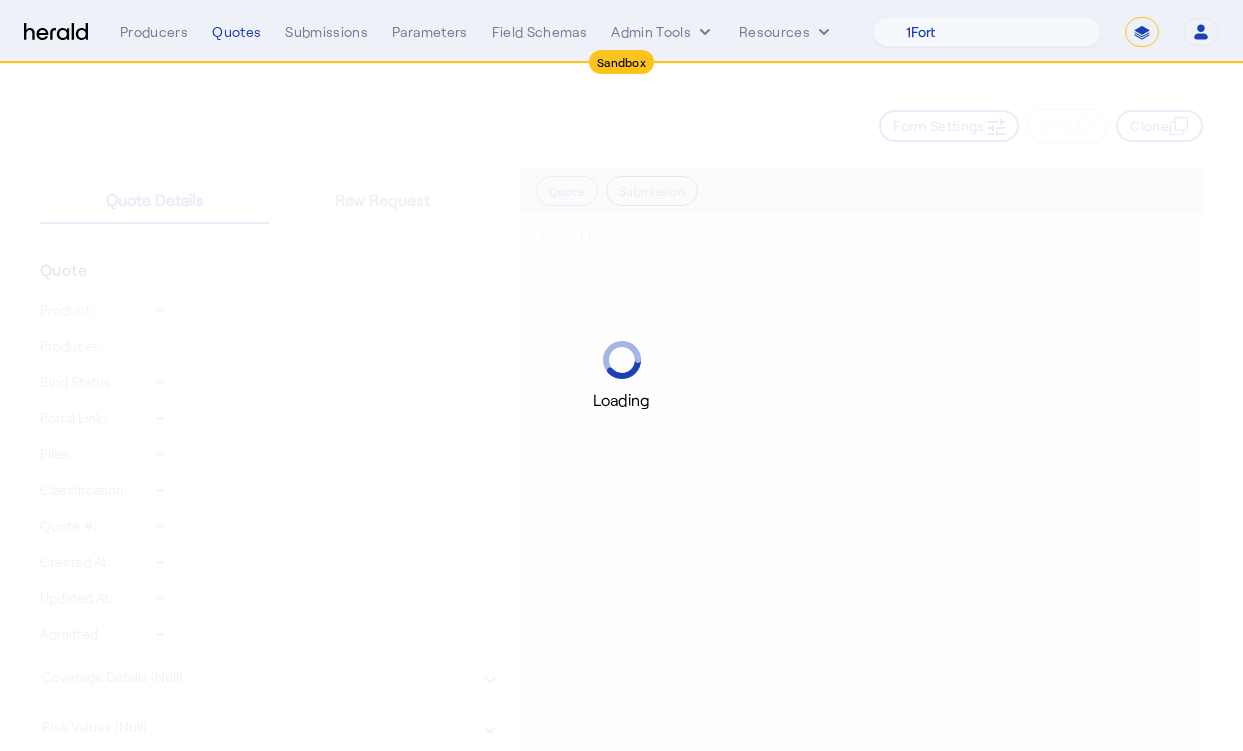 click on "Loading" at bounding box center [621, 375] 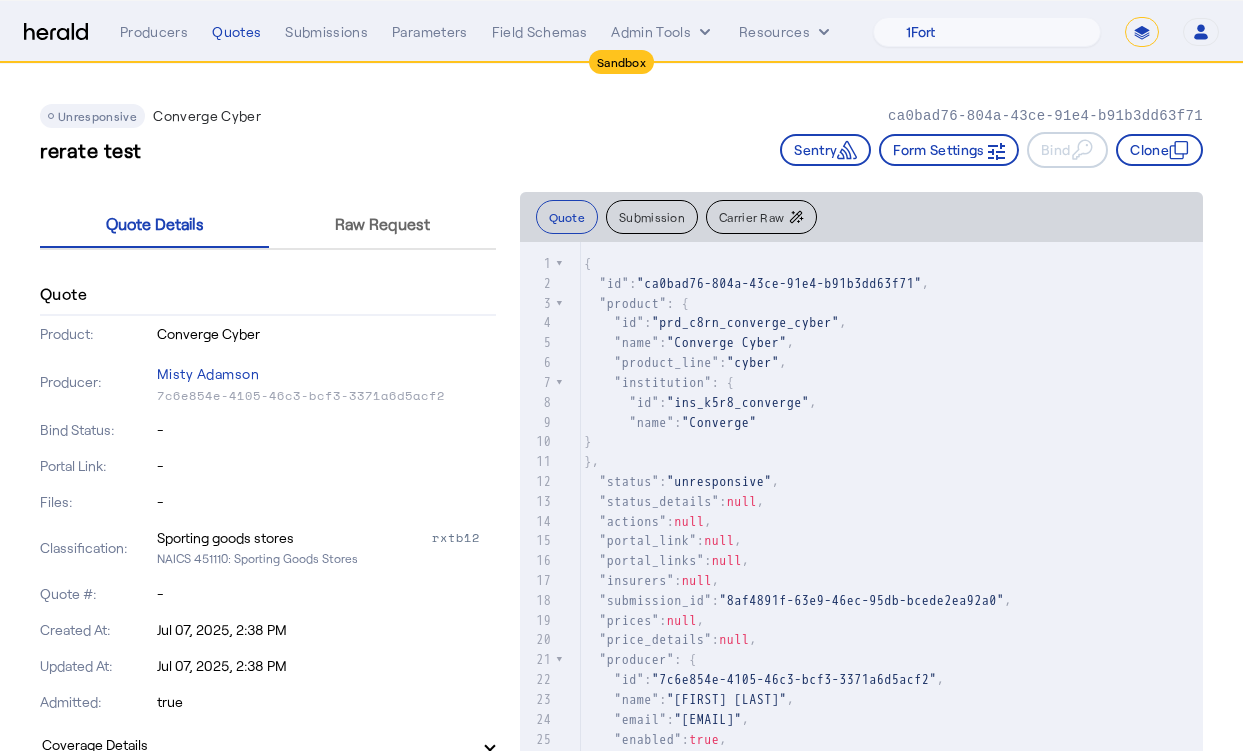 click on "Unresponsive  Converge Cyber   ca0bad76-804a-43ce-91e4-b91b3dd63f71" 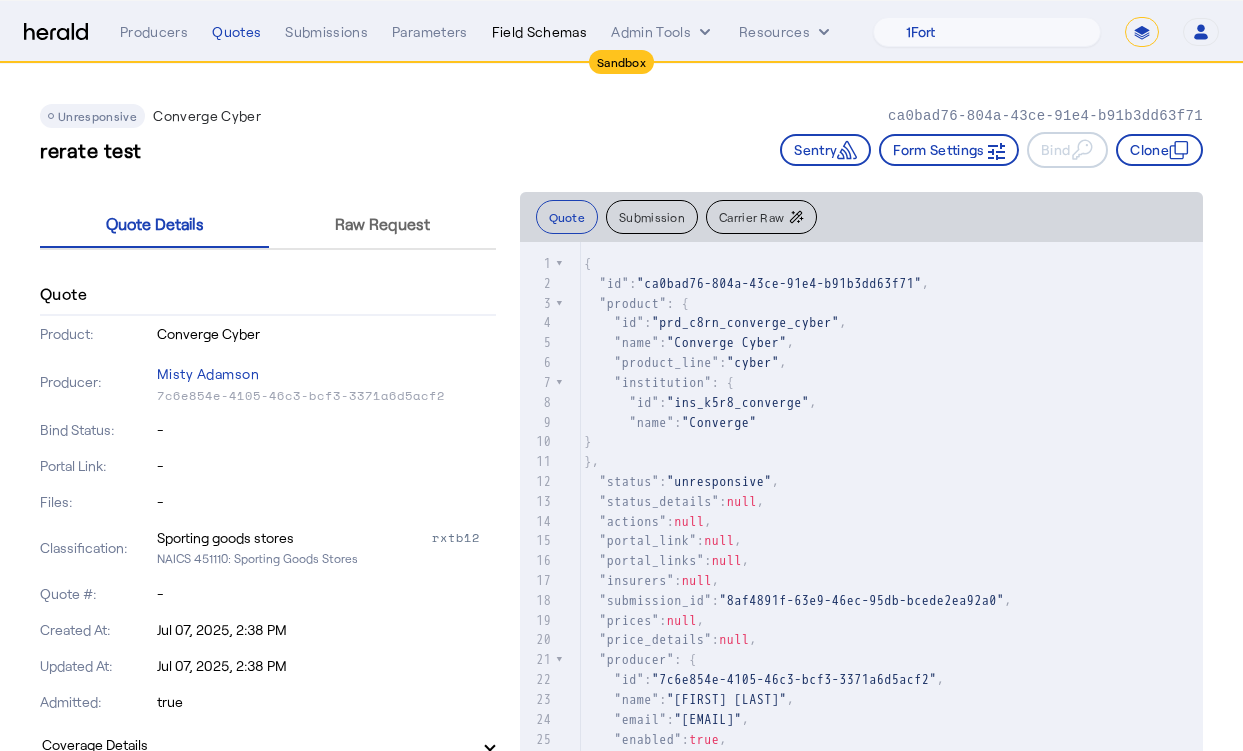 click on "Field Schemas" at bounding box center [540, 32] 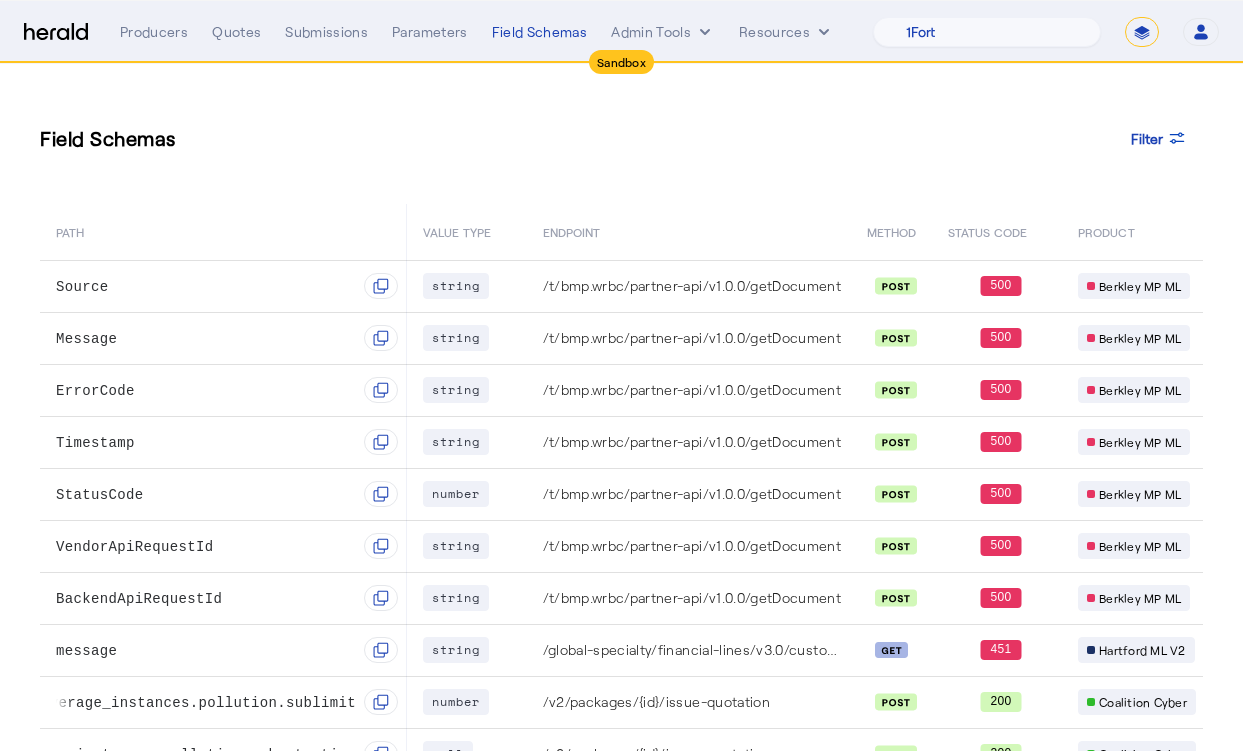 click on "Field Schemas  Filter" 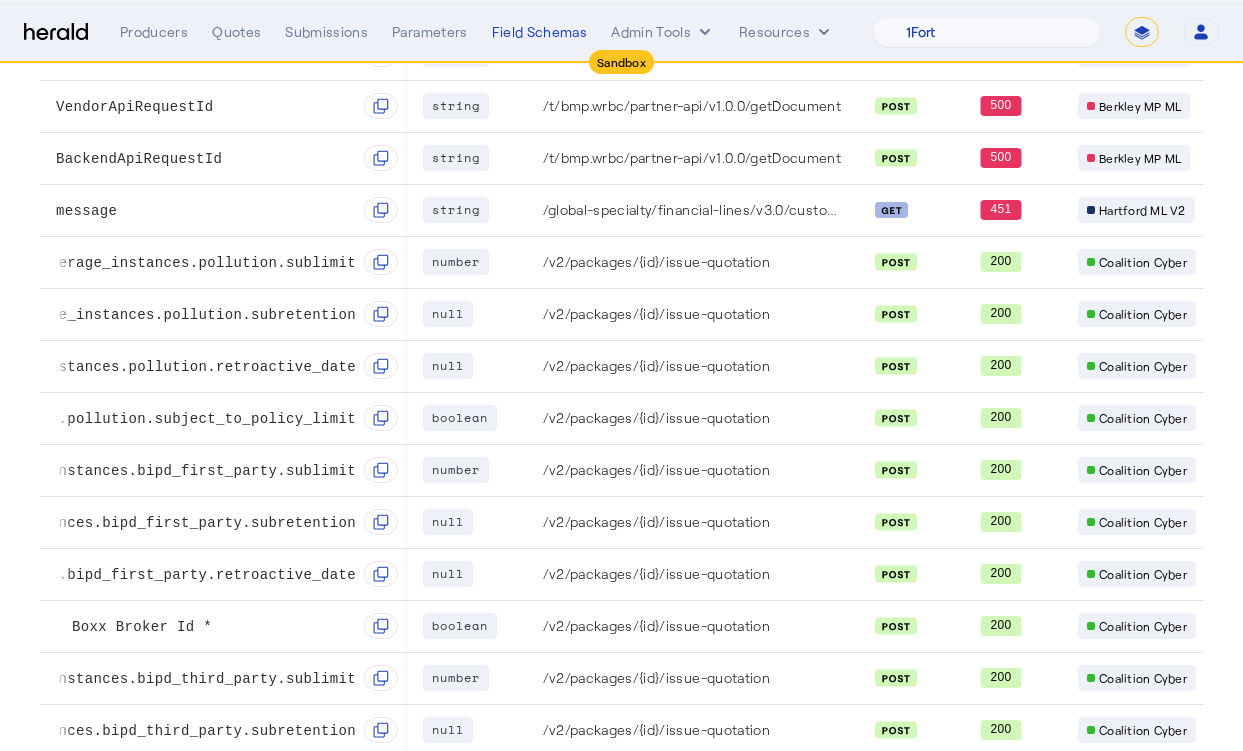 scroll, scrollTop: 0, scrollLeft: 0, axis: both 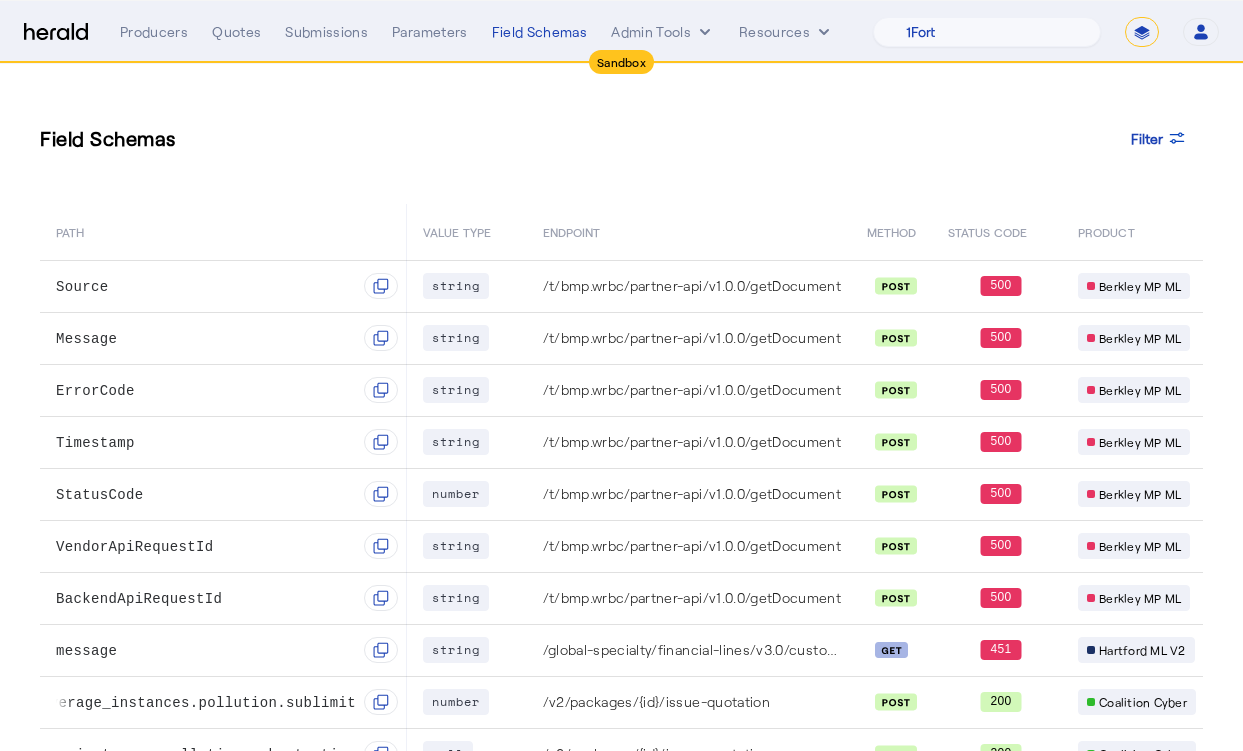 click on "Field Schemas  Filter" 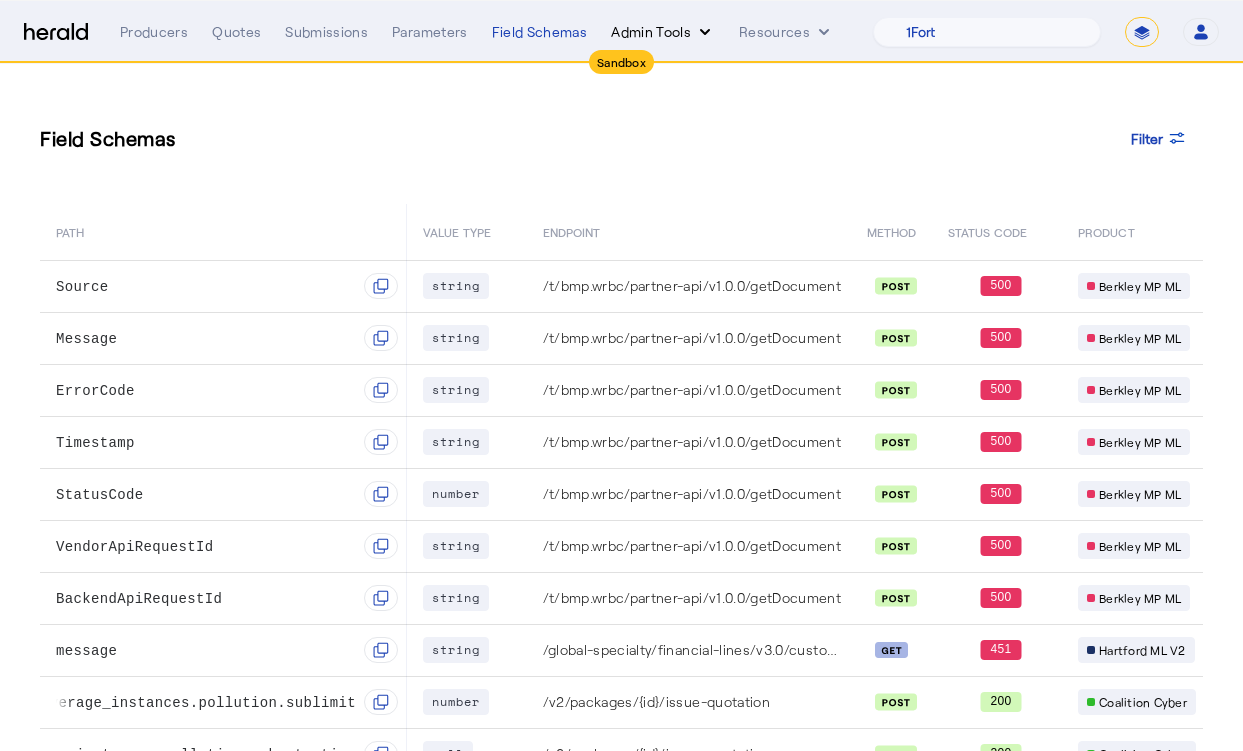 click on "Admin Tools" at bounding box center [663, 32] 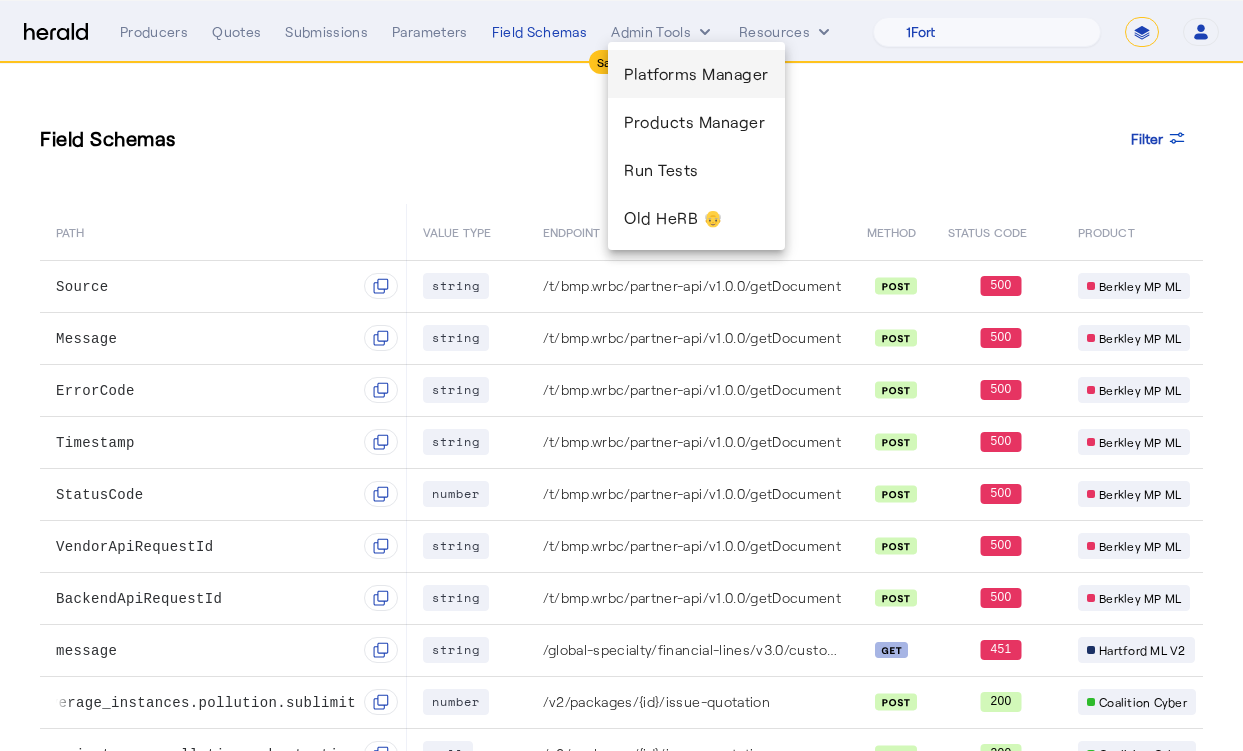 click on "Platforms Manager" at bounding box center [696, 74] 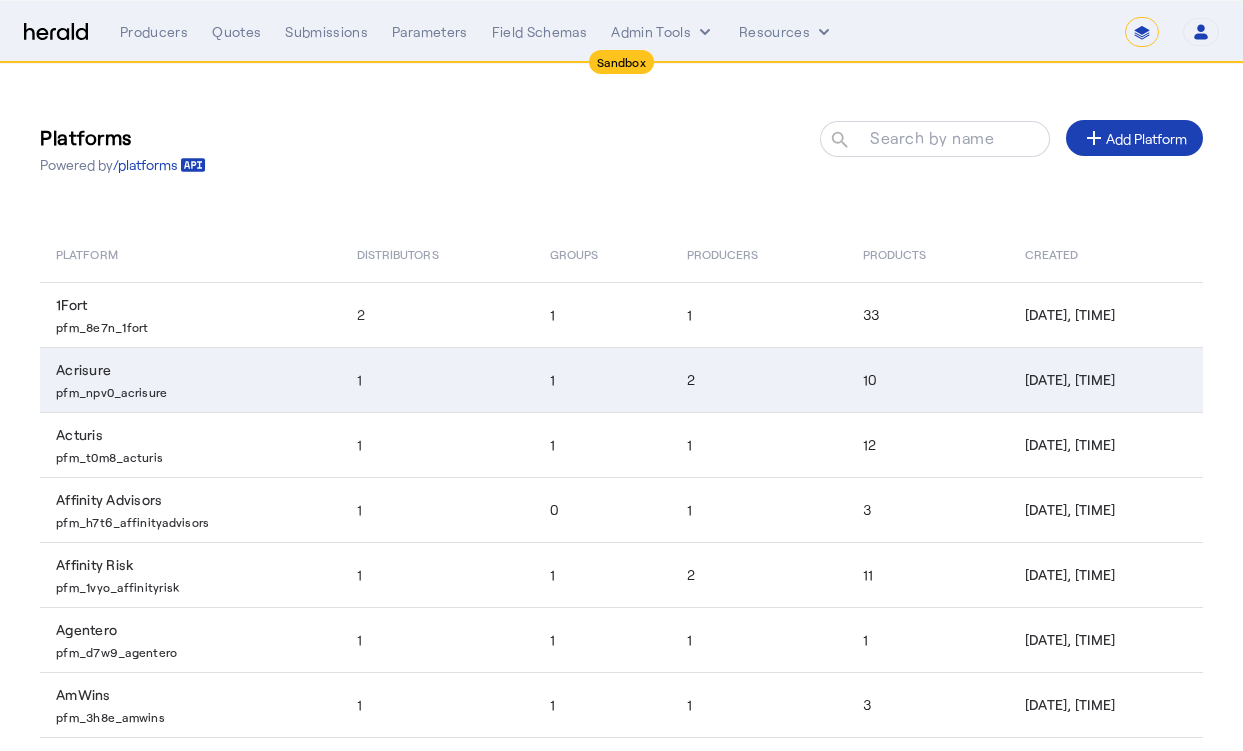 scroll, scrollTop: 278, scrollLeft: 0, axis: vertical 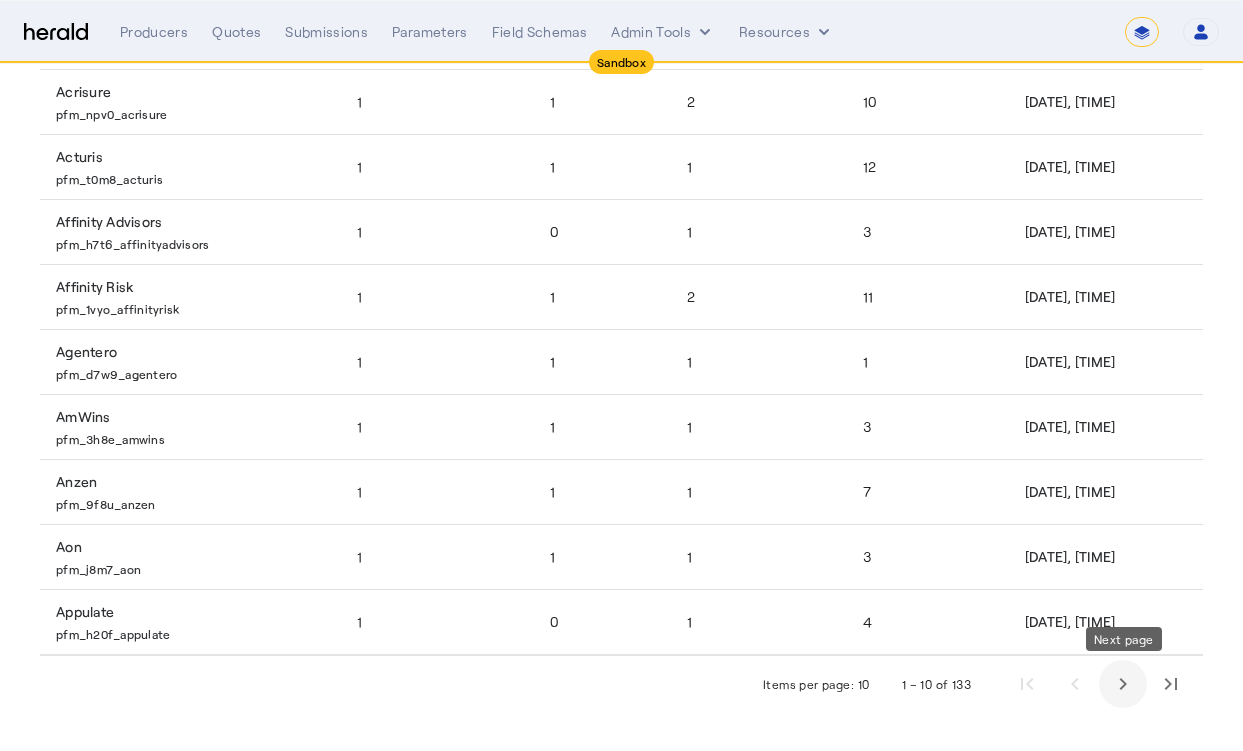 click 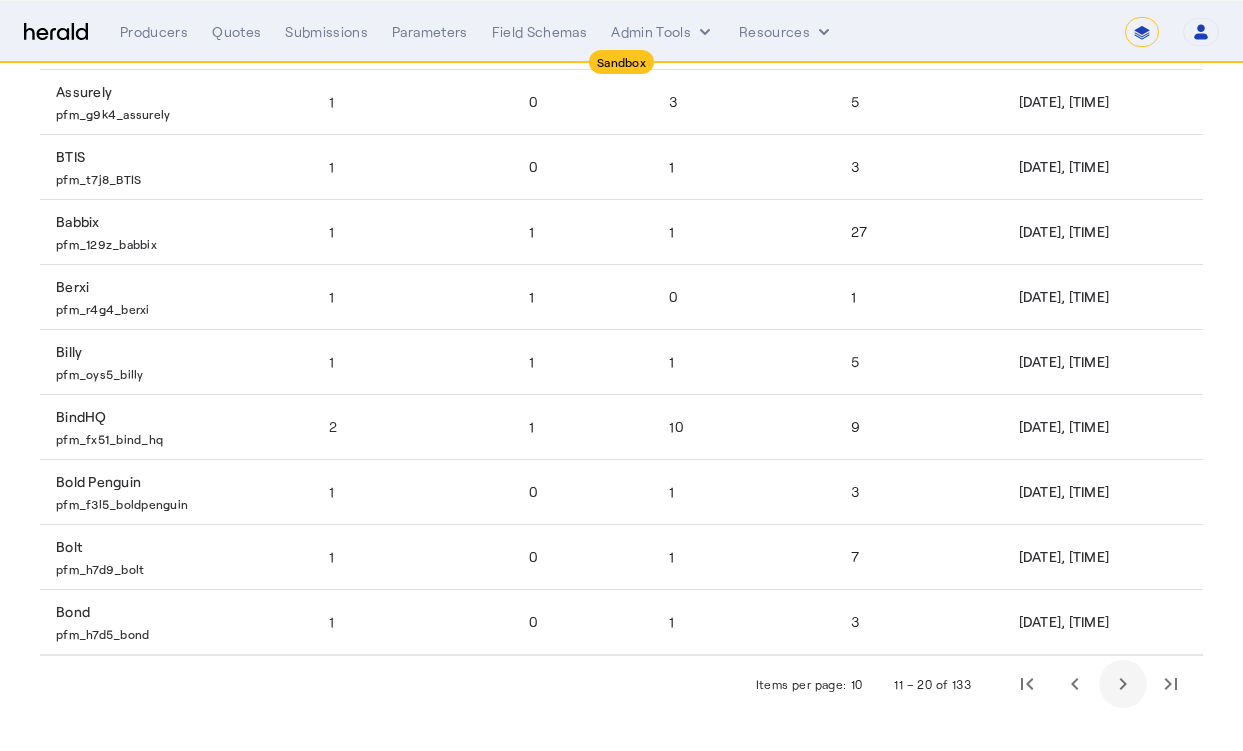click 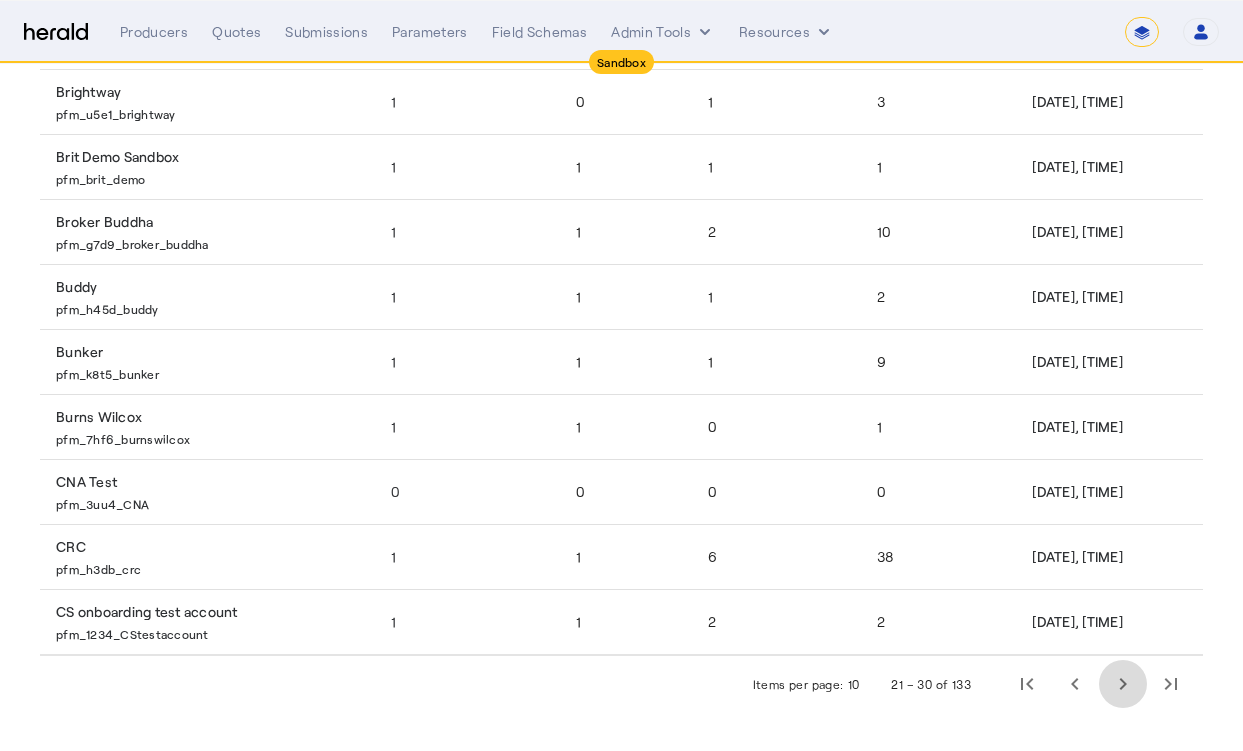 click 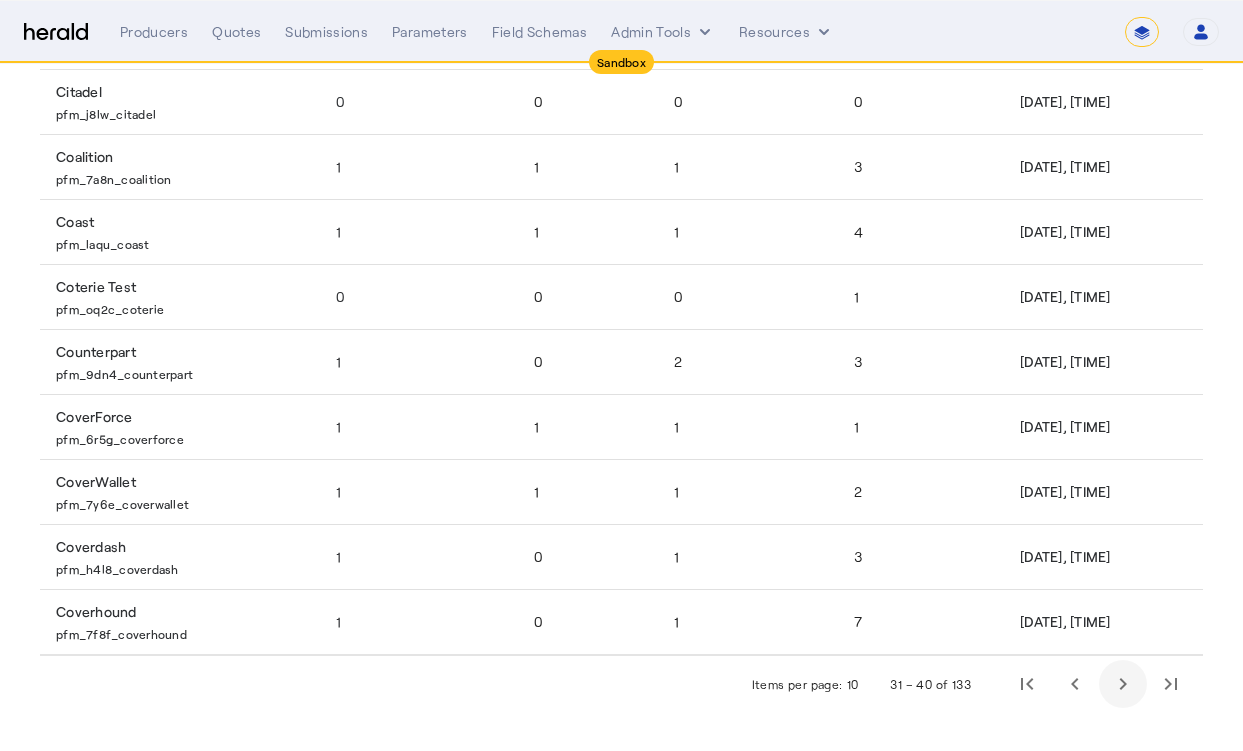 click 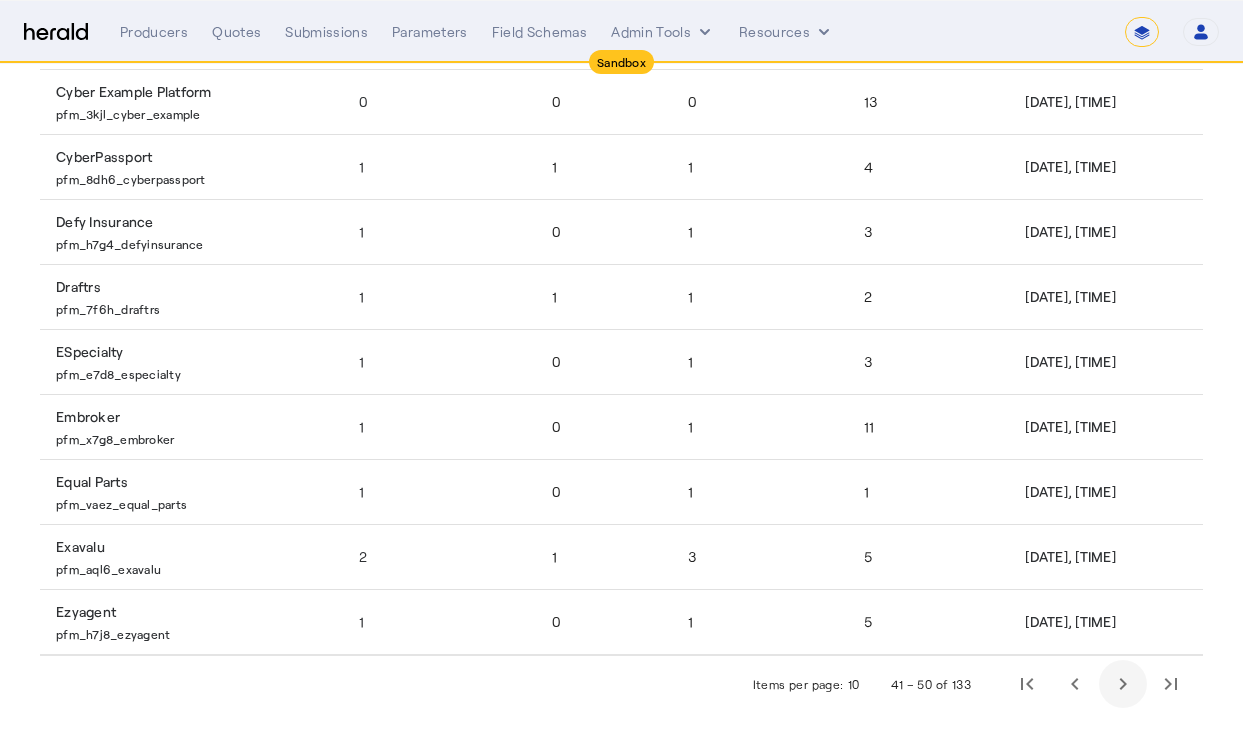 click 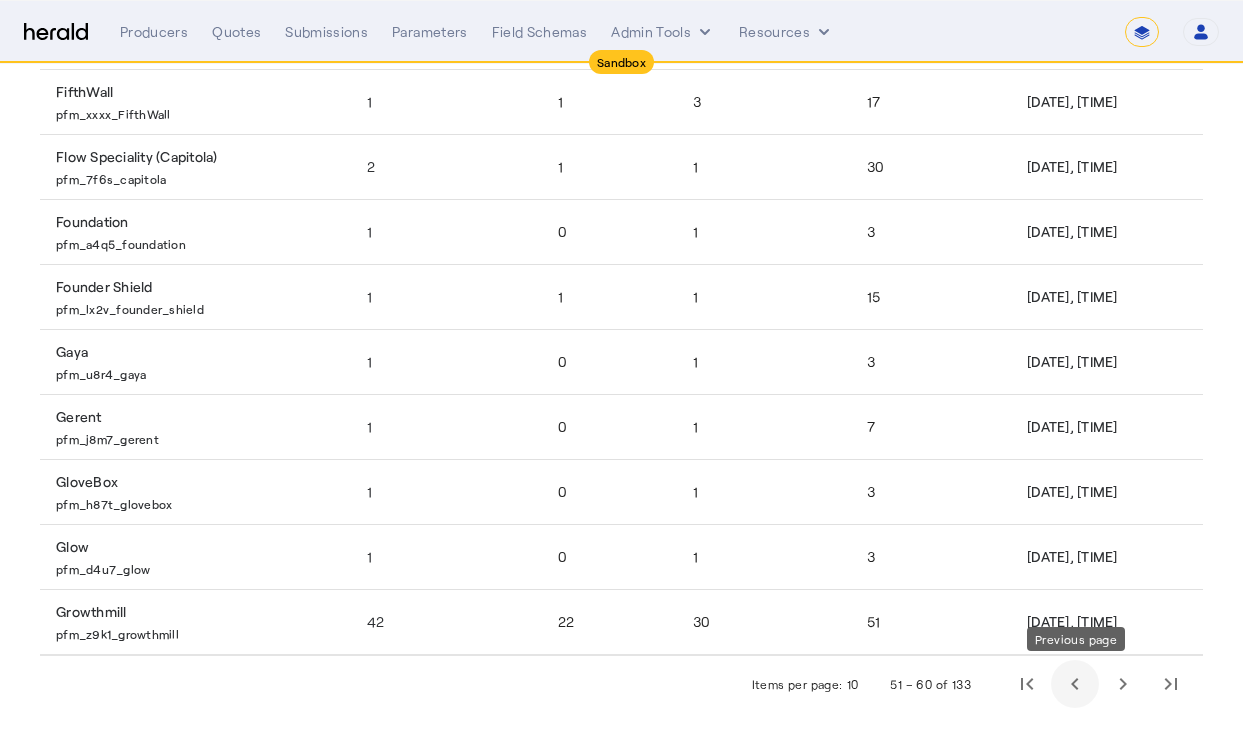 click 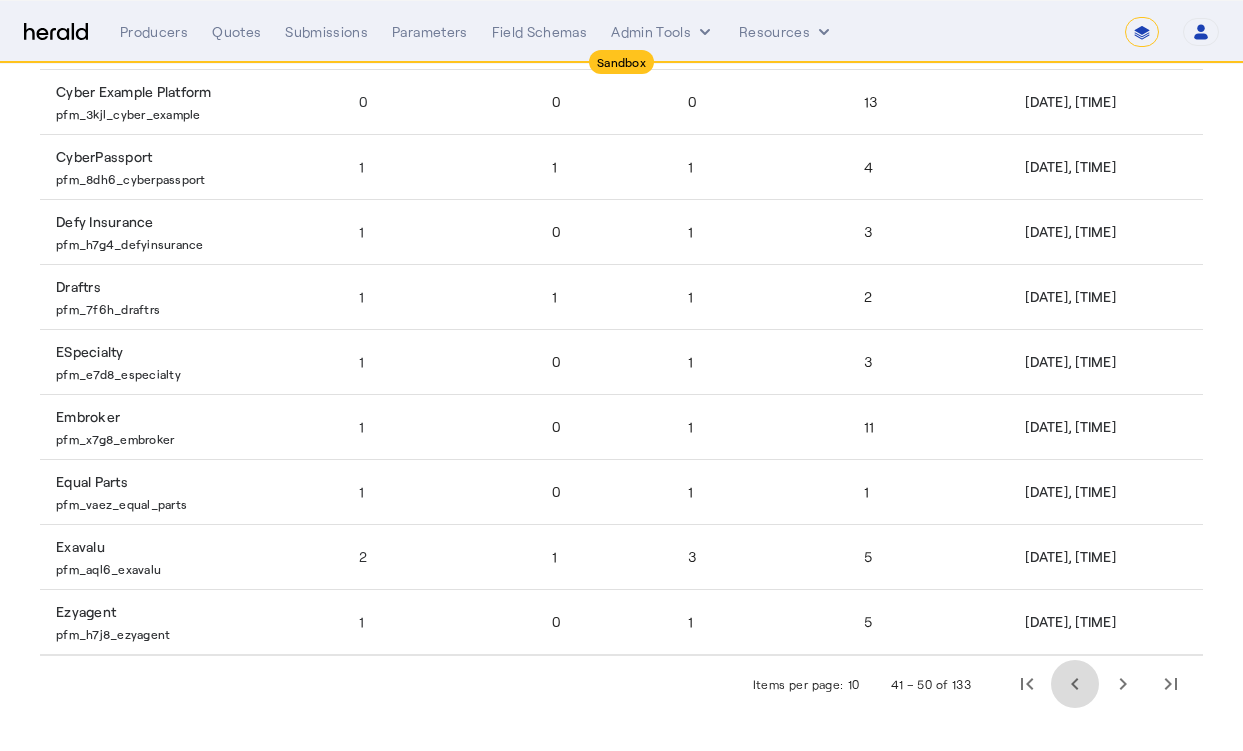 click 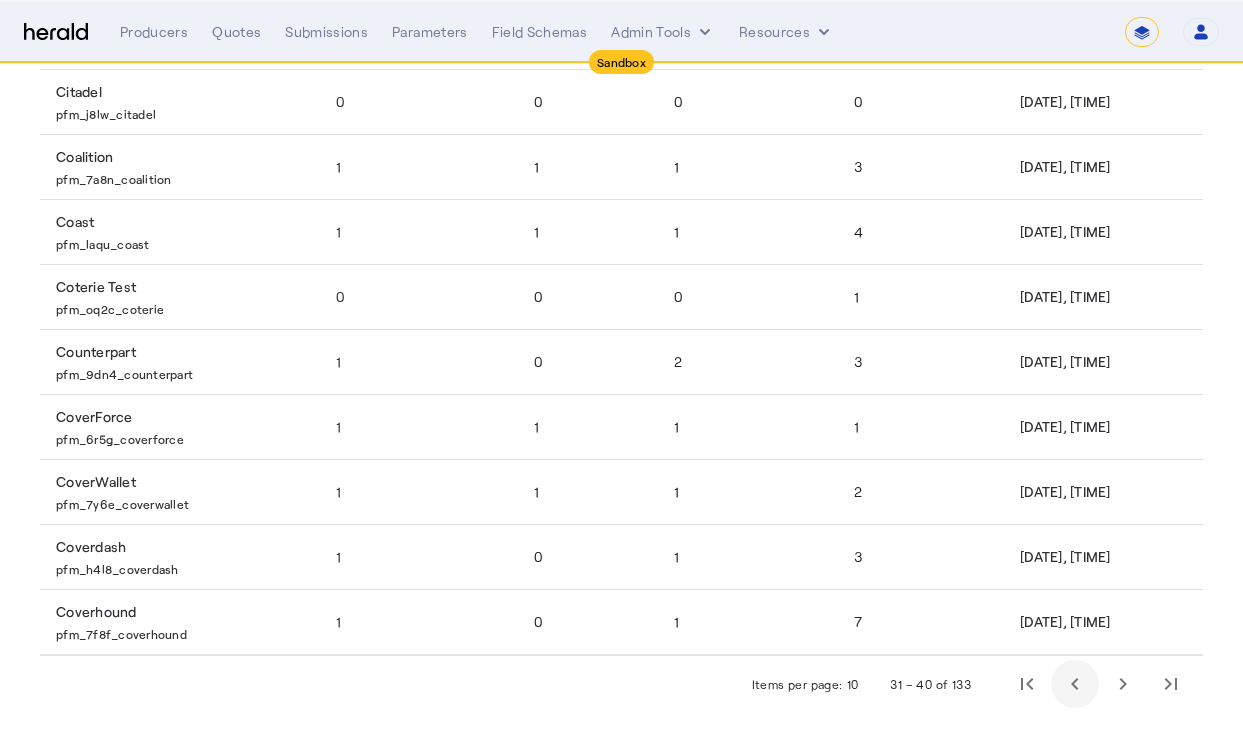 click 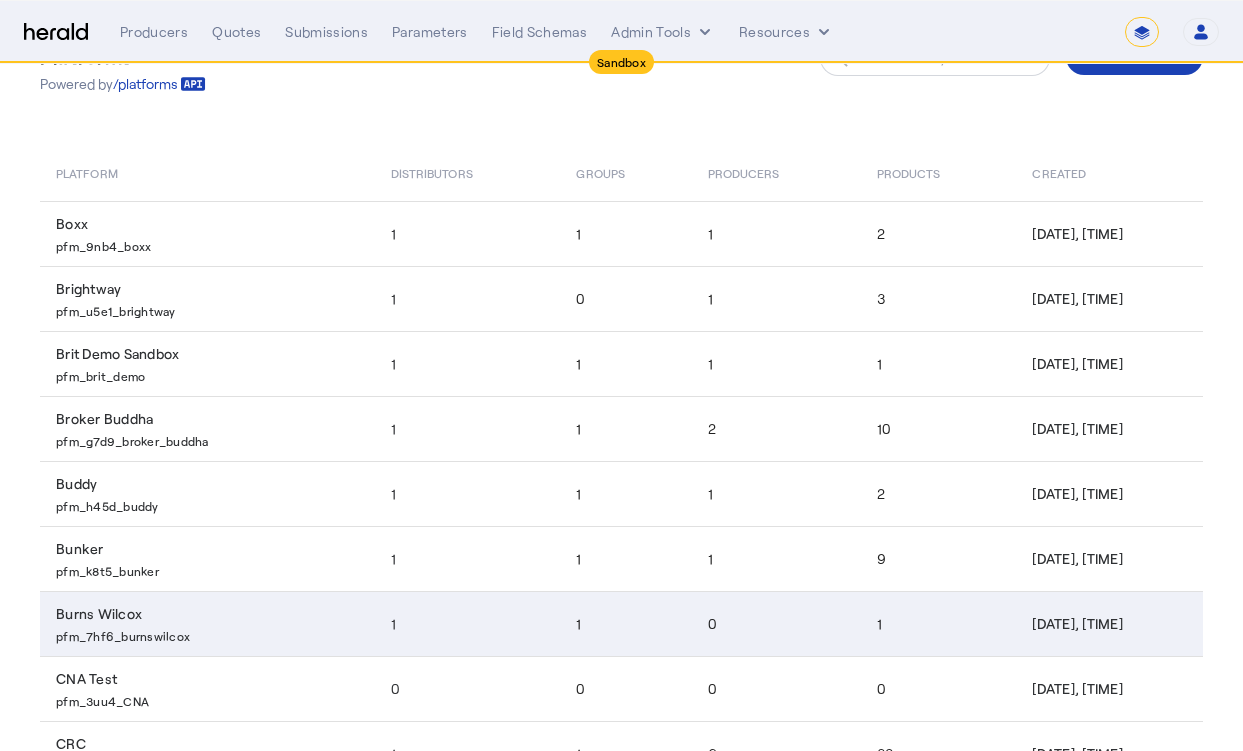 scroll, scrollTop: 0, scrollLeft: 0, axis: both 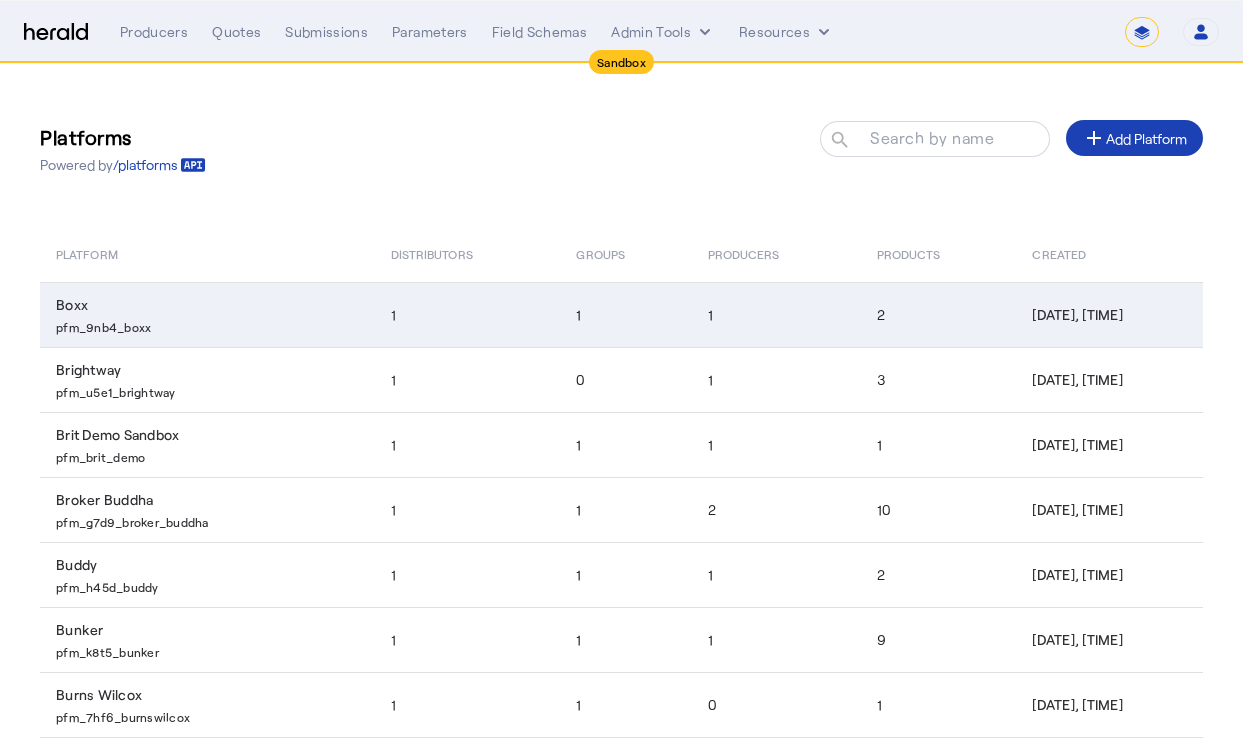 click on "1" 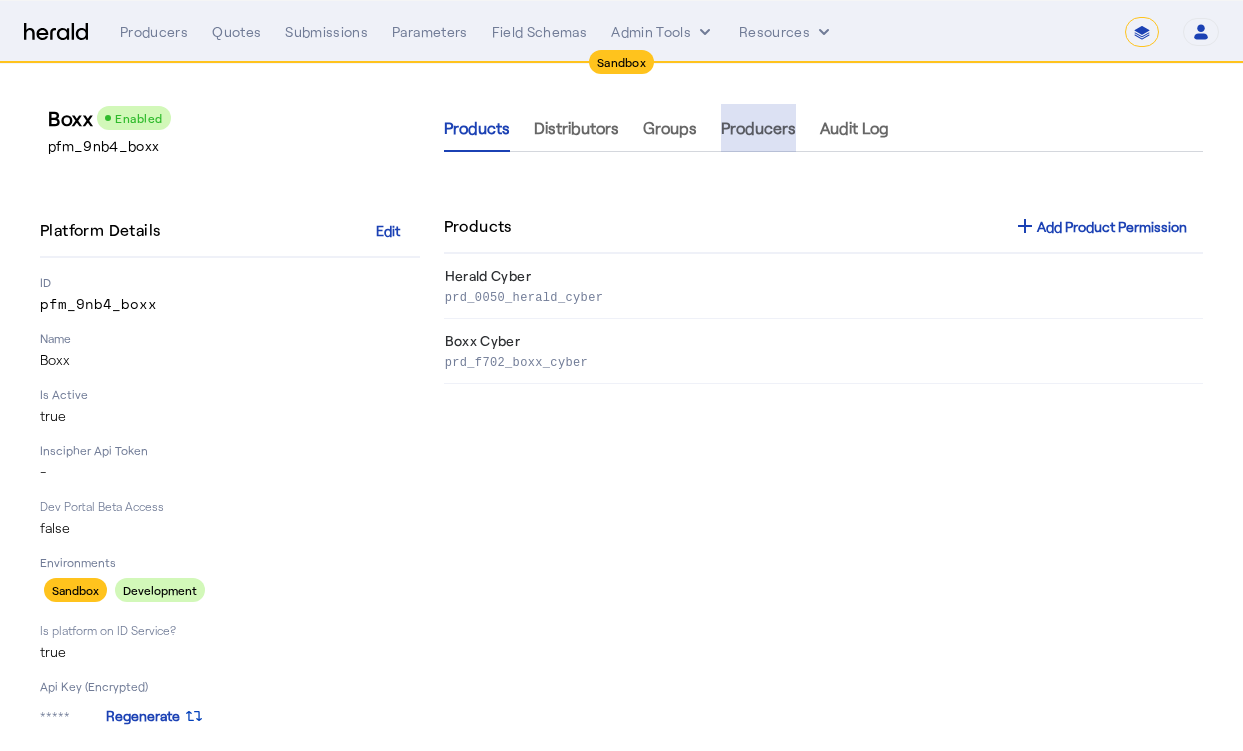 click on "Producers" at bounding box center [758, 128] 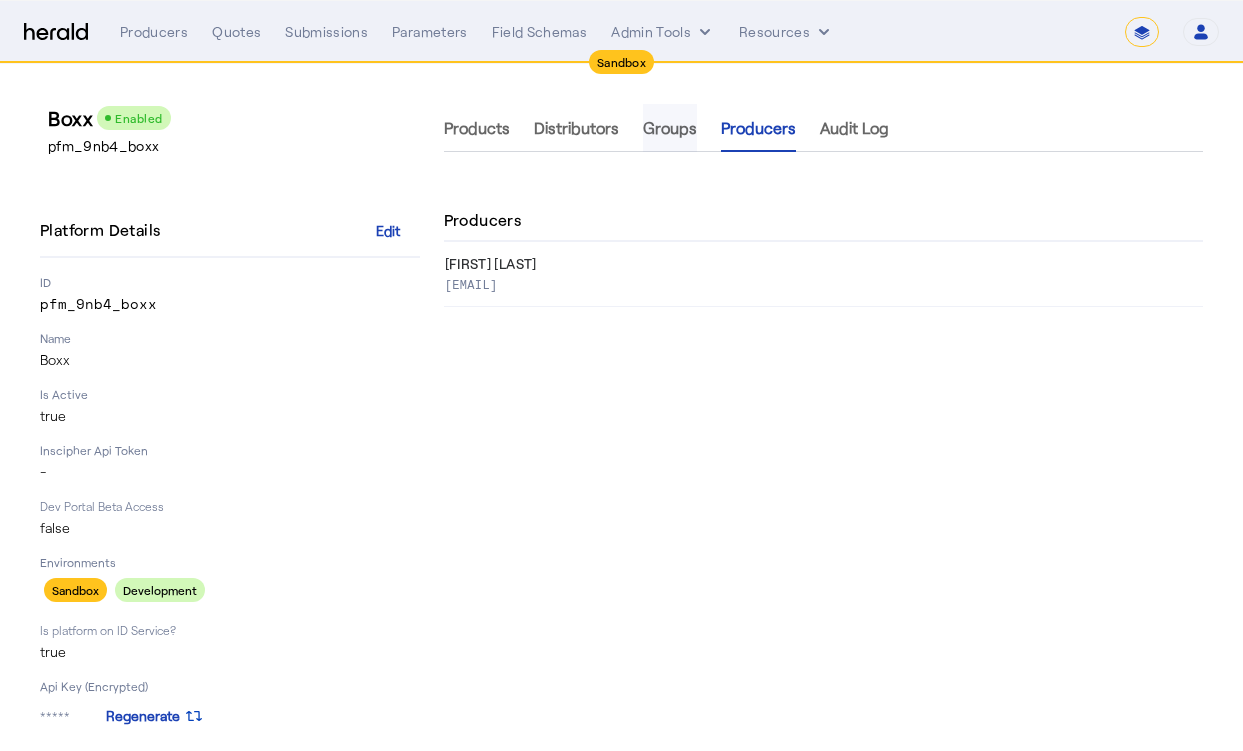 click on "Groups" at bounding box center (670, 128) 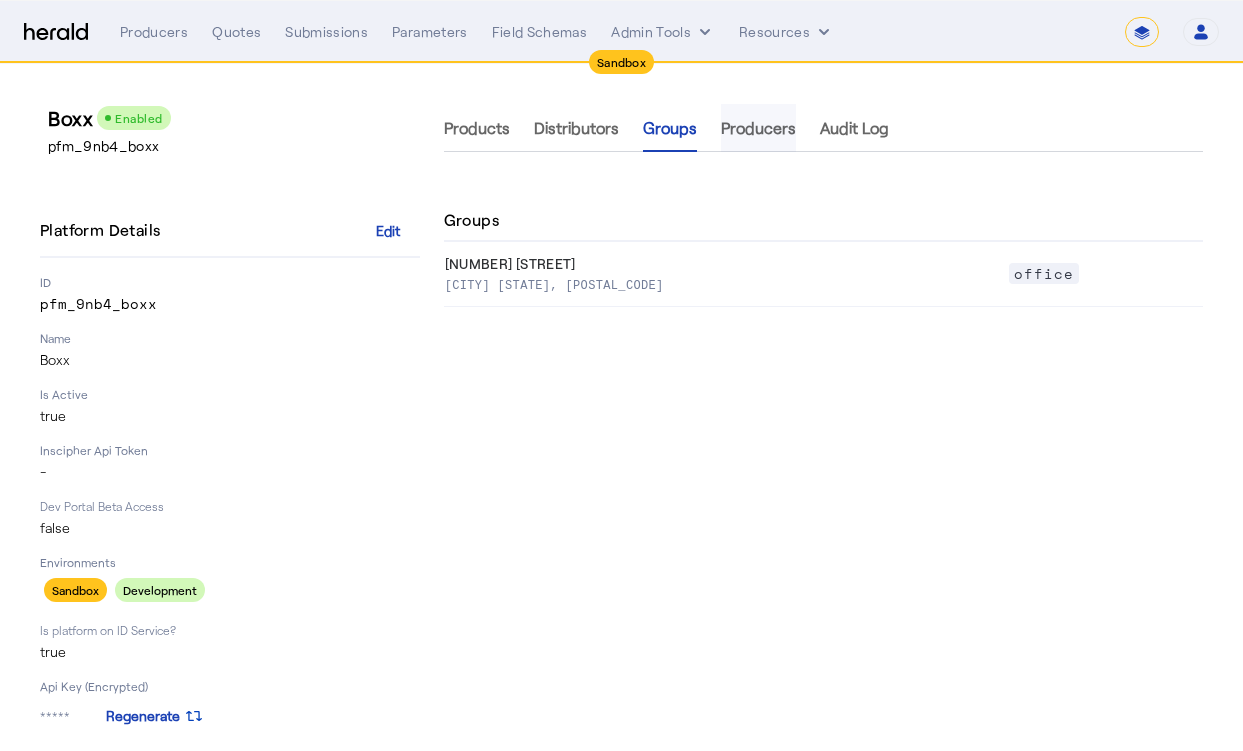 click on "Producers" at bounding box center [758, 128] 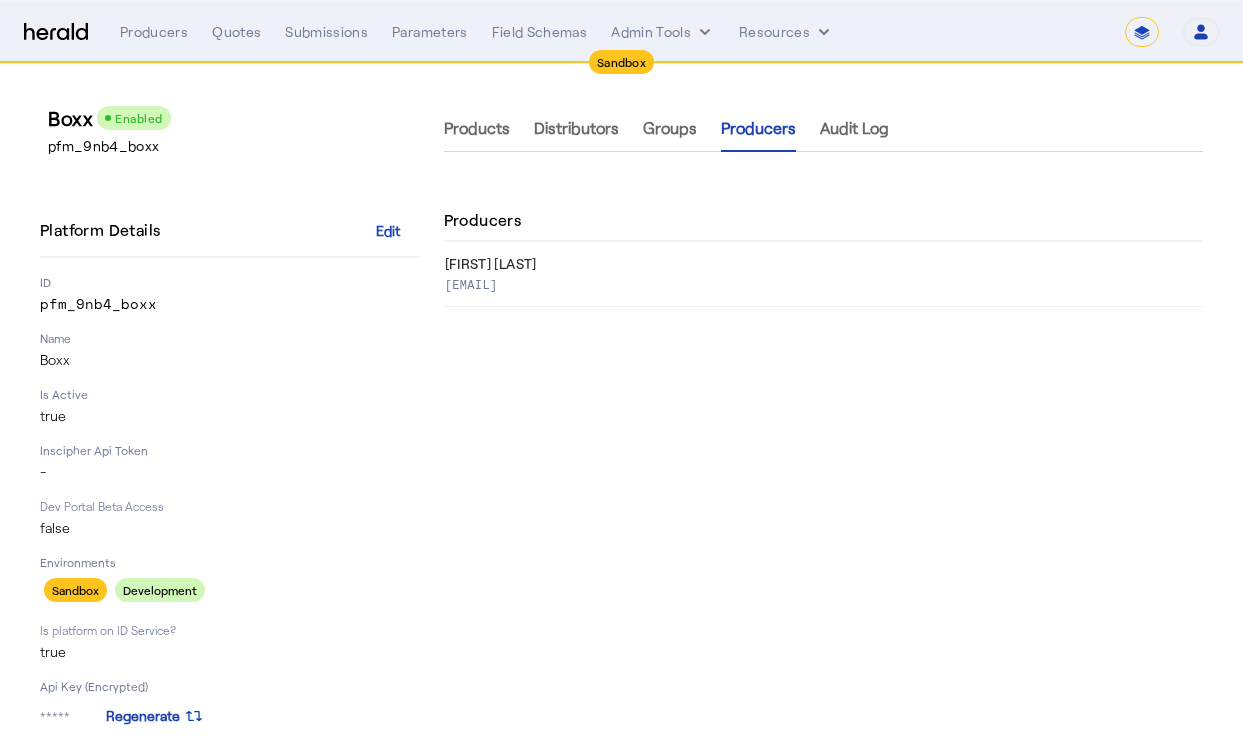 click on "Producers" 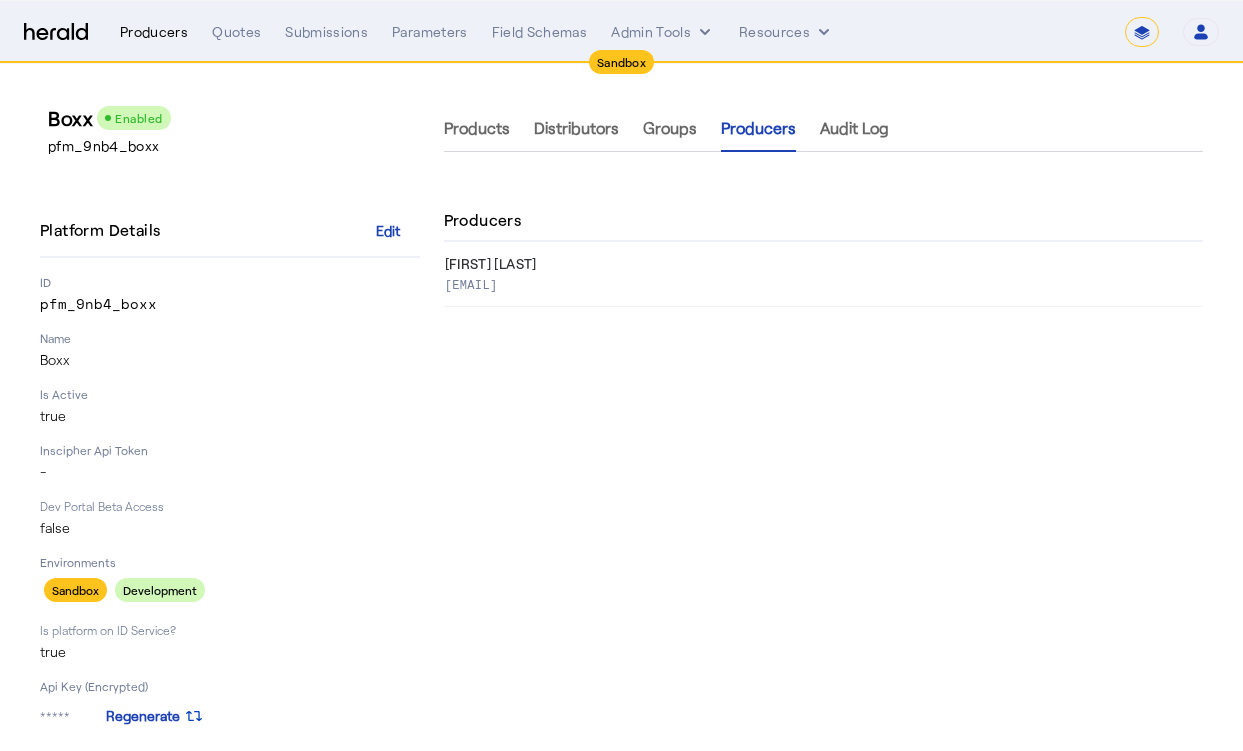 click on "Producers" at bounding box center [154, 32] 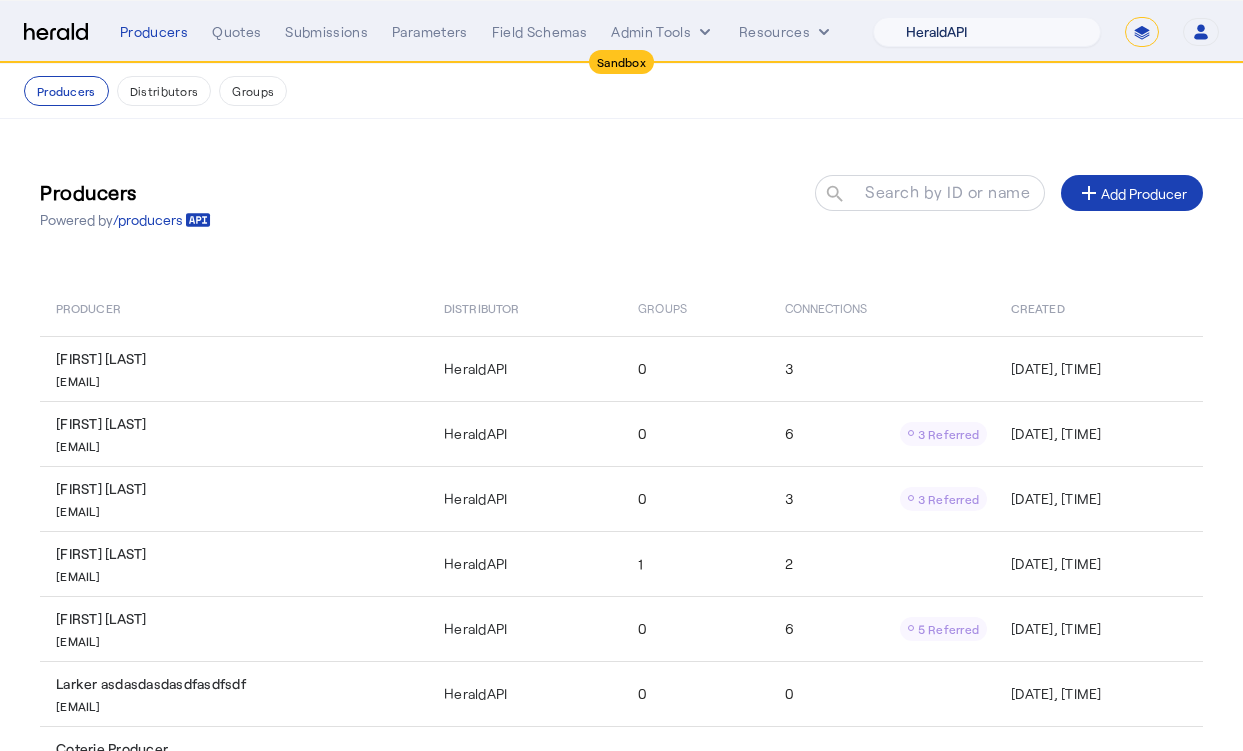 click on "1Fort   Acrisure   Acturis   Affinity Advisors   Affinity Risk   Agentero   AmWins   Anzen   Aon   Appulate   Arch   Assurely   BTIS   Babbix   Berxi   Billy   BindHQ   Bold Penguin    Bolt   Bond   Boxx   Brightway   Brit Demo Sandbox   Broker Buddha   Buddy   Bunker   Burns Wilcox   CNA Test   CRC   CS onboarding test account   Chubb Test   Citadel   Coalition   Coast   Coterie Test   Counterpart    CoverForce   CoverWallet   Coverdash   Coverhound   Cowbell   Cyber Example Platform   CyberPassport   Defy Insurance   Draftrs   ESpecialty   Embroker   Equal Parts   Exavalu   Ezyagent   Federacy Platform   FifthWall   Flow Speciality (Capitola)   Foundation   Founder Shield   Gaya   Gerent   GloveBox   Glow   Growthmill   HW Kaufman   Hartford Steam Boiler   Hawksoft   Heffernan Insurance Brokers   Herald Envoy Testing   HeraldAPI   Hypergato   Inchanted   Indemn.ai   Infinity   Insured.io   Insuremo   Insuritas   Irys   Jencap   Kamillio   Kayna   LTI Mindtree   Layr   Limit   Markel Test   Marsh   Novidea" at bounding box center (987, 32) 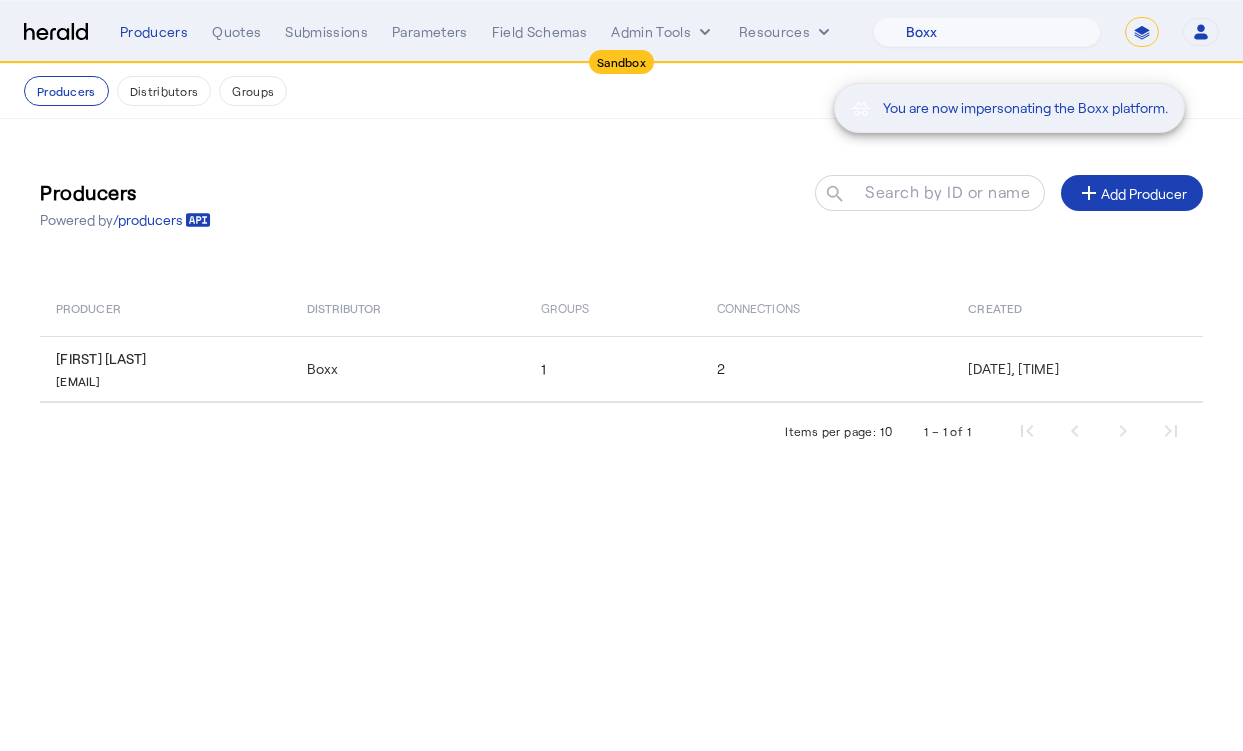 click on "You are now impersonating the Boxx platform." at bounding box center [621, 375] 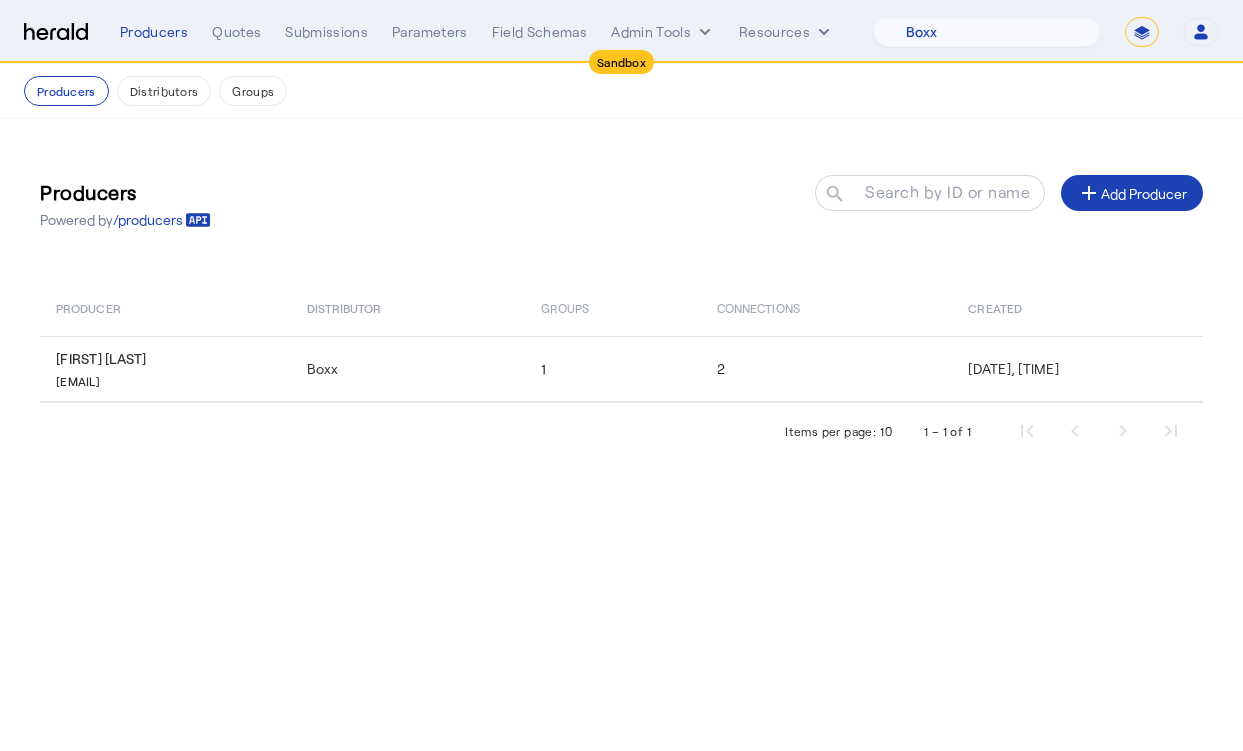 click on "You are now impersonating the Boxx platform." at bounding box center [621, 375] 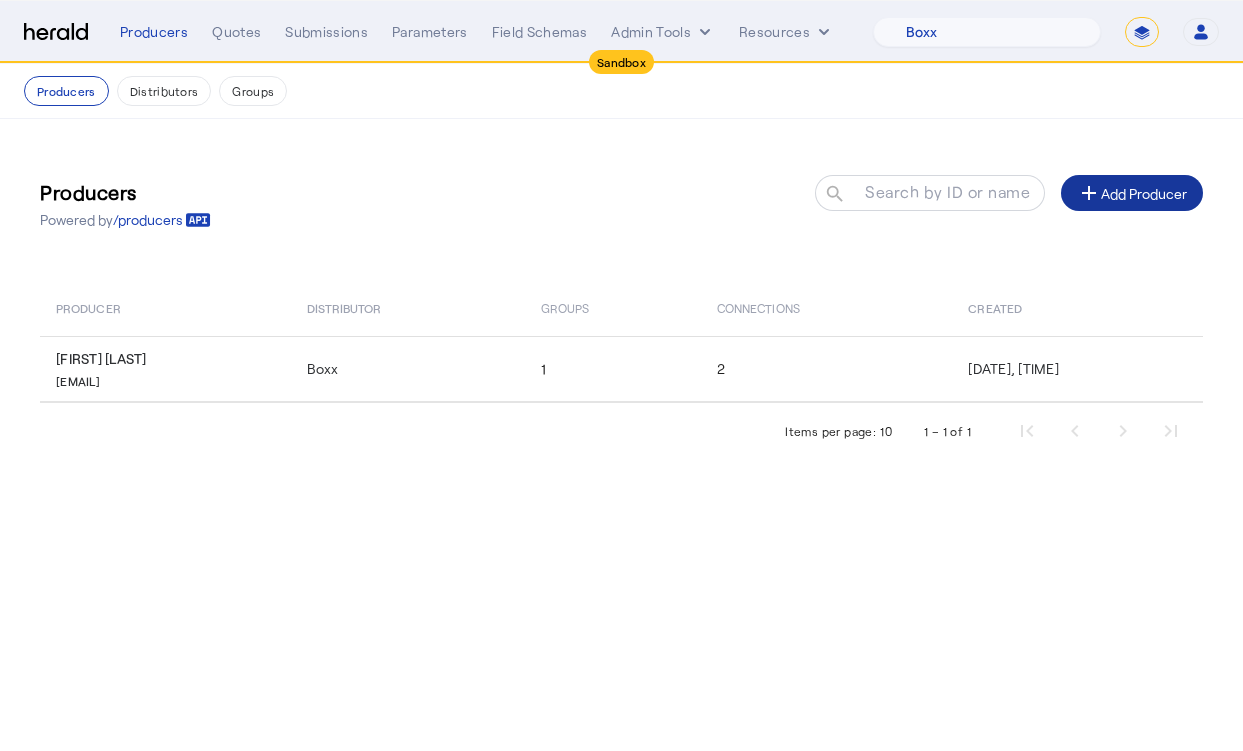 click on "add  Add Producer" at bounding box center [1132, 193] 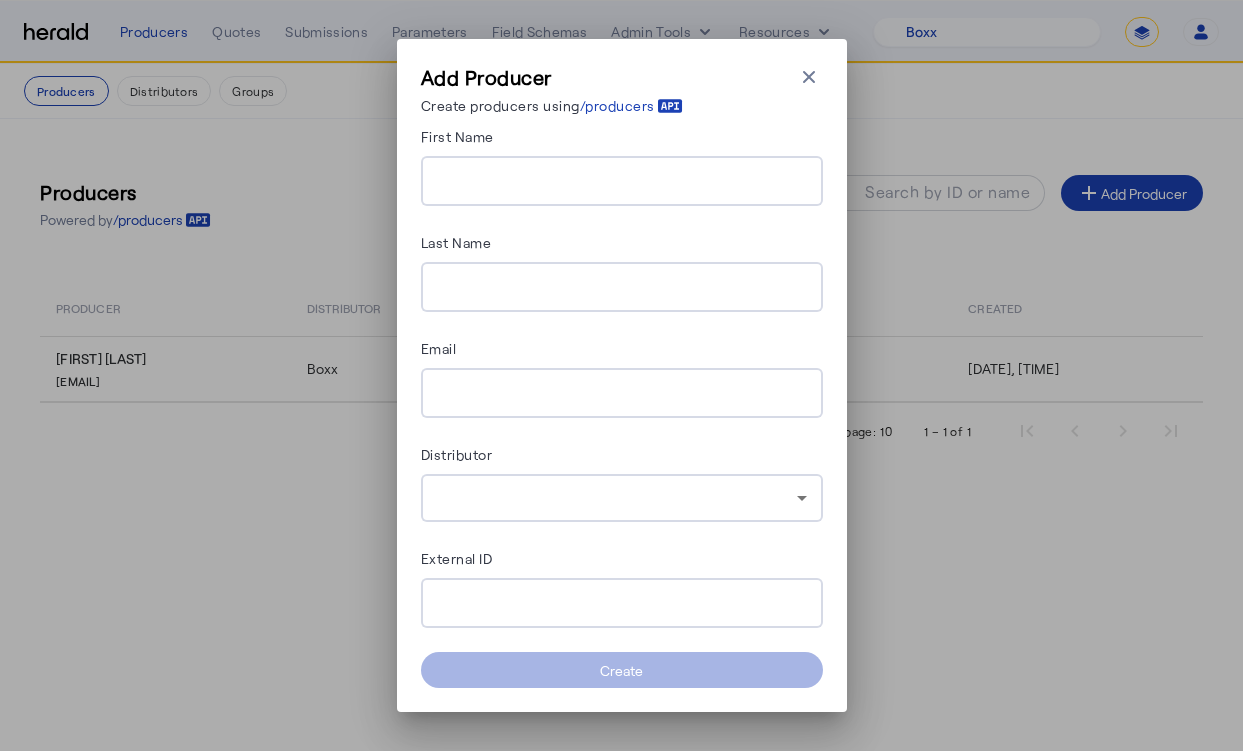 click at bounding box center [622, 181] 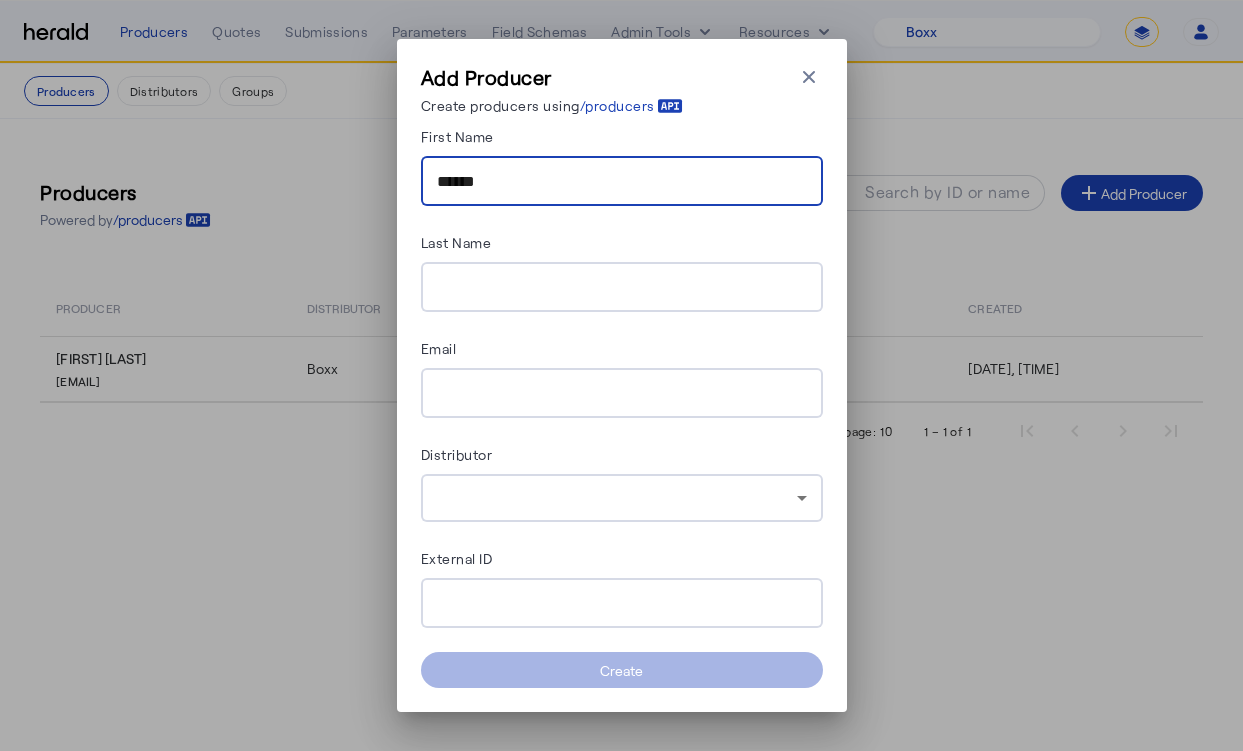 type on "******" 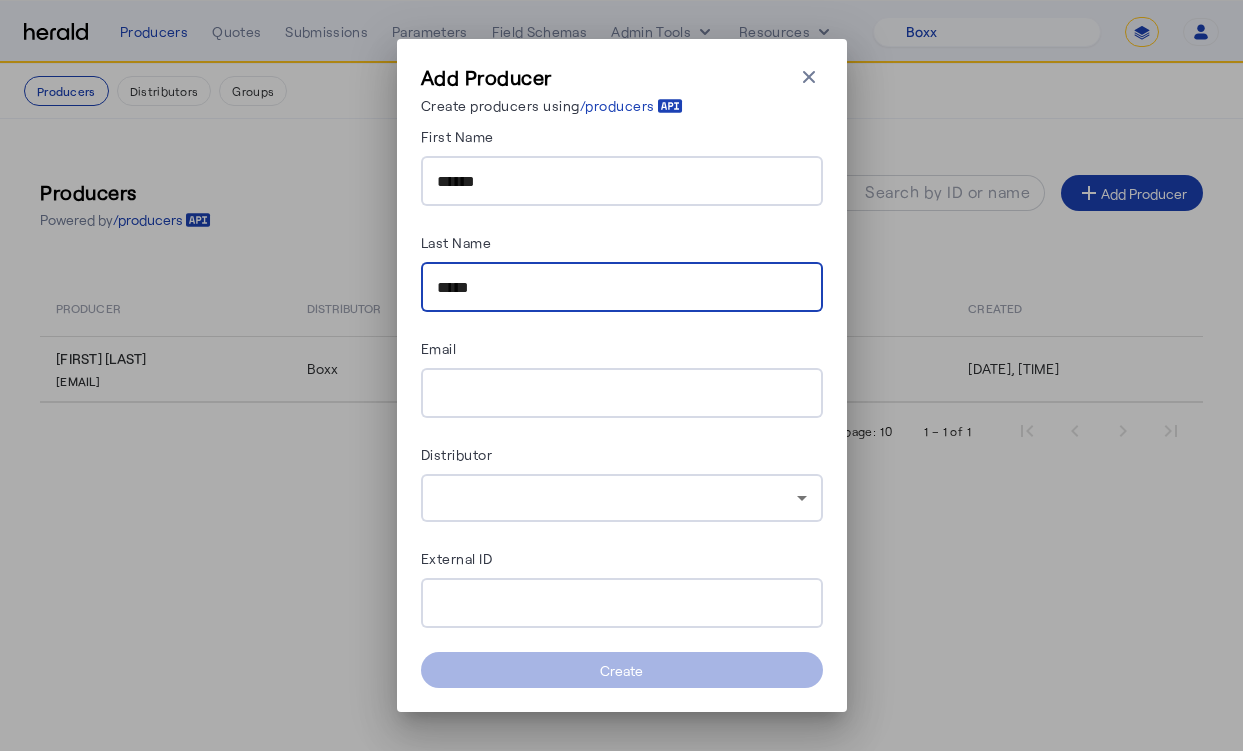 type on "*****" 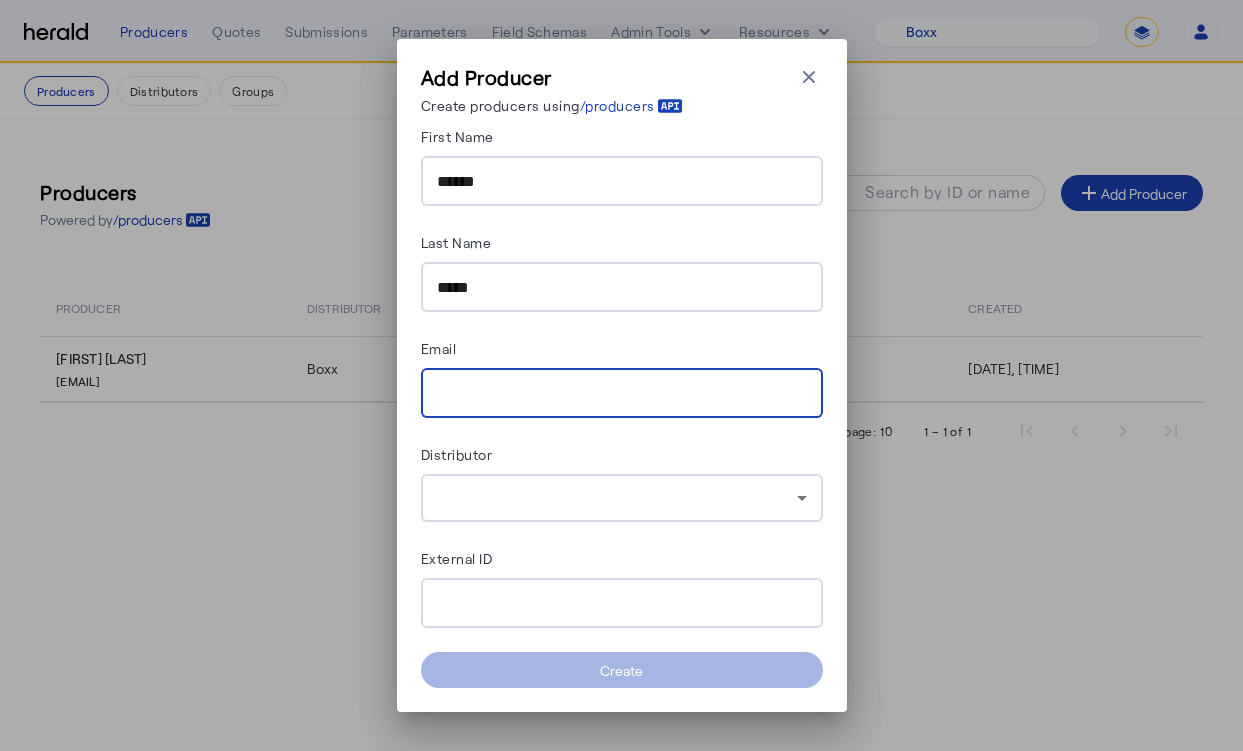 click on "Email" at bounding box center (622, 394) 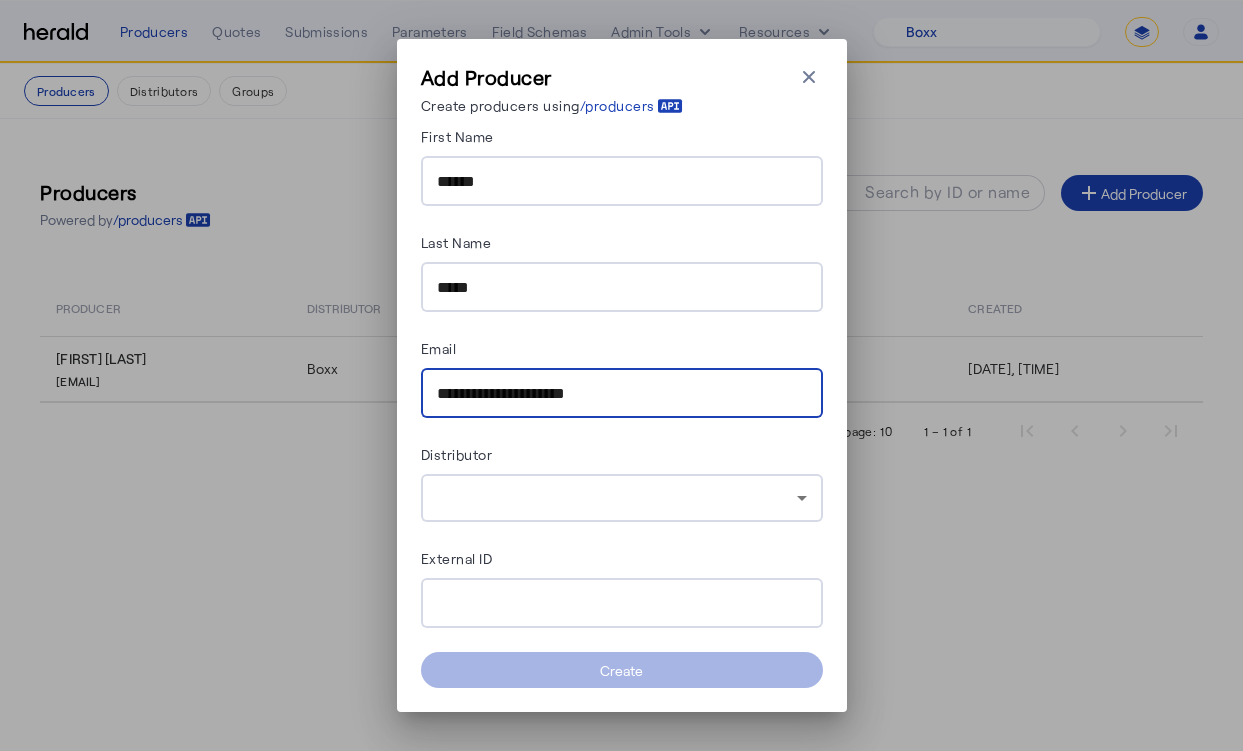type on "**********" 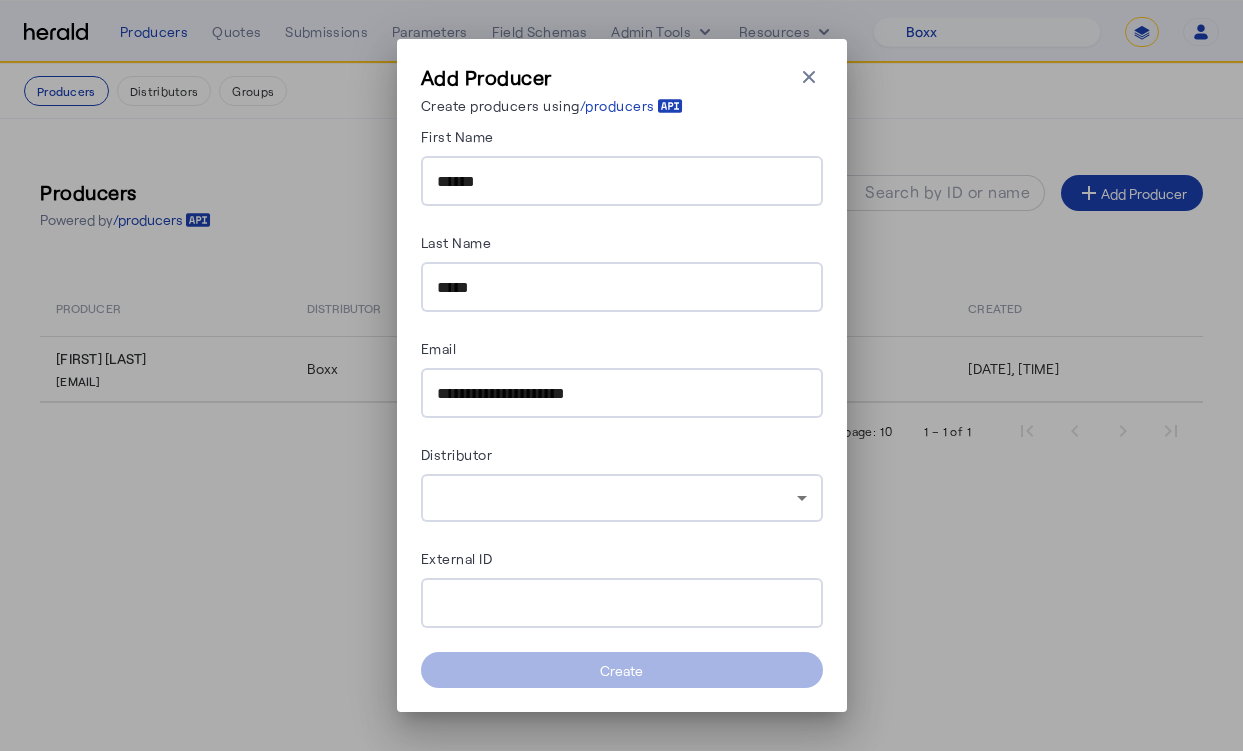 click 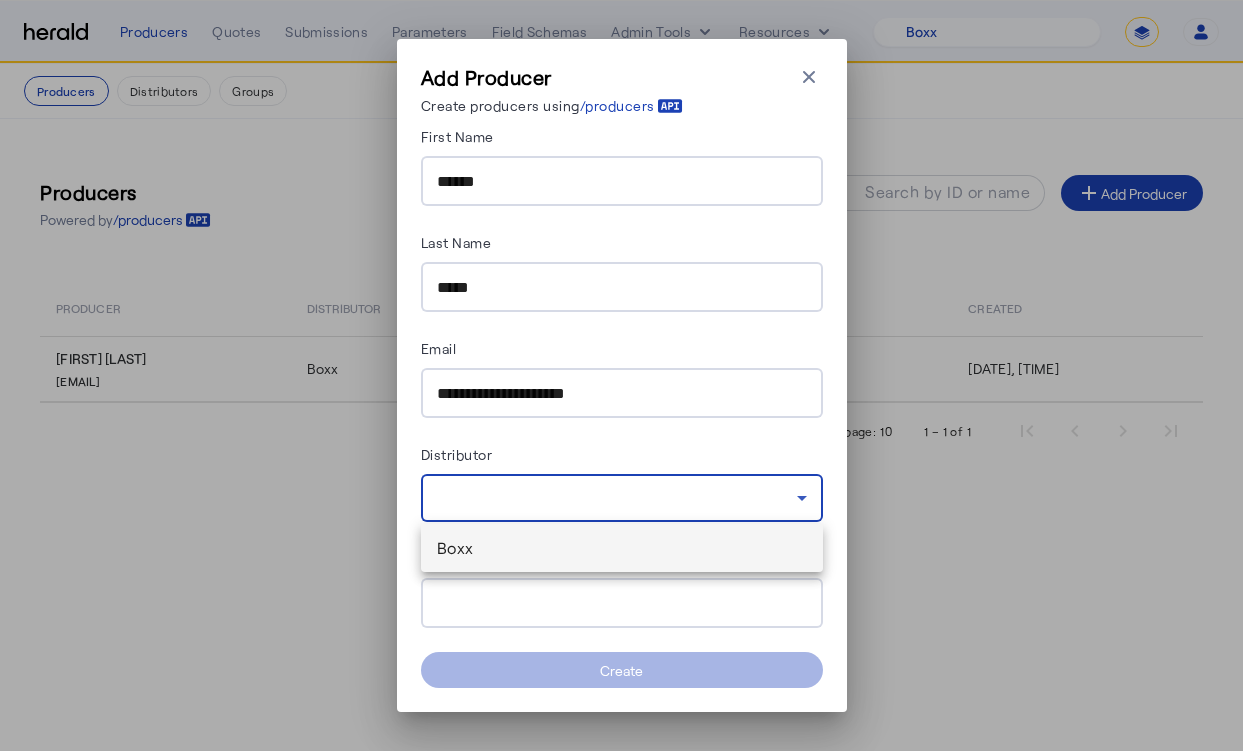 click on "Boxx" at bounding box center (622, 548) 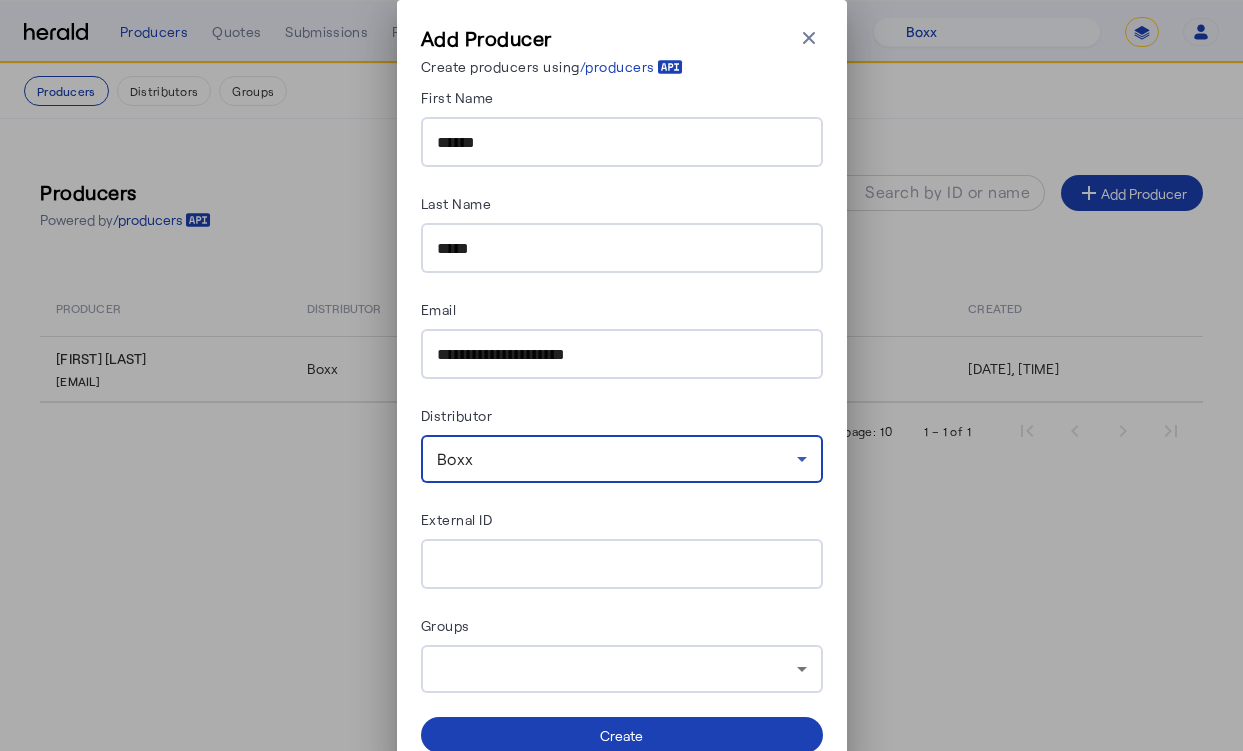 click 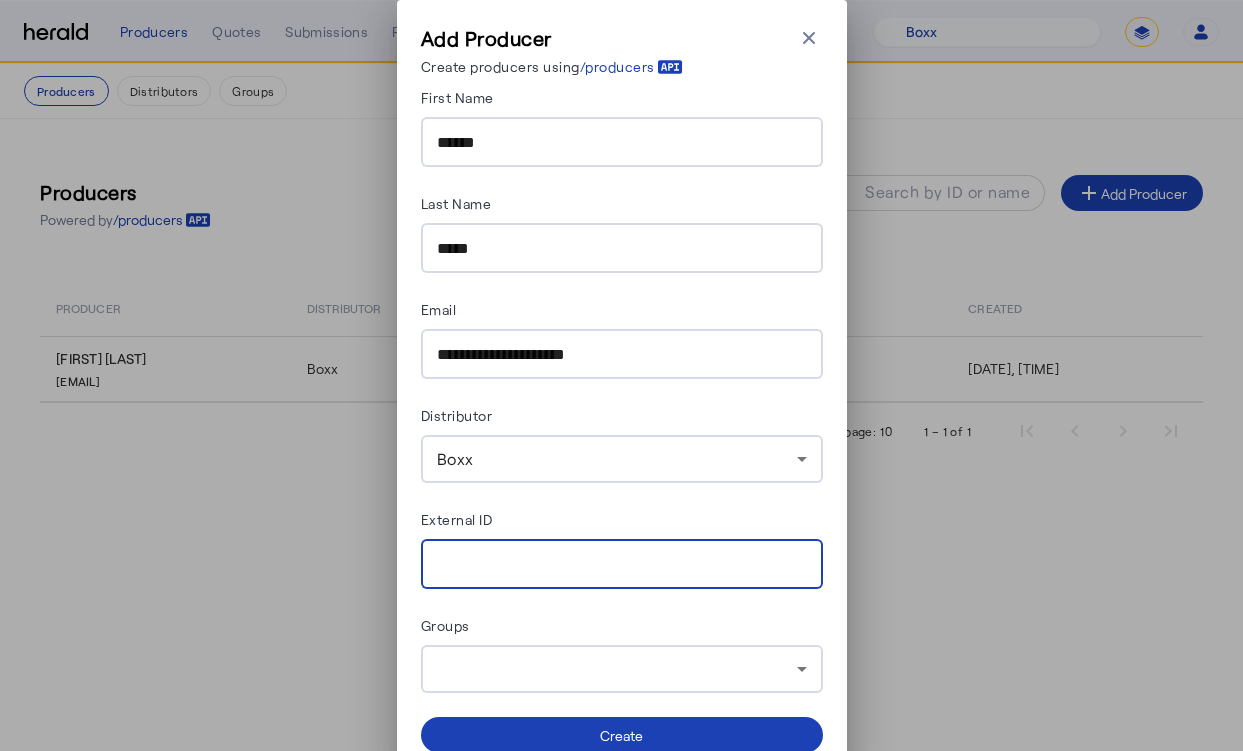 click on "**********" at bounding box center [622, 419] 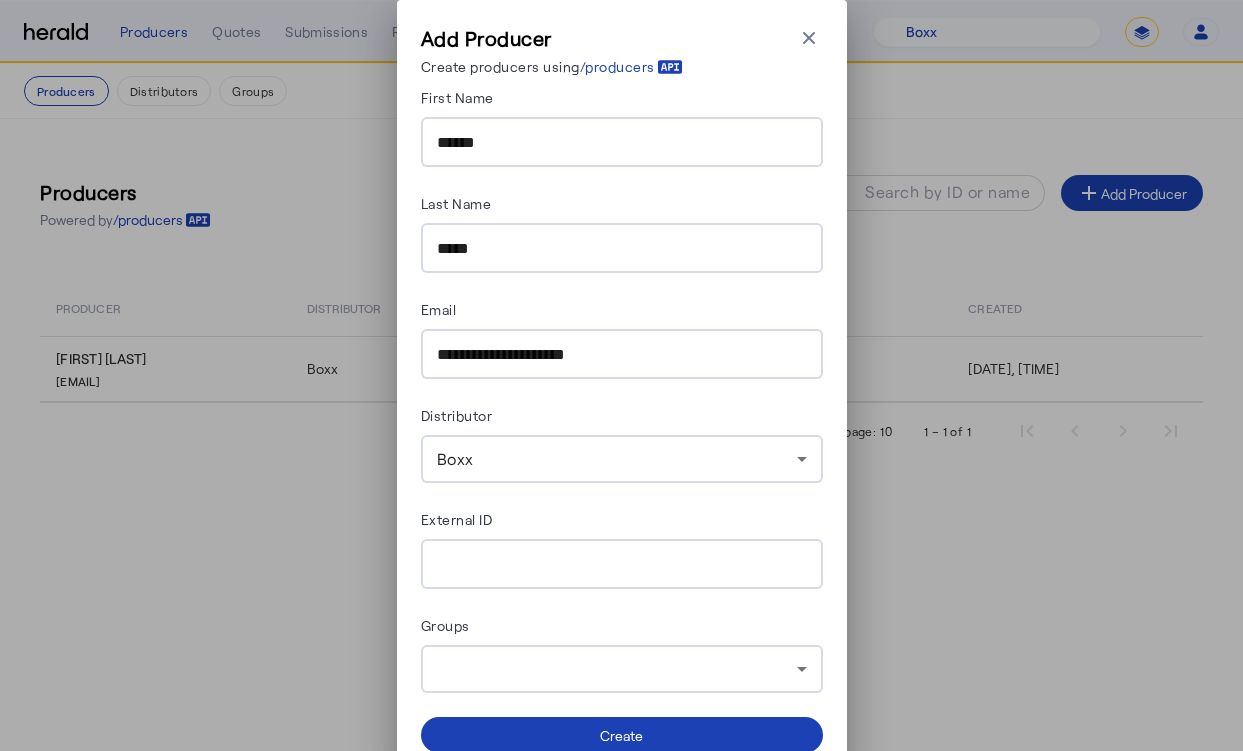 scroll, scrollTop: 18, scrollLeft: 0, axis: vertical 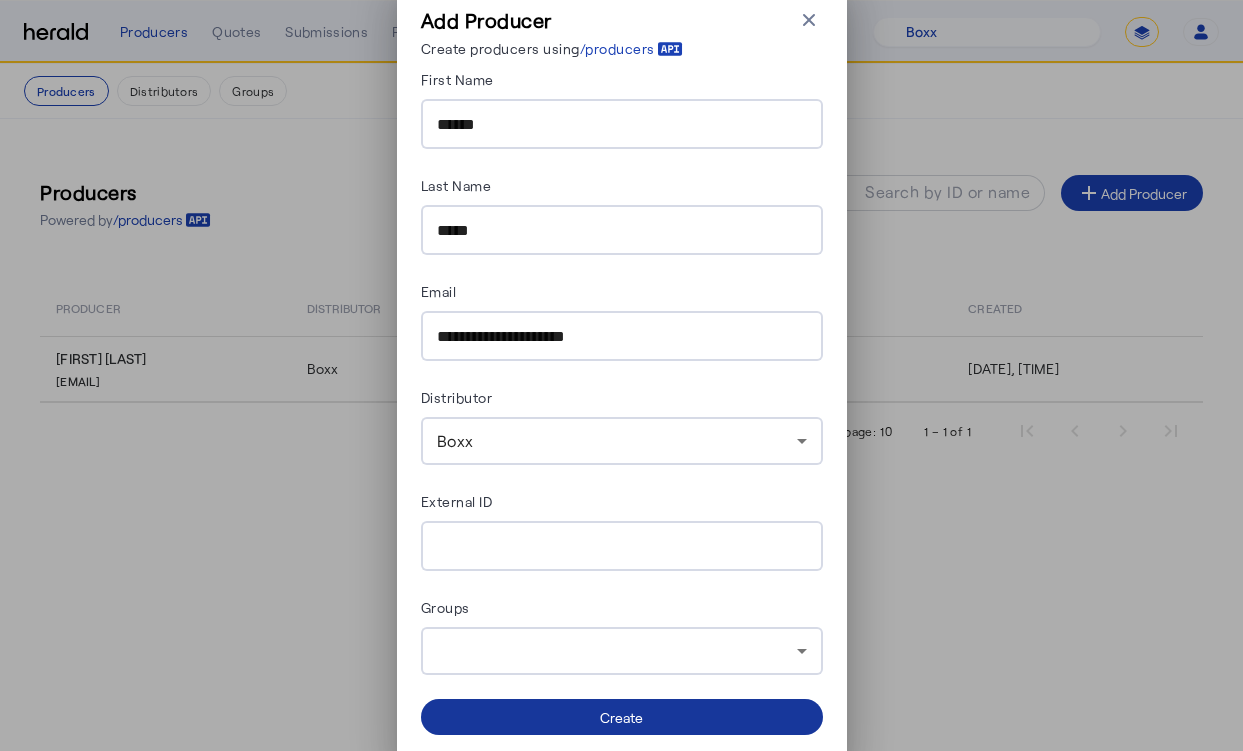 click at bounding box center [622, 717] 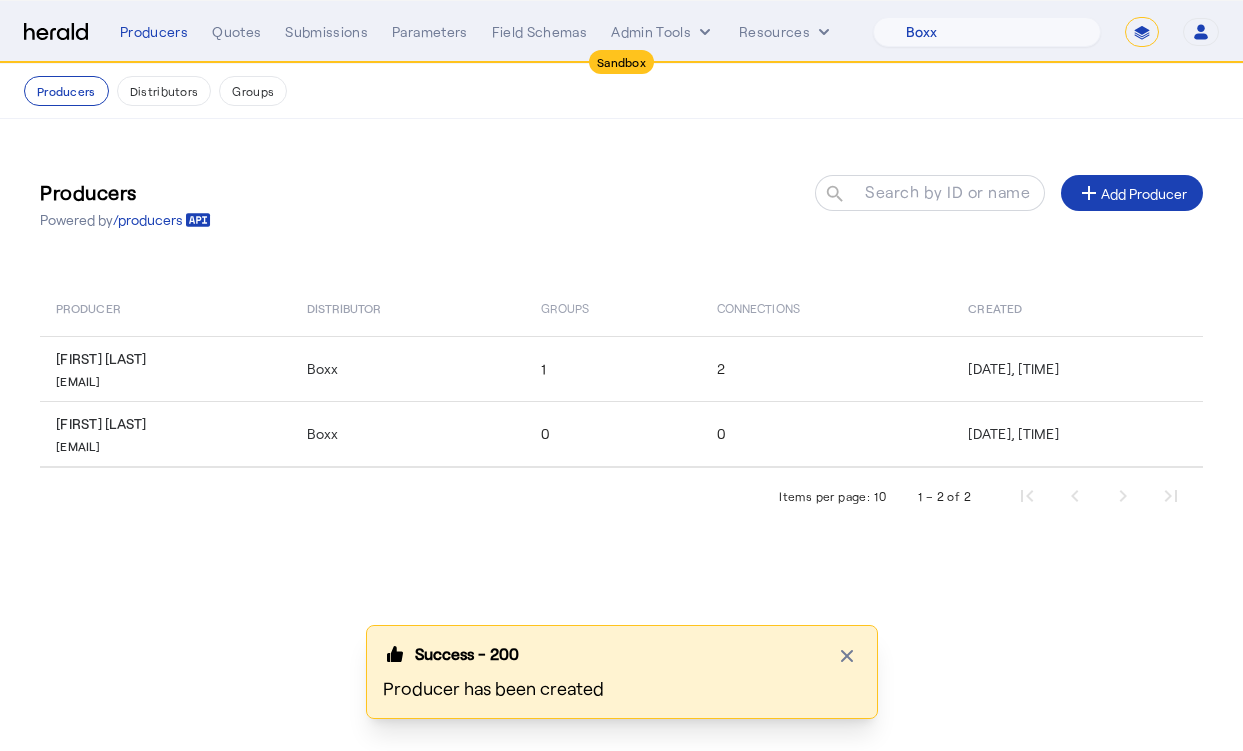 click on "Sandbox
Menu
Producers   Quotes   Submissions   Parameters   Field Schemas   Admin Tools
Resources
1Fort   Acrisure   Acturis   Affinity Advisors   Affinity Risk   Agentero   AmWins   Anzen   Aon   Appulate   Arch   Assurely   BTIS   Babbix   Berxi   Billy   BindHQ   Bold Penguin    Bolt   Bond   Boxx   Brightway   Brit Demo Sandbox   Broker Buddha   Buddy   Bunker   Burns Wilcox   CNA Test   CRC   CS onboarding test account   Chubb Test   Citadel   Coalition   Coast   Coterie Test   Counterpart    CoverForce   CoverWallet   Coverdash   Coverhound   Cowbell   Cyber Example Platform   CyberPassport   Defy Insurance   Draftrs   ESpecialty   Embroker   Equal Parts   Exavalu   Ezyagent   Federacy Platform   FifthWall   Flow Speciality (Capitola)   Foundation   Founder Shield   Gaya   Gerent   GloveBox   Glow   Growthmill   HW Kaufman   Hartford Steam Boiler   Hawksoft   Herald Envoy Testing  10" at bounding box center (621, 375) 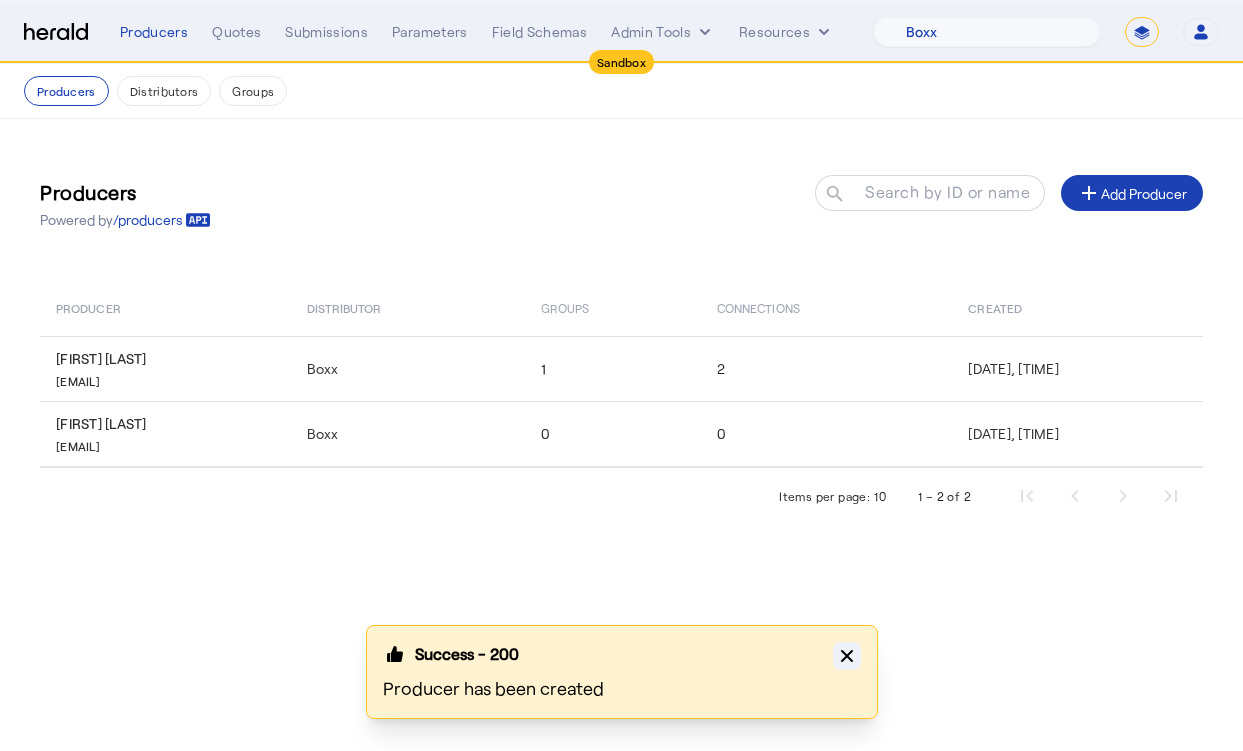 click 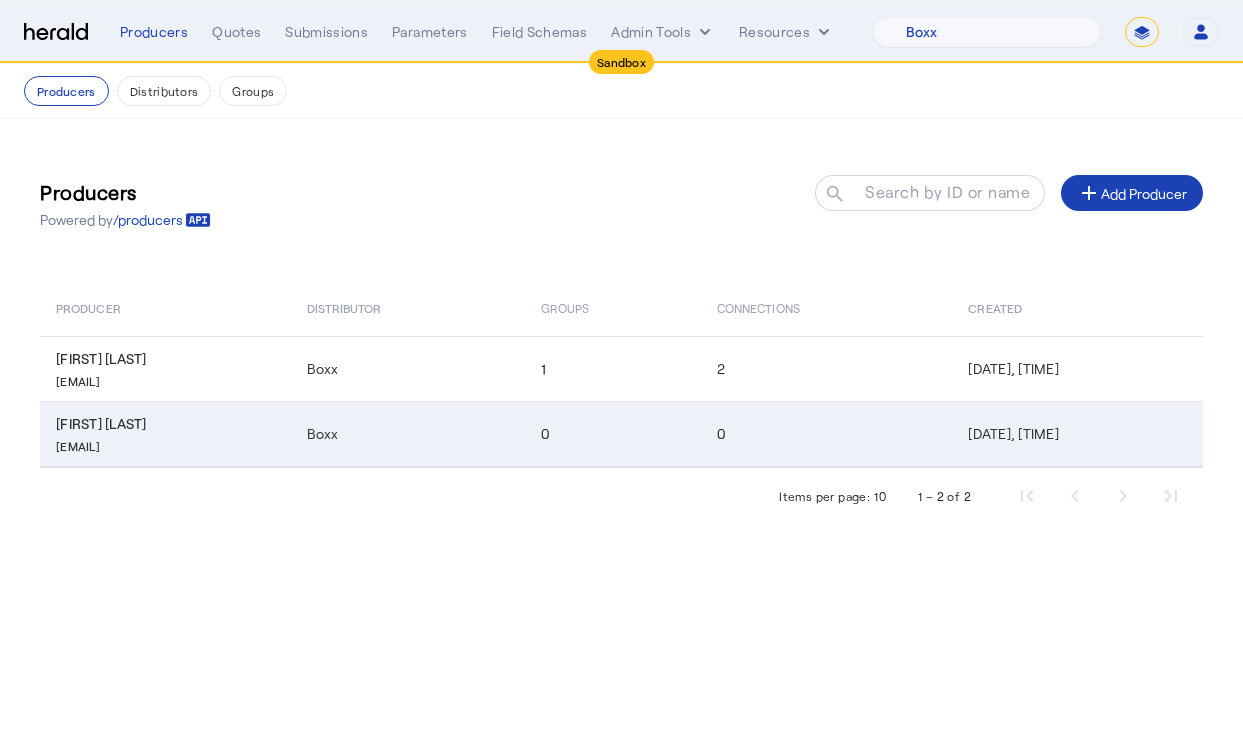 click on "Thomas Beale   thomas.beale@boxx.com" 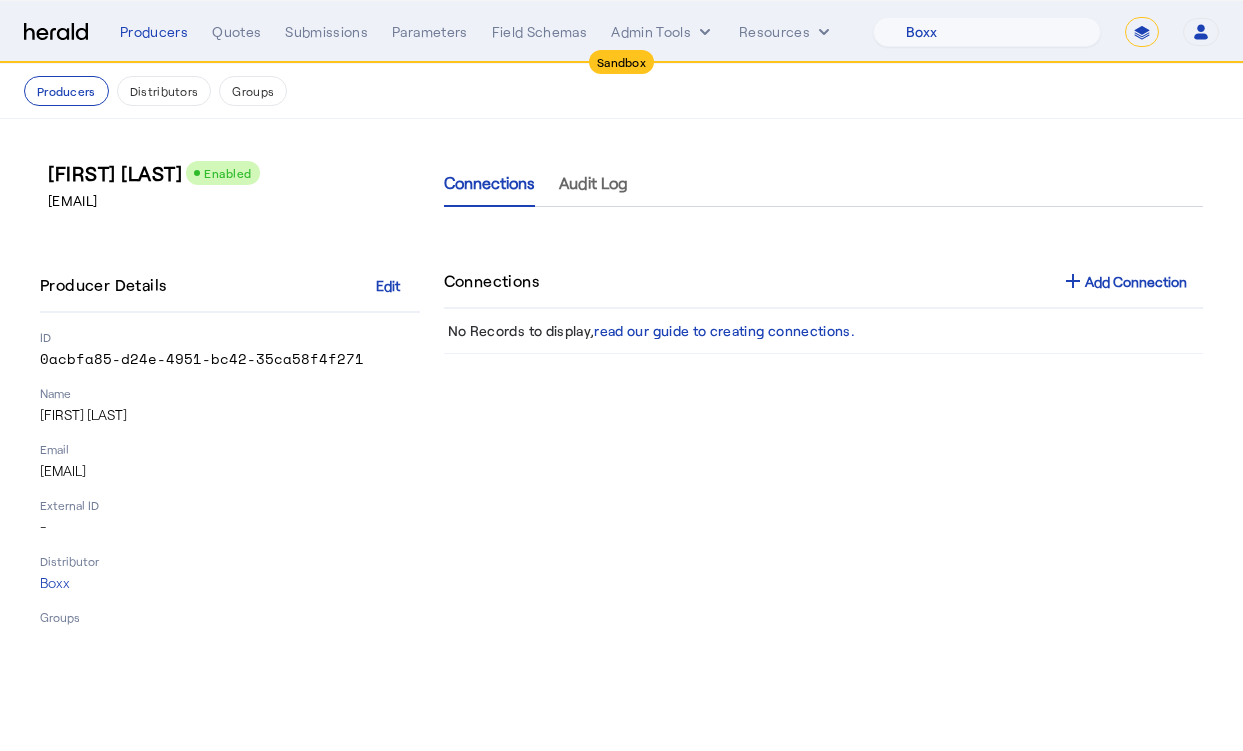 click on "Connections   Audit Log  Connections add  Add Connection   No Records to display,  read our guide to creating connections." 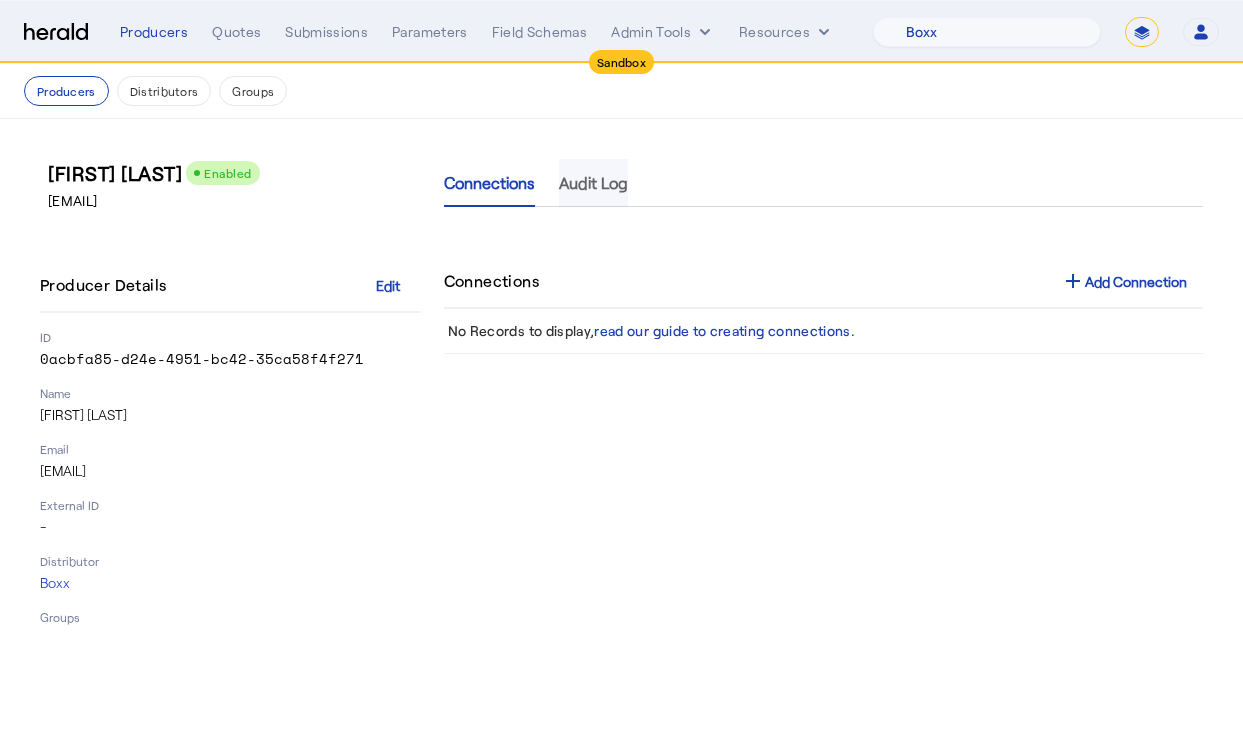 click on "Audit Log" at bounding box center [593, 183] 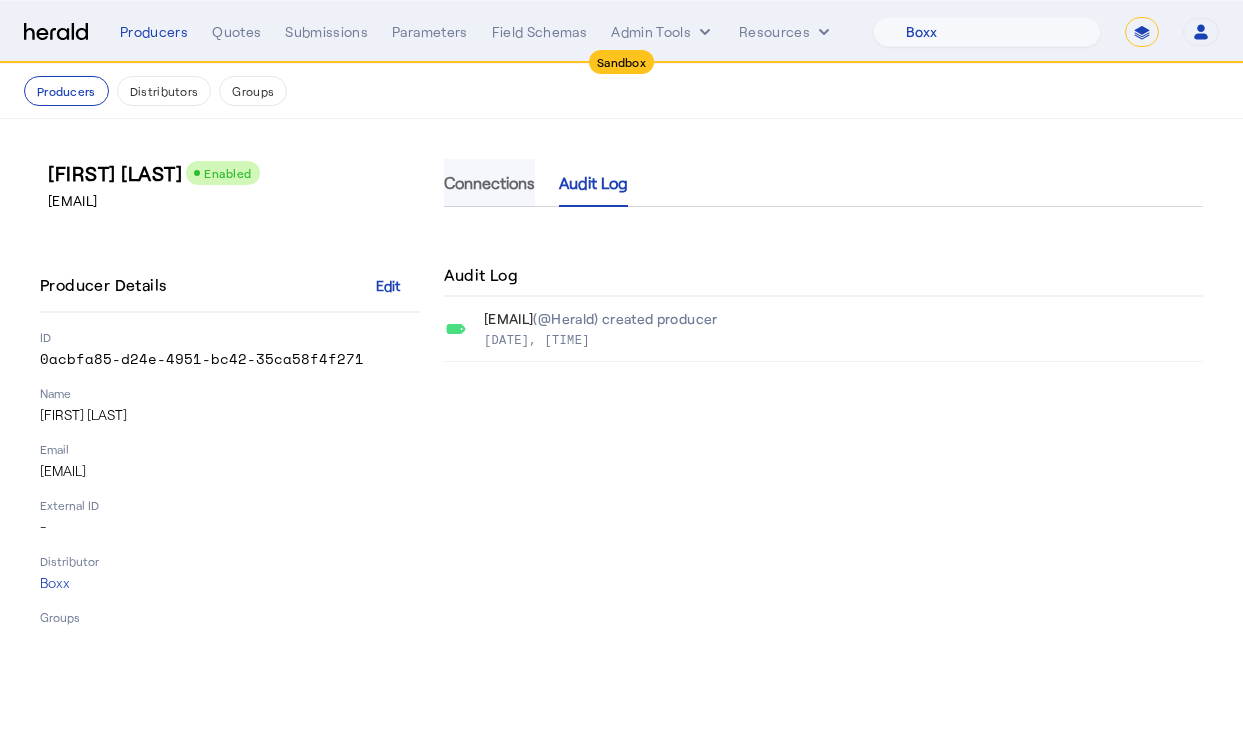 click on "Connections" at bounding box center [489, 183] 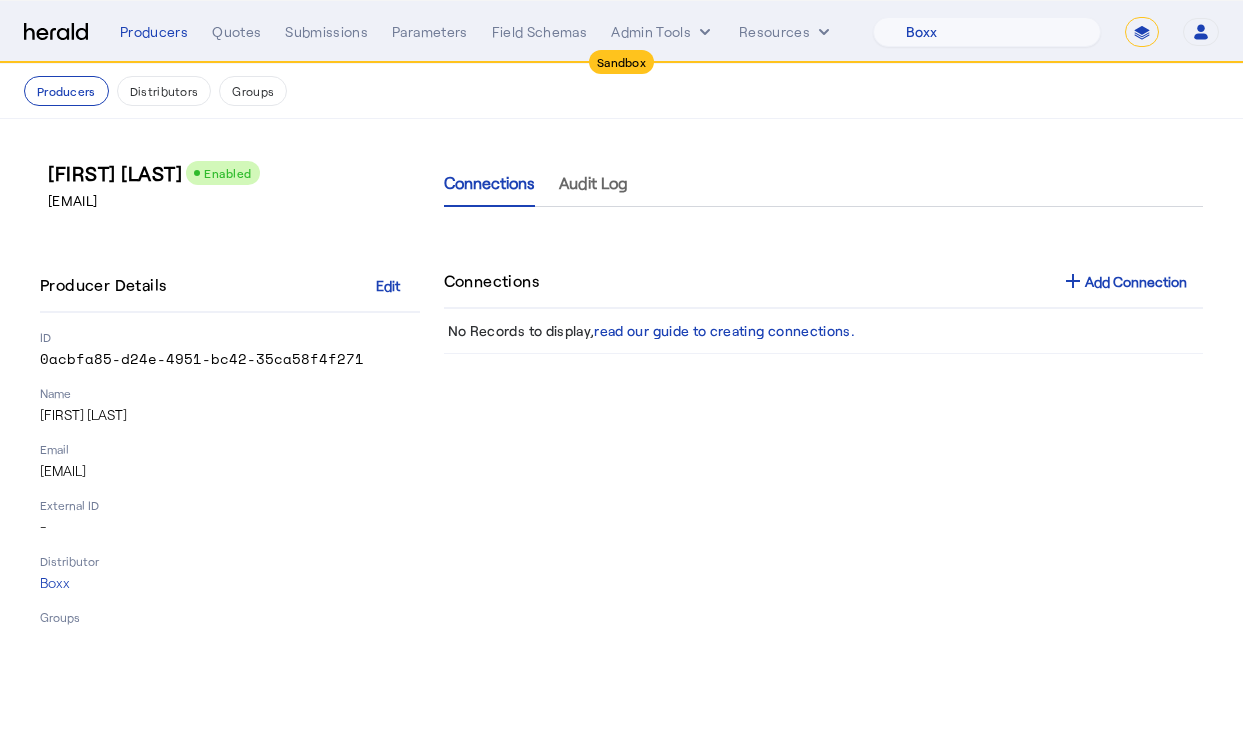 click on "Connections   Audit Log  Connections add  Add Connection   No Records to display,  read our guide to creating connections." 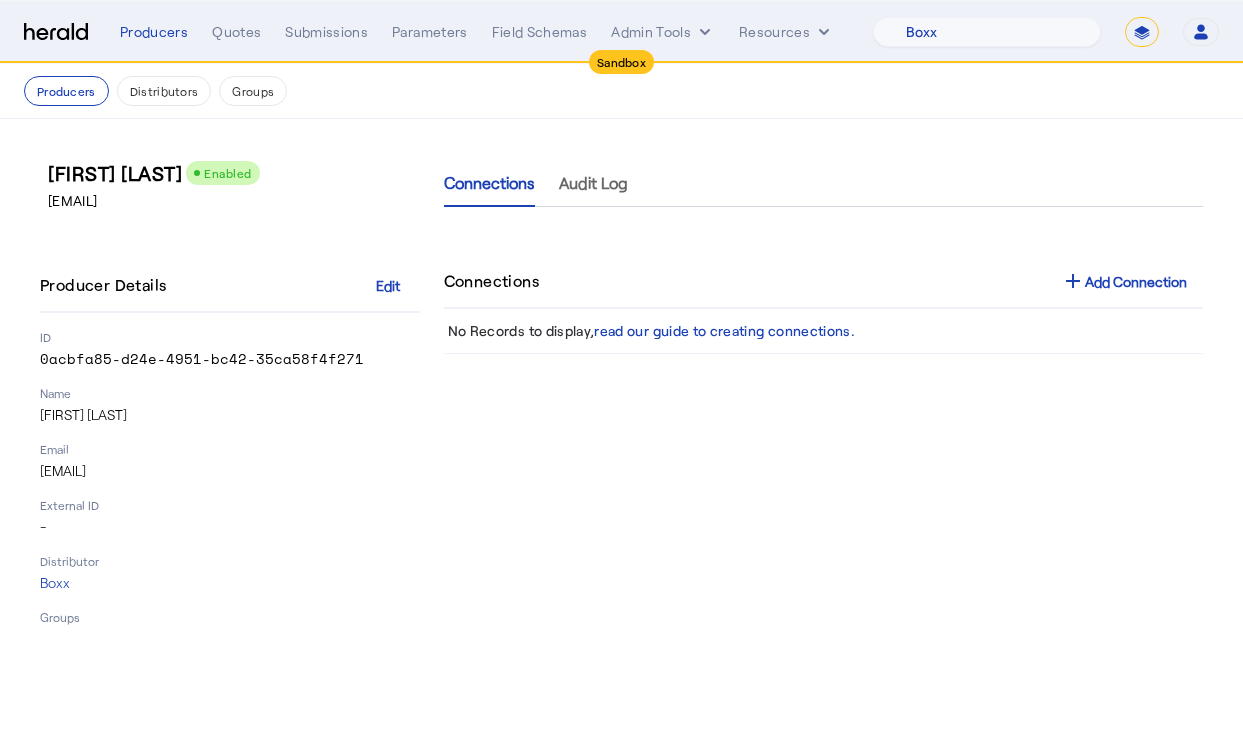 click on "Connections   Audit Log" 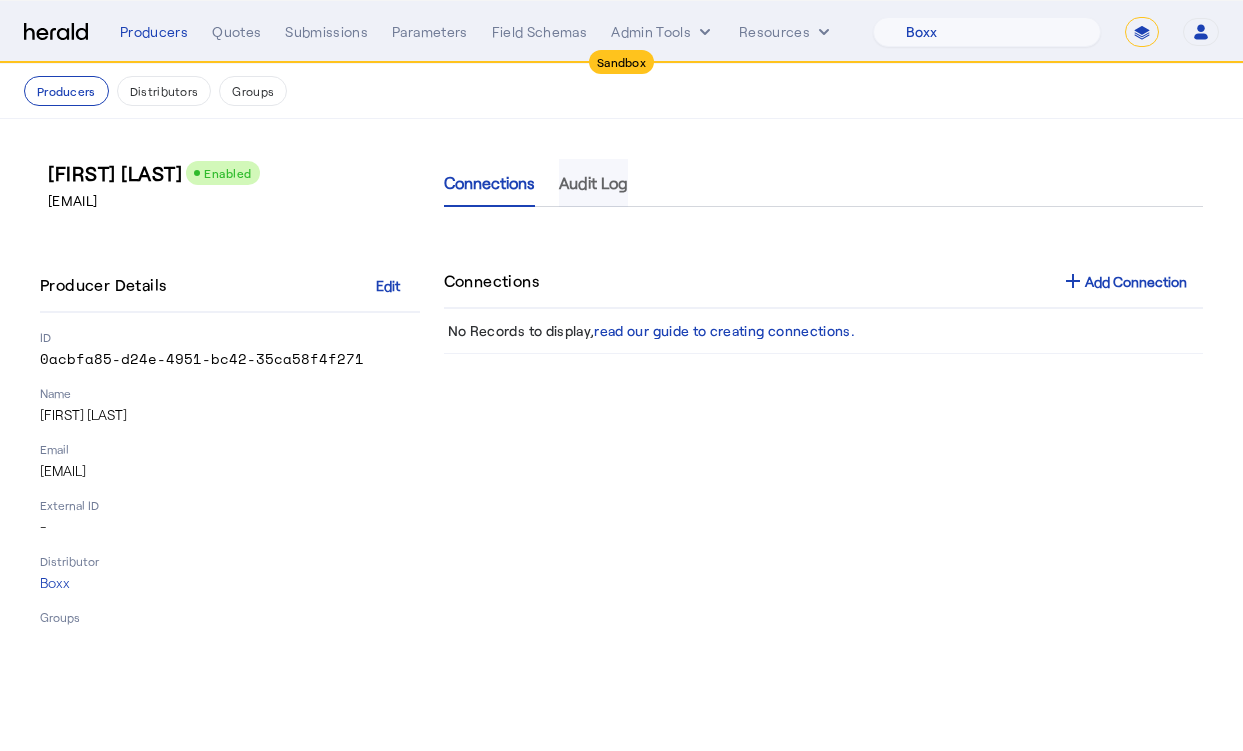 click on "Audit Log" at bounding box center [593, 183] 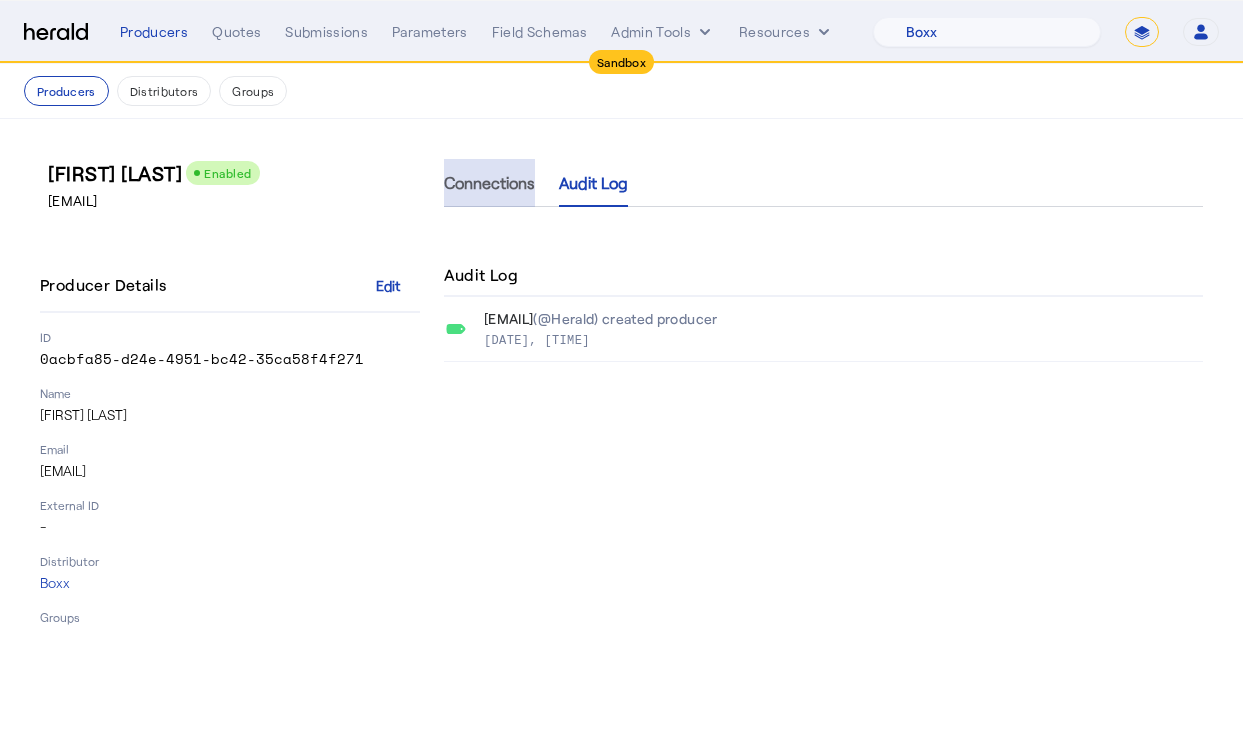 click on "Connections" at bounding box center [489, 183] 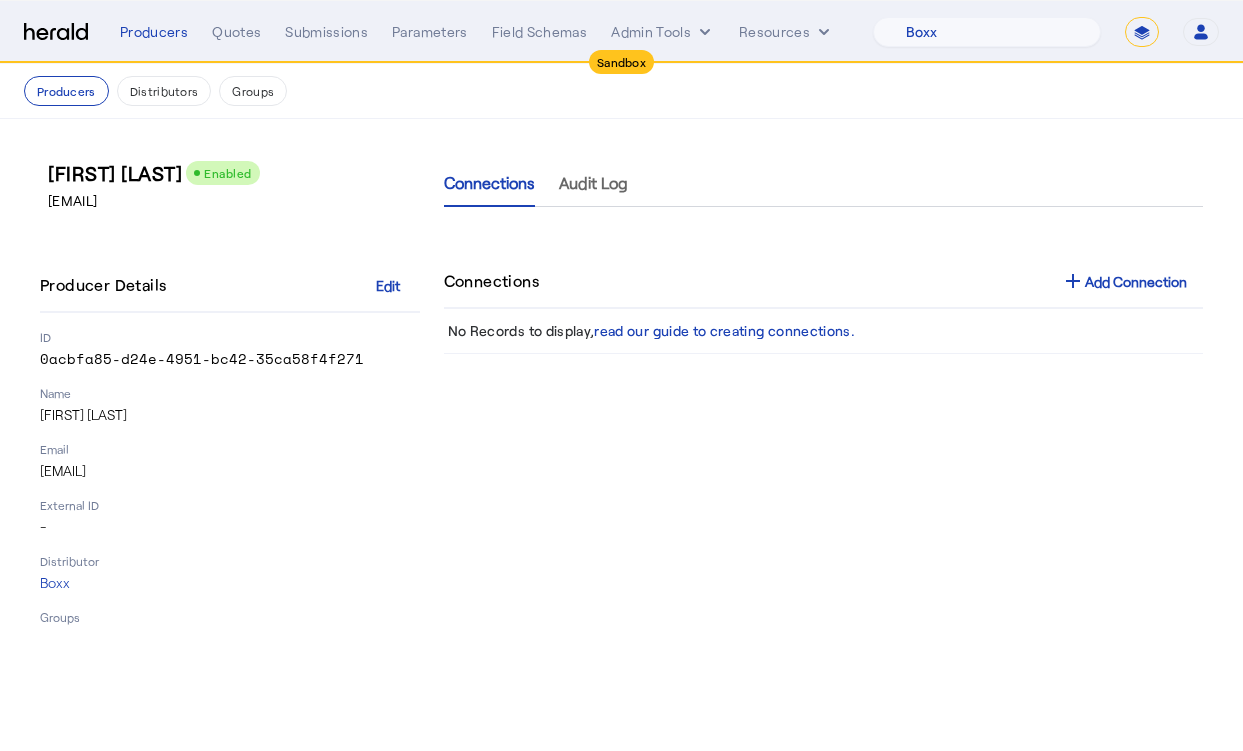 click on "Connections   Audit Log" 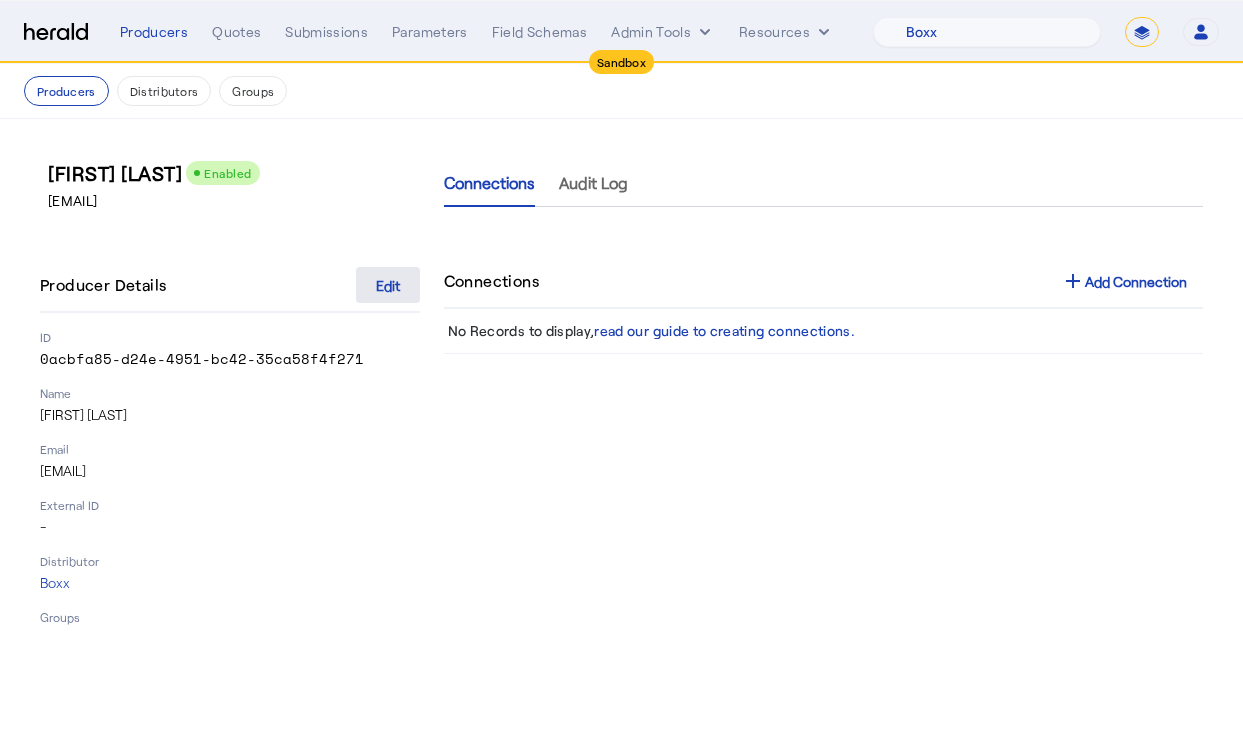 click on "Edit" at bounding box center (388, 285) 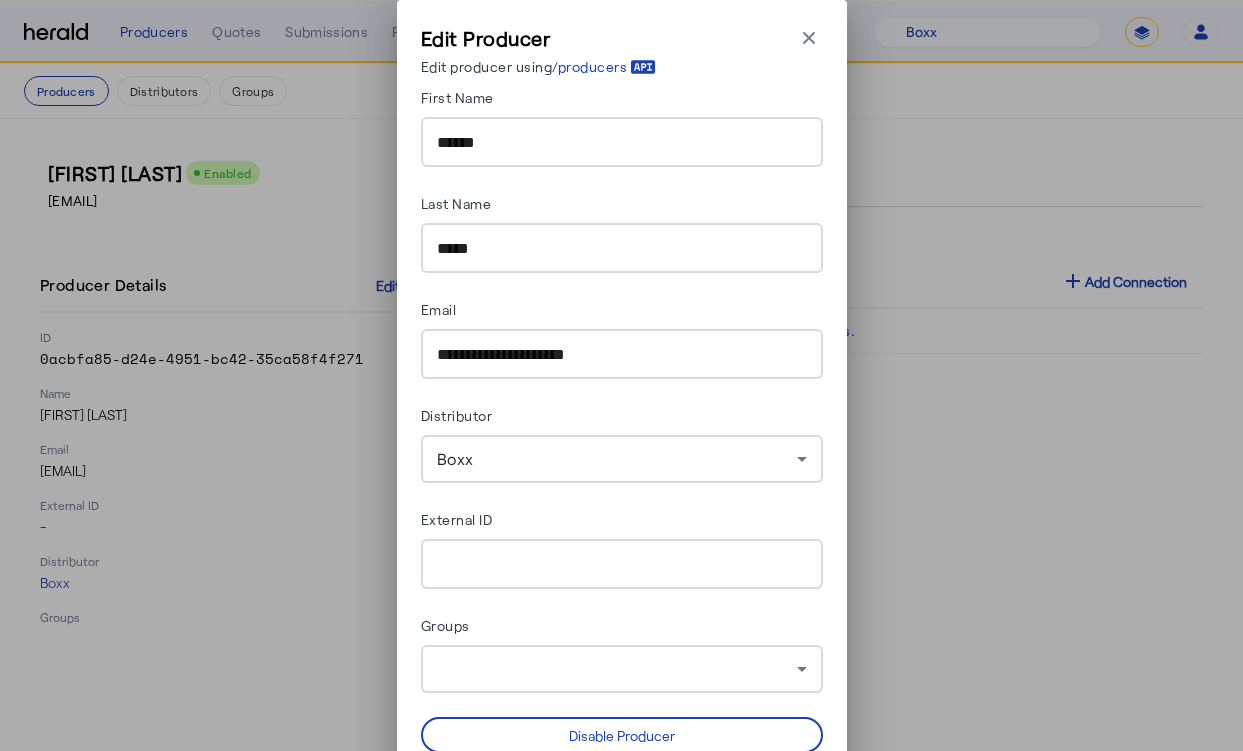 scroll, scrollTop: 78, scrollLeft: 0, axis: vertical 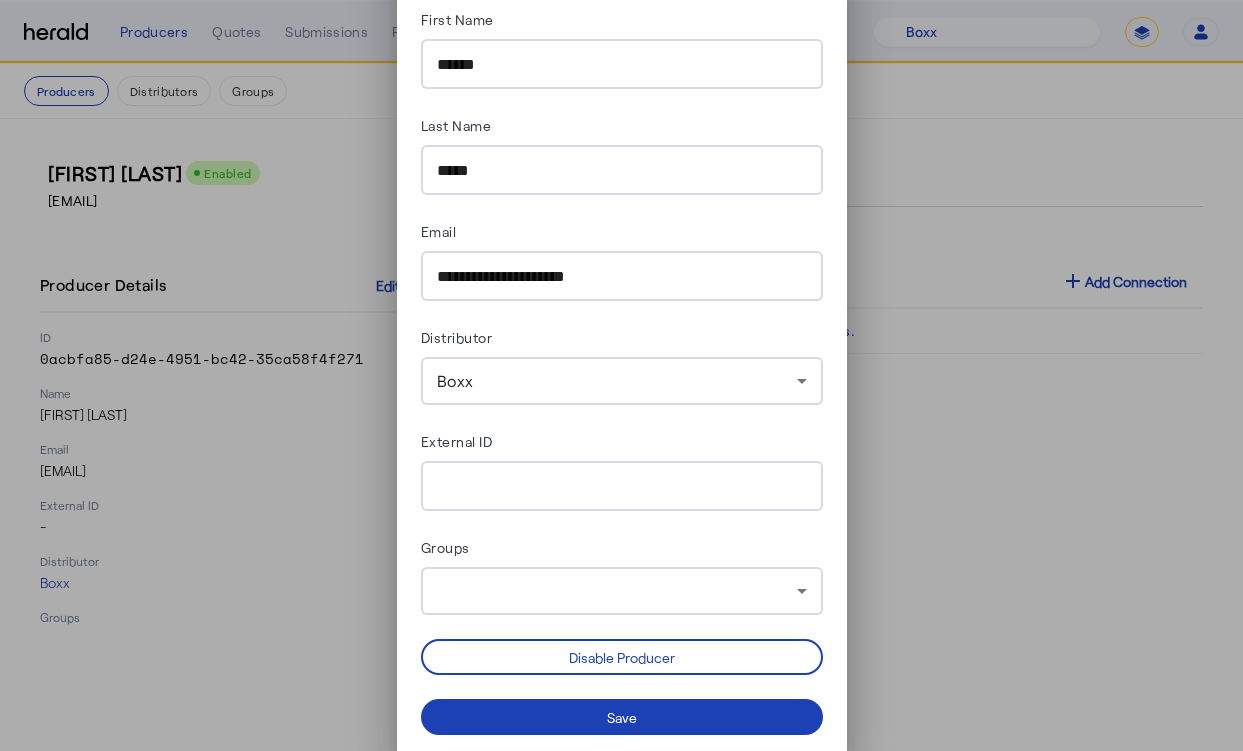 click on "External ID" at bounding box center [622, 487] 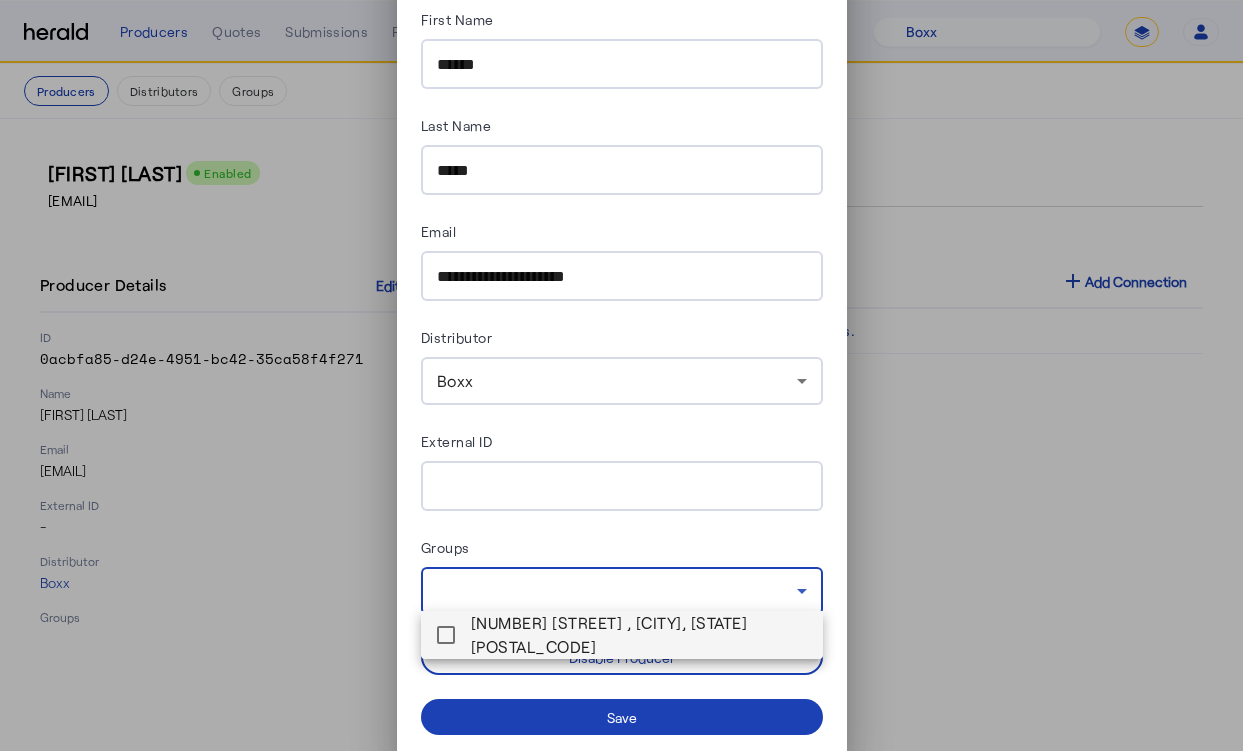 click at bounding box center [621, 375] 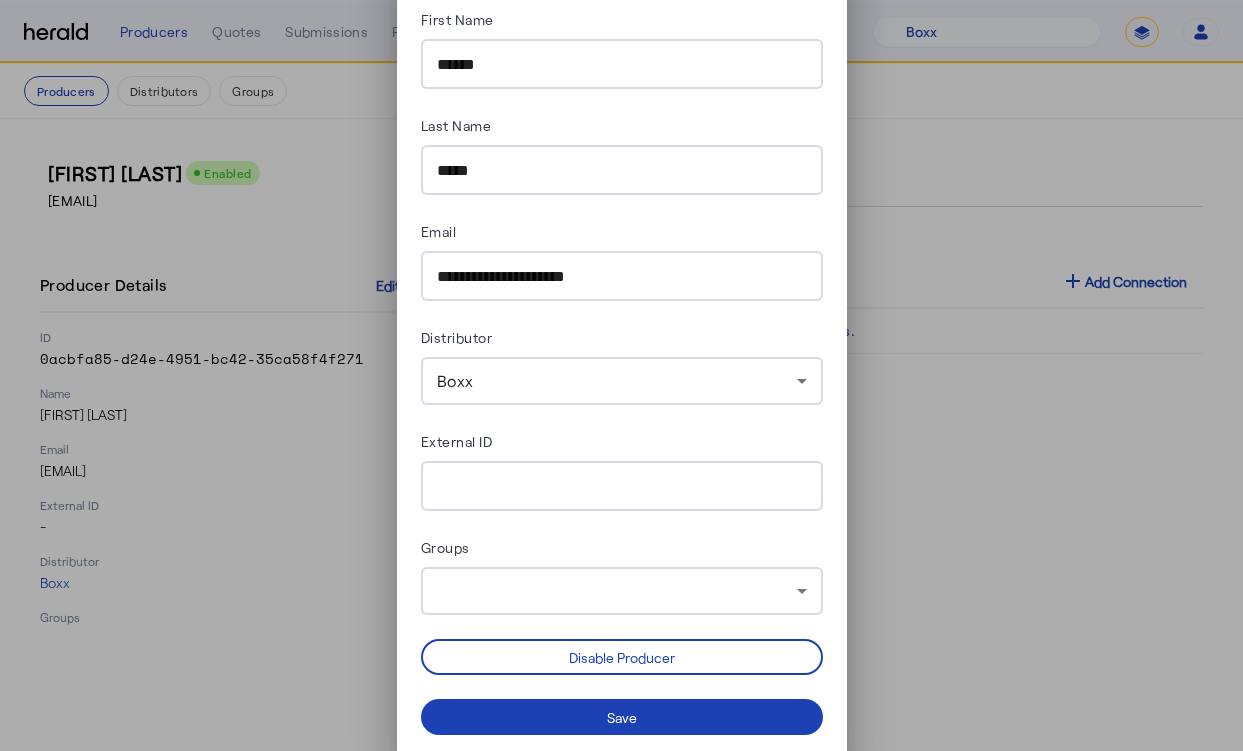 click at bounding box center (617, 591) 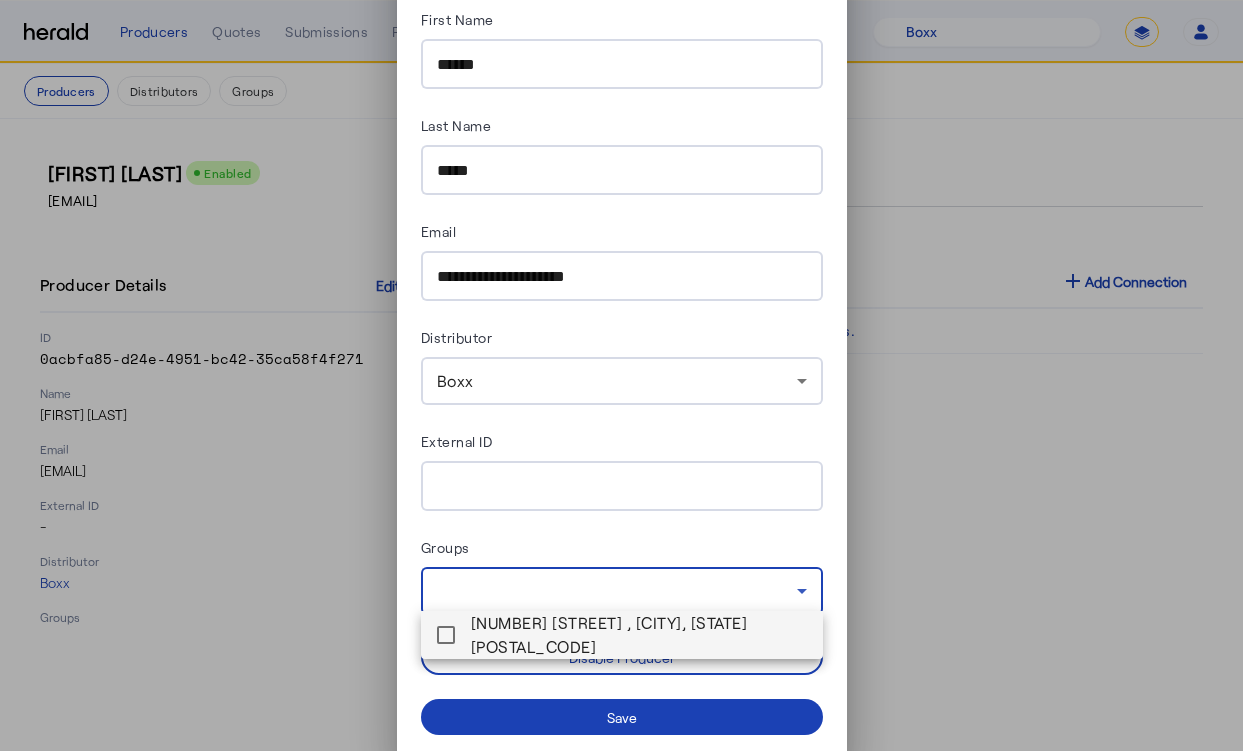 click on "246 Highland Avenue  , Somerville, MA 02143" at bounding box center [639, 635] 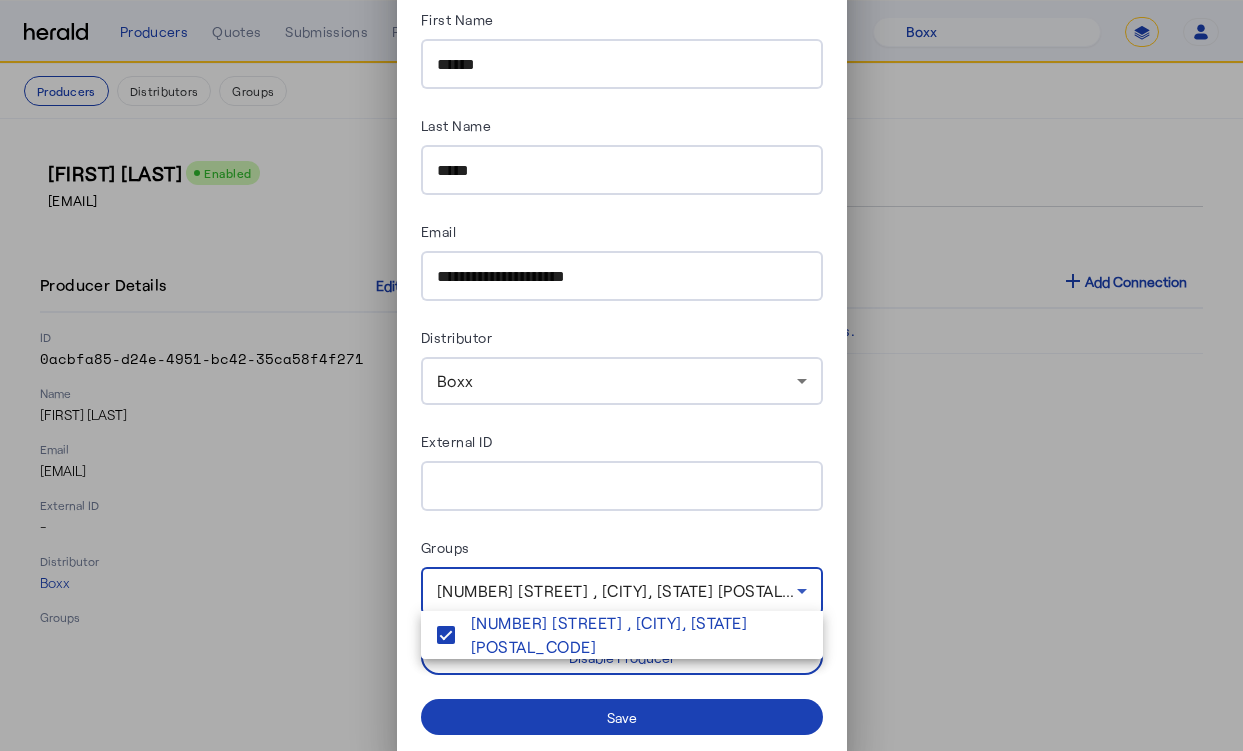 click at bounding box center (621, 375) 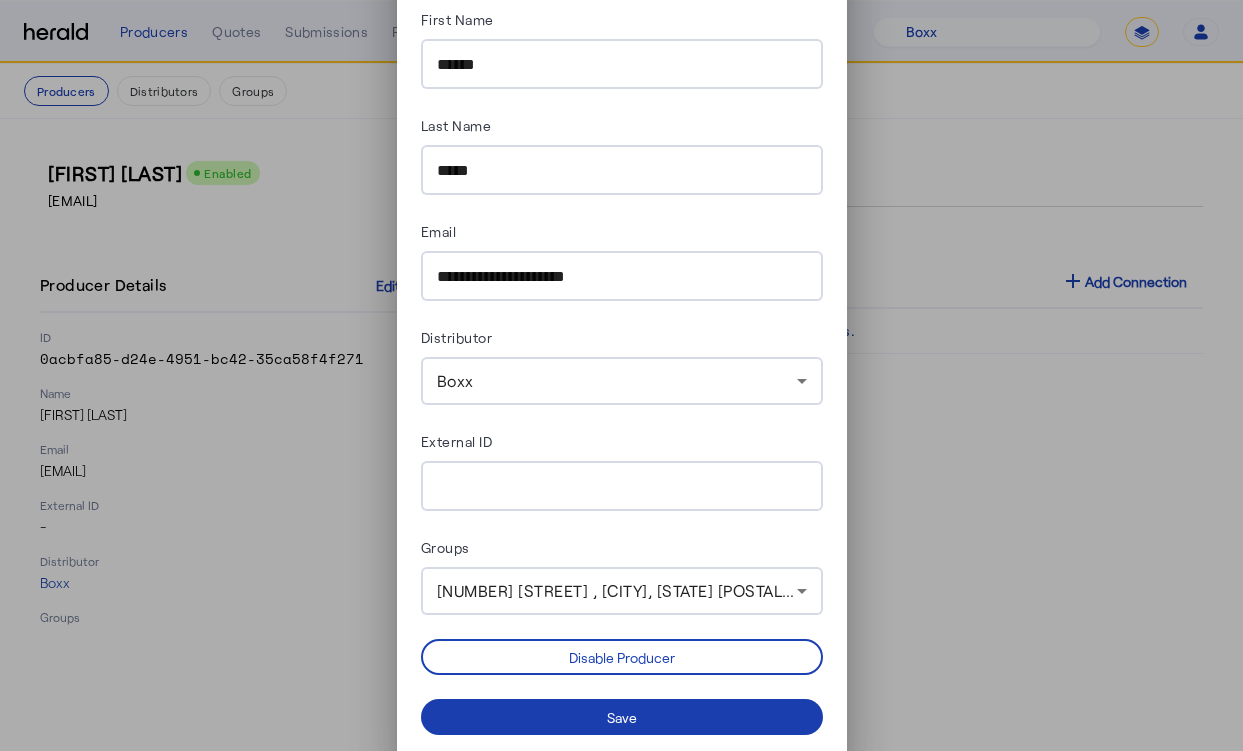 click at bounding box center (622, 717) 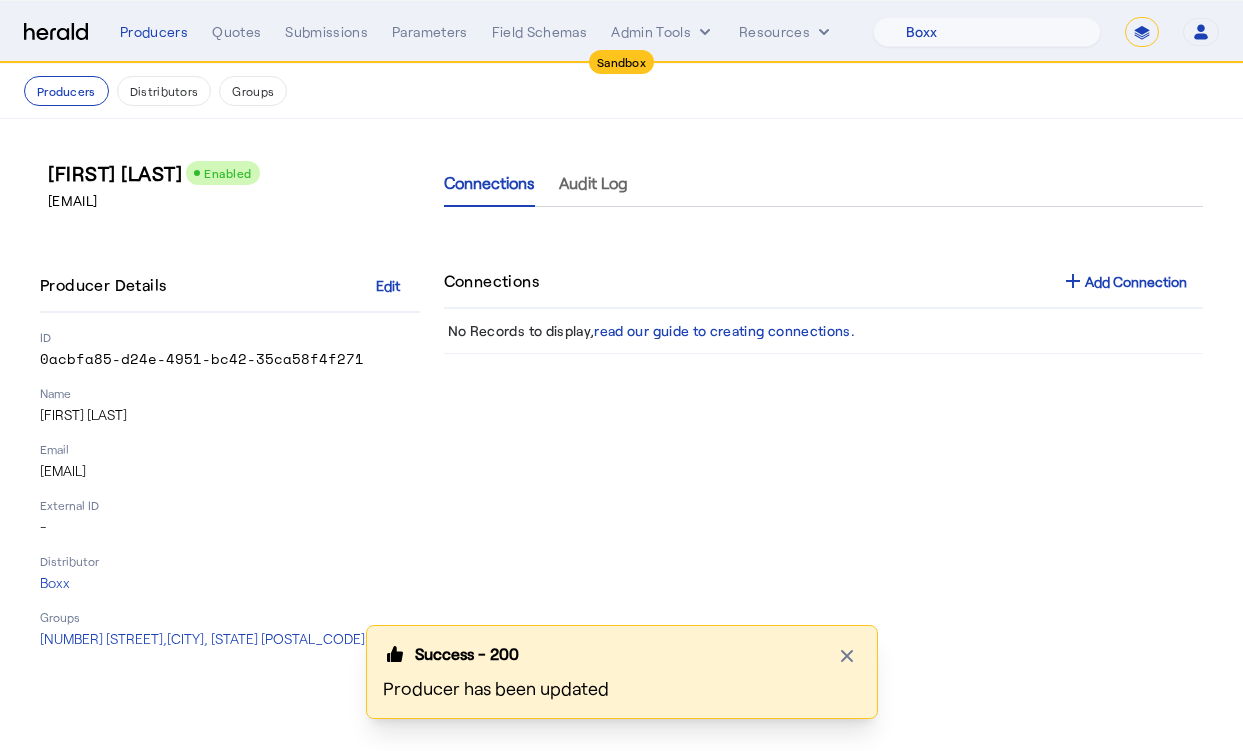 click on "Success - 200  Close modal Producer has been updated" 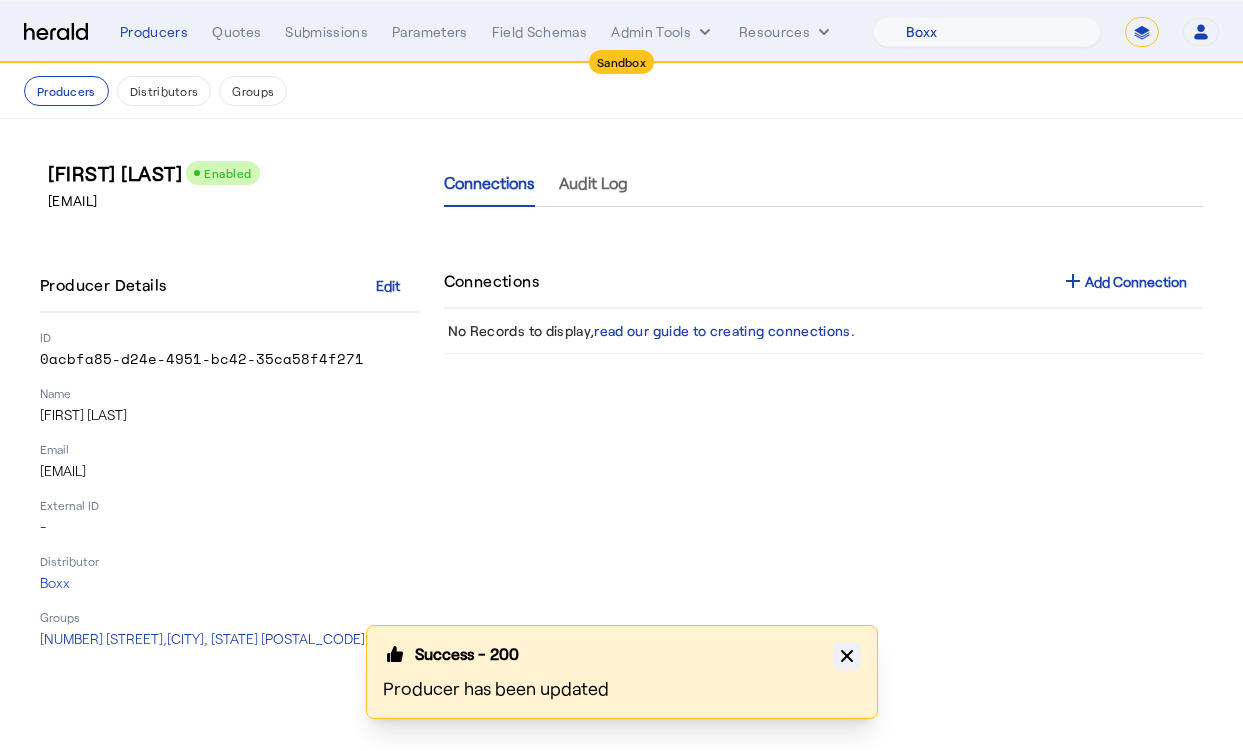 click 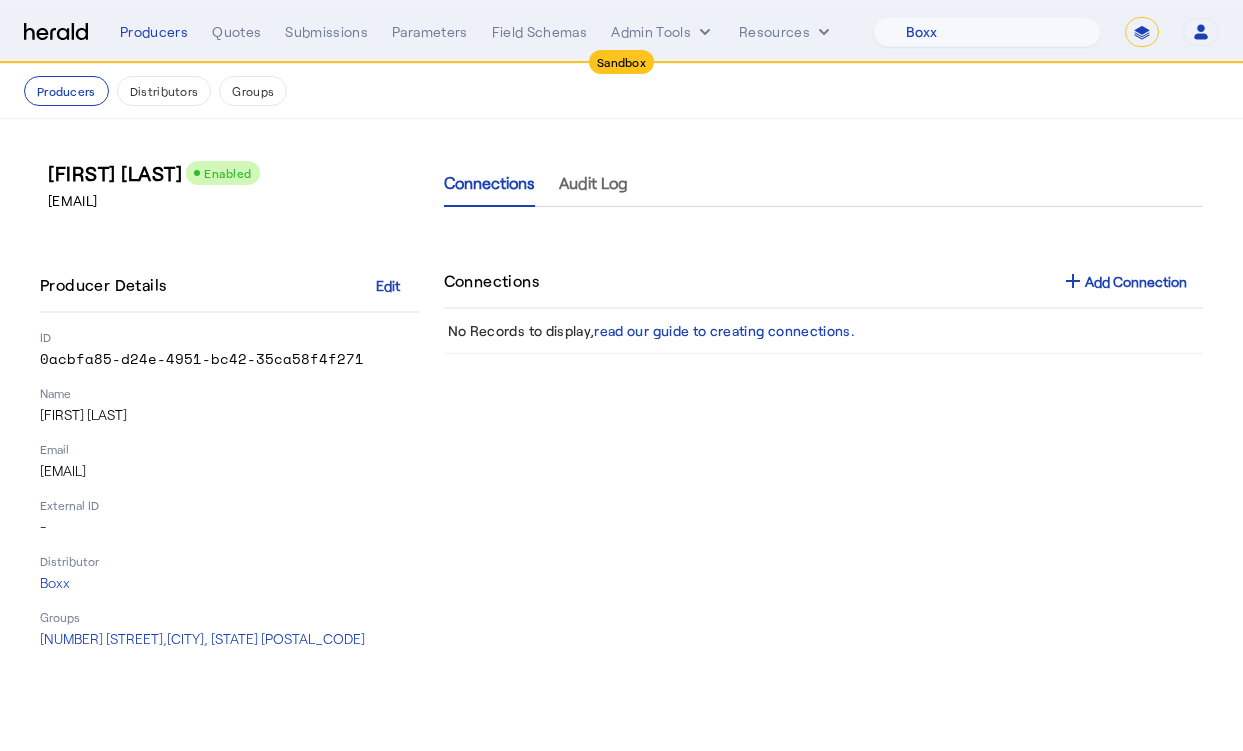 click on "Connections   Audit Log  Connections add  Add Connection   No Records to display,  read our guide to creating connections." 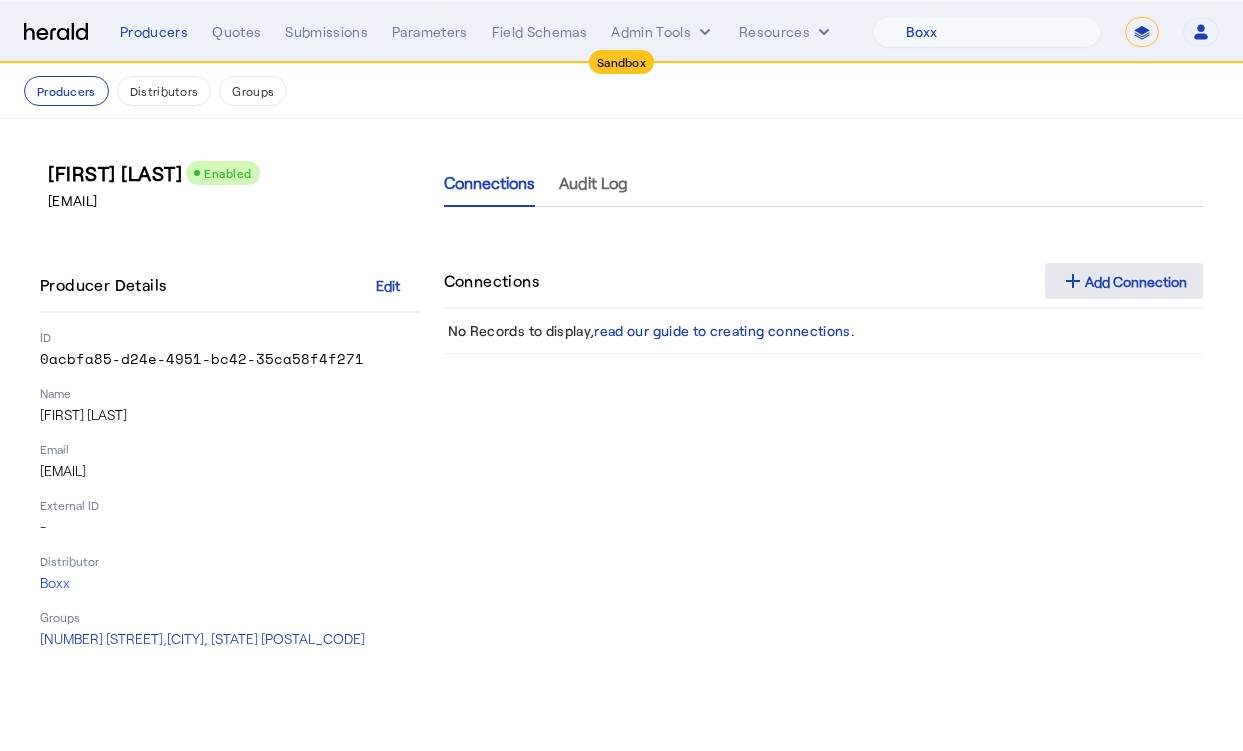 click on "add  Add Connection" at bounding box center [1124, 281] 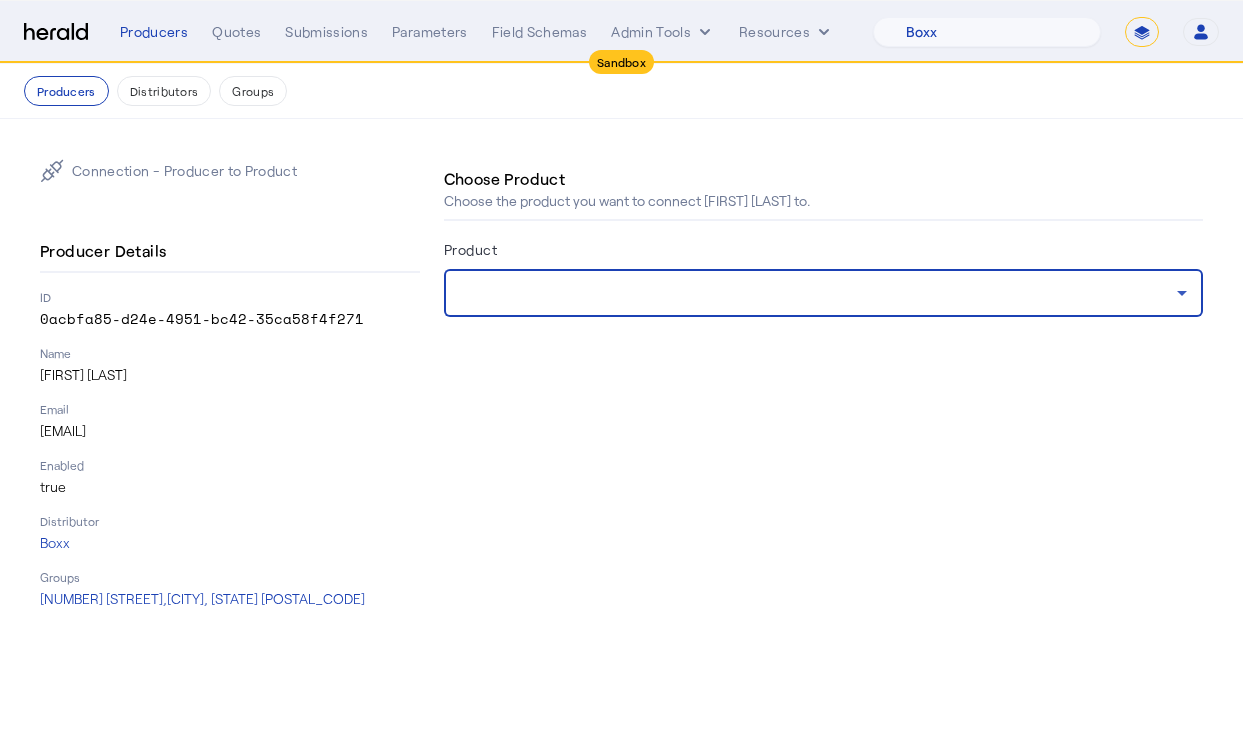 click at bounding box center [818, 293] 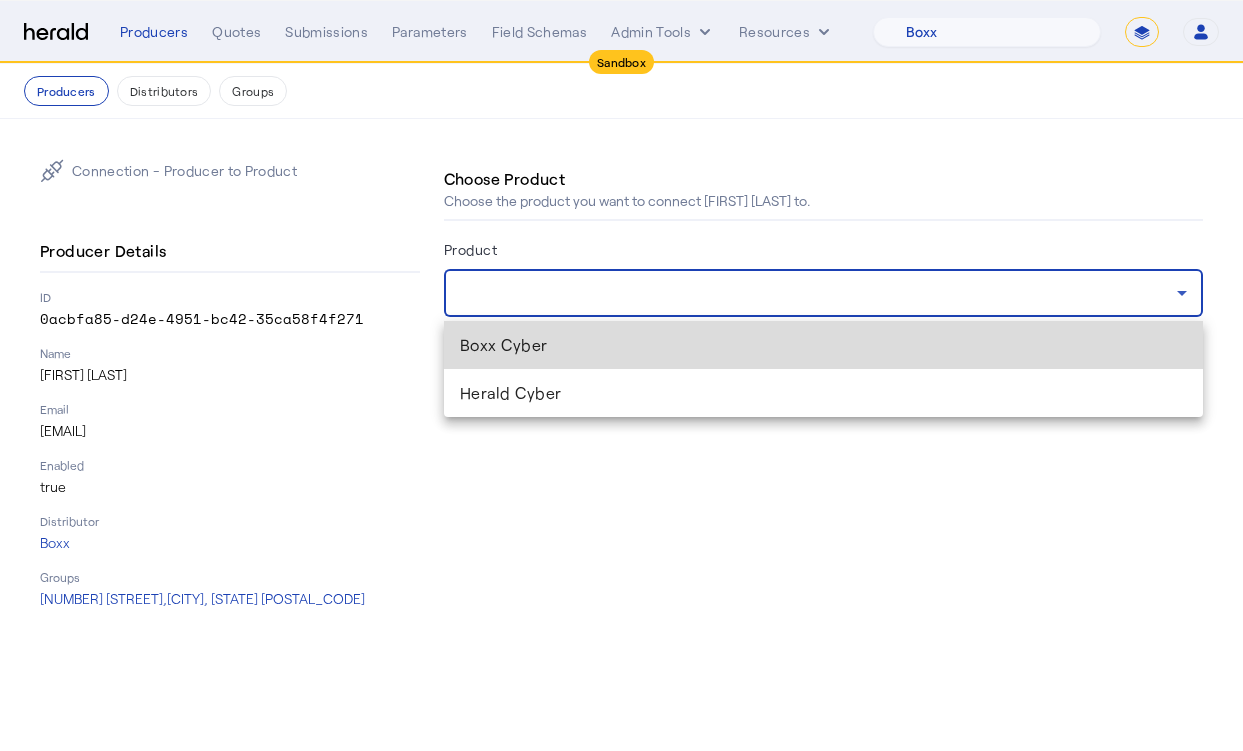 click on "Boxx Cyber" at bounding box center (823, 345) 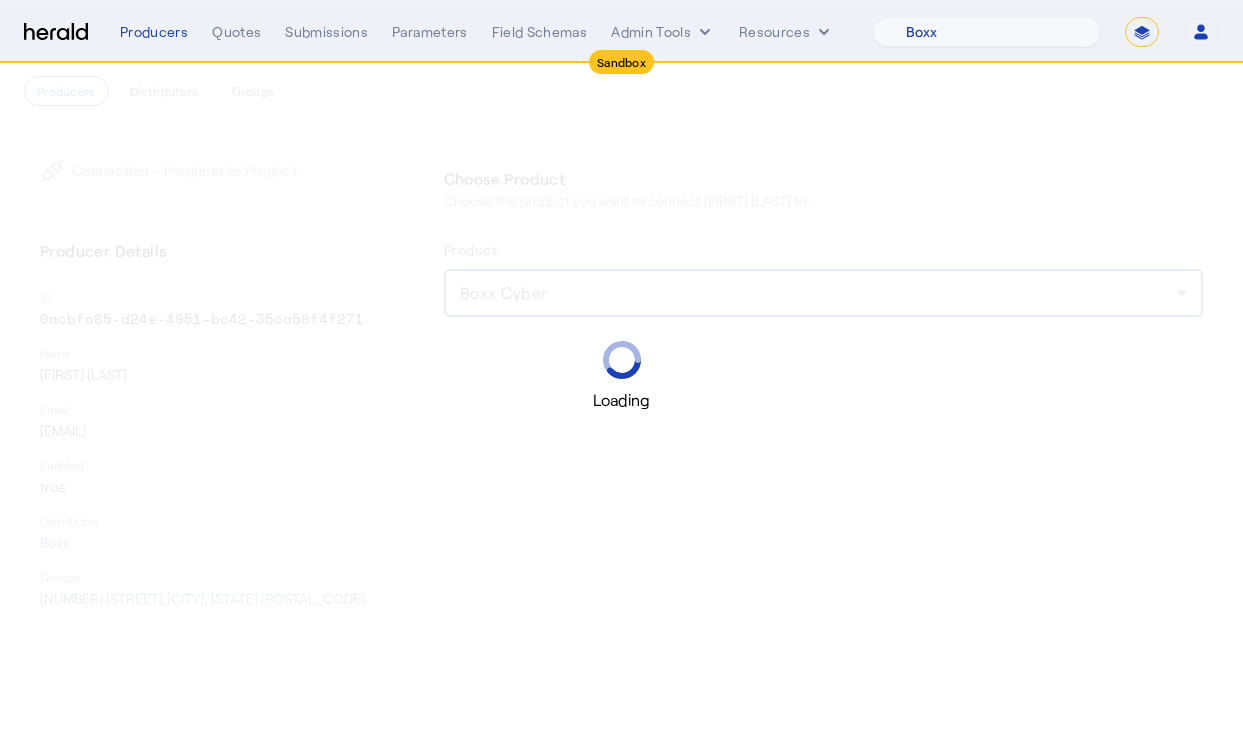 click on "Loading" at bounding box center [621, 375] 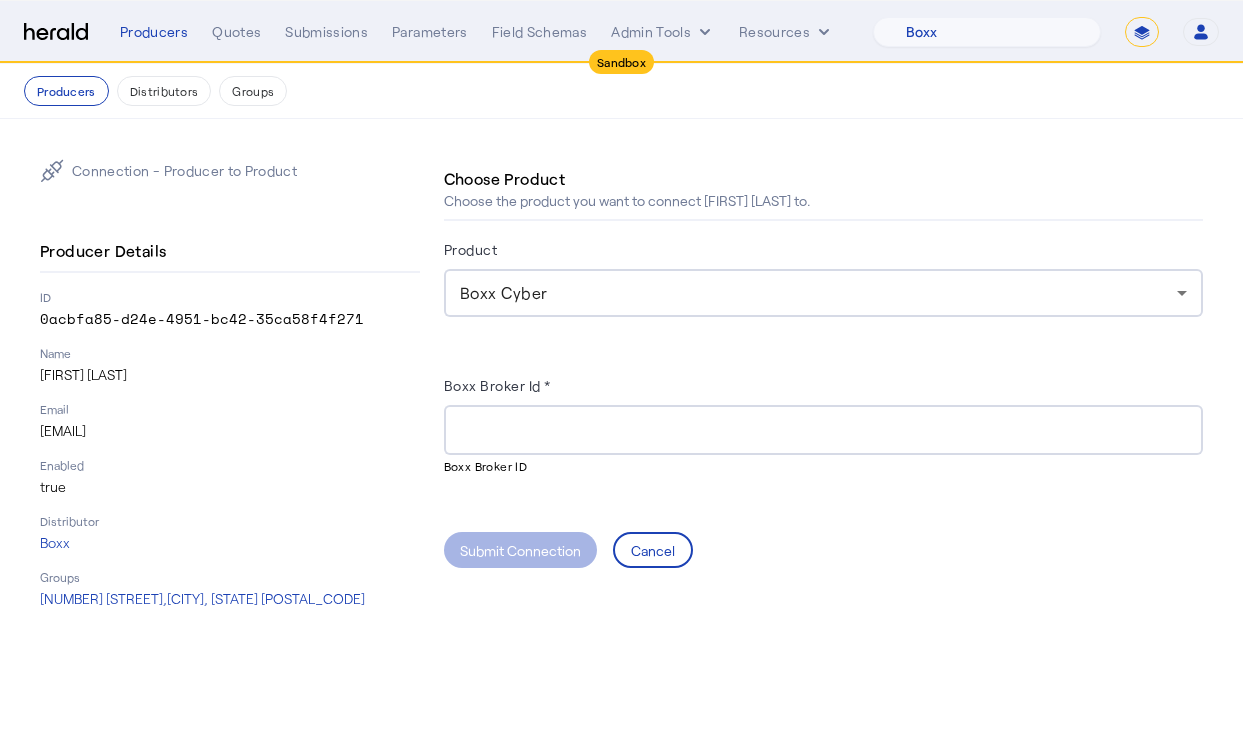 click on "Boxx Broker Id *" 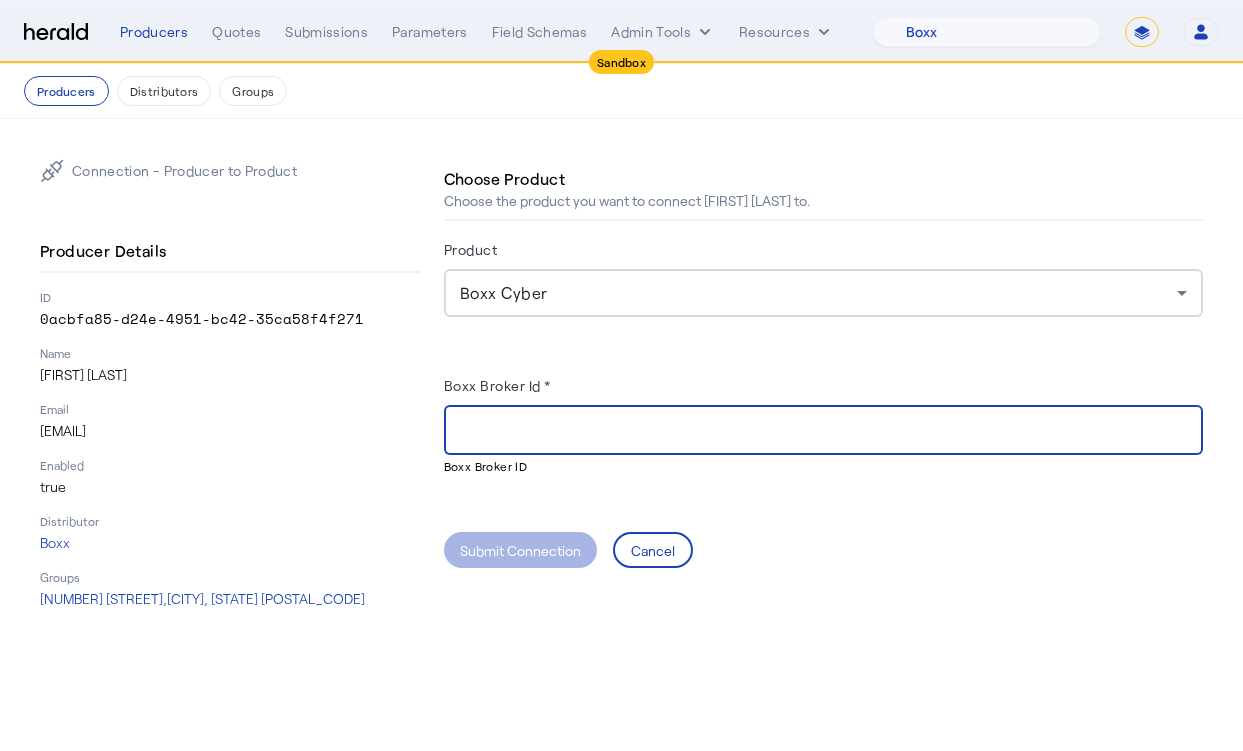 click on "Boxx Broker Id *  Boxx Broker ID" 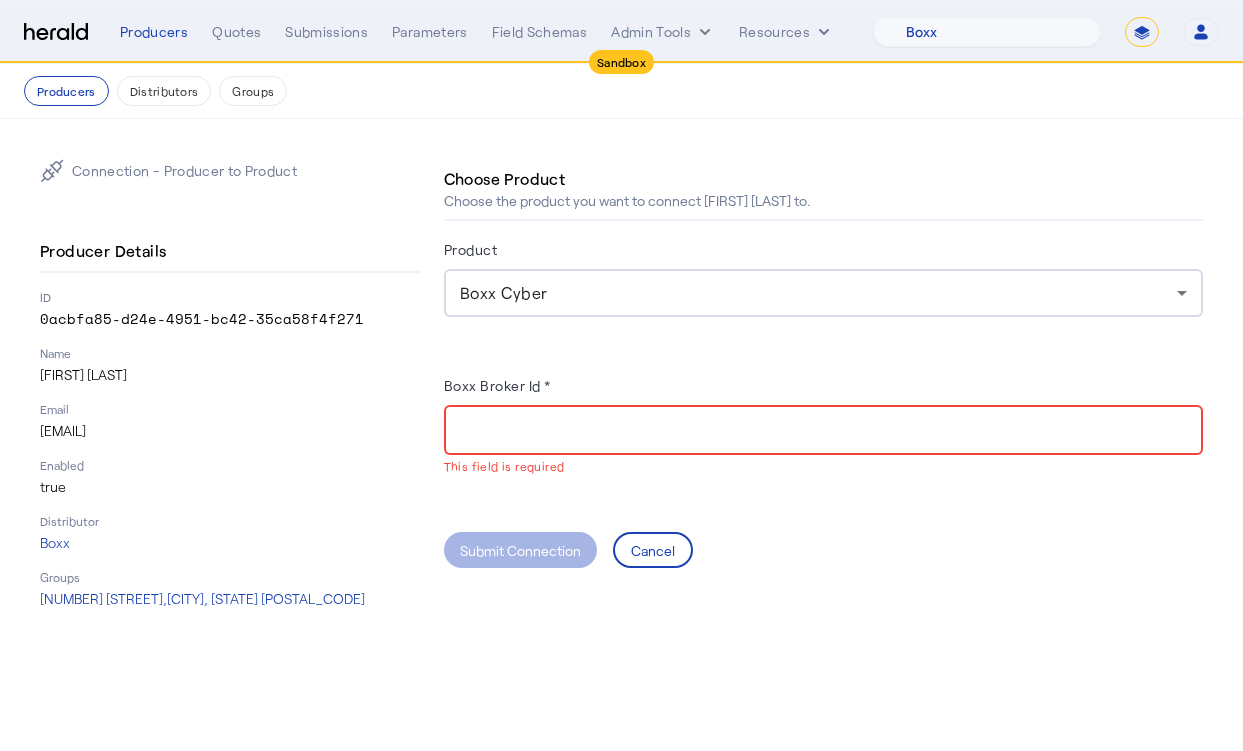 click on "Producers   Distributors   Groups" 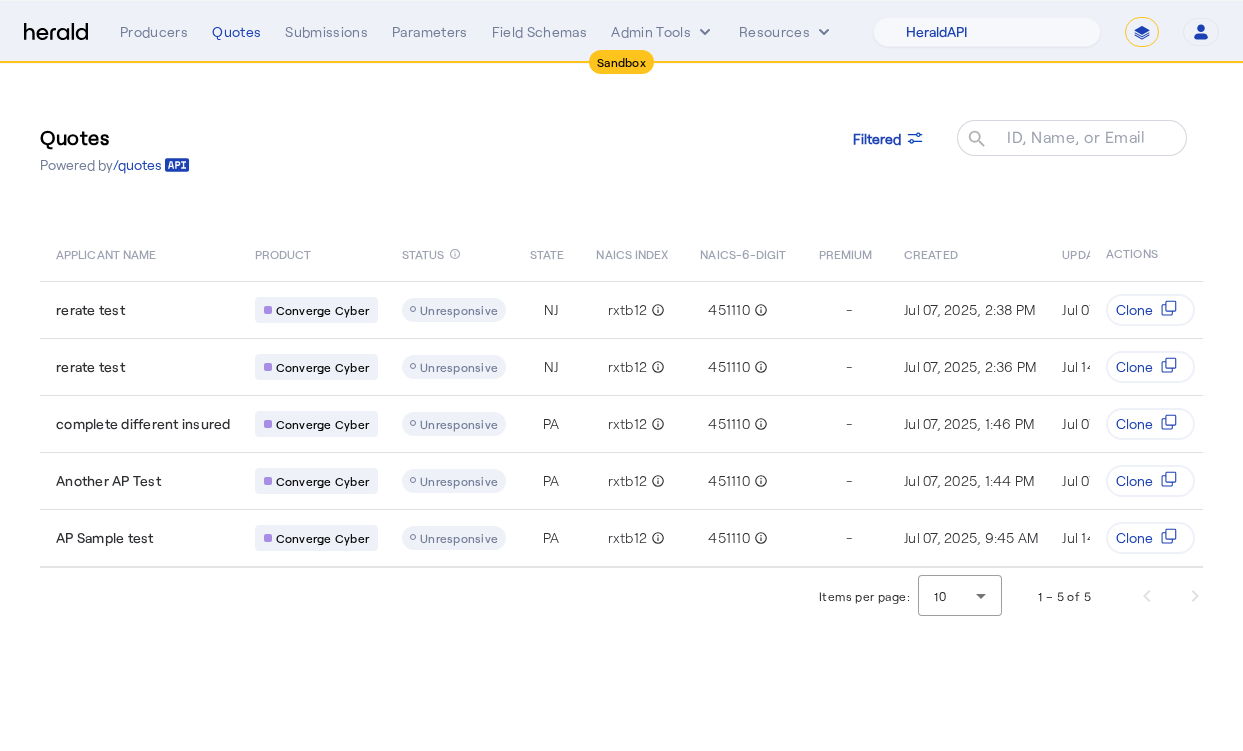 select on "pfm_2v8p_herald_api" 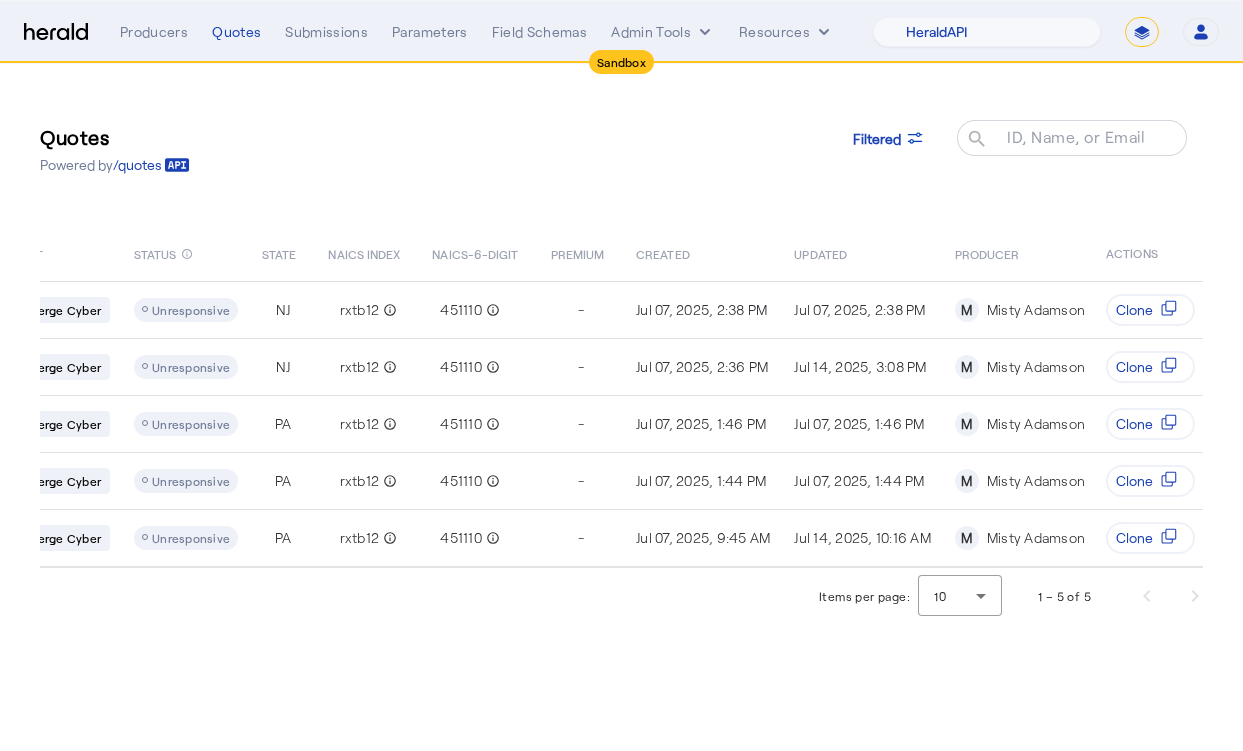 click on "Quotes  Powered by  /quotes
Filtered
ID, Name, or Email search APPLICANT NAME PRODUCT STATUS info_outline STATE NAICS INDEX NAICS-6-DIGIT PREMIUM CREATED UPDATED PRODUCER  ACTIONS  rerate test
Converge Cyber
Unresponsive  NJ rxtb12 info_outline 451110 info_outline  -  Jul 07, 2025, 2:38 PM  Jul 07, 2025, 2:38 PM  M   Misty Adamson    Clone
rerate test
Converge Cyber
Unresponsive  NJ rxtb12 info_outline 451110 info_outline  -  Jul 07, 2025, 2:36 PM  Jul 14, 2025, 3:08 PM  M   Misty Adamson    Clone
complete different insured
Converge Cyber
Unresponsive  PA rxtb12 info_outline 451110 info_outline  -  Jul 07, 2025, 1:46 PM  Jul 07, 2025, 1:46 PM  M   Misty Adamson    Clone
Another AP Test
Converge Cyber
Unresponsive  PA rxtb12 info_outline 451110 info_outline  -  Jul 07, 2025, 1:44 PM  Jul 07, 2025, 1:44 PM  M   Misty Adamson    Clone
AP Sample test
Converge Cyber
Unresponsive  PA rxtb12 451110" 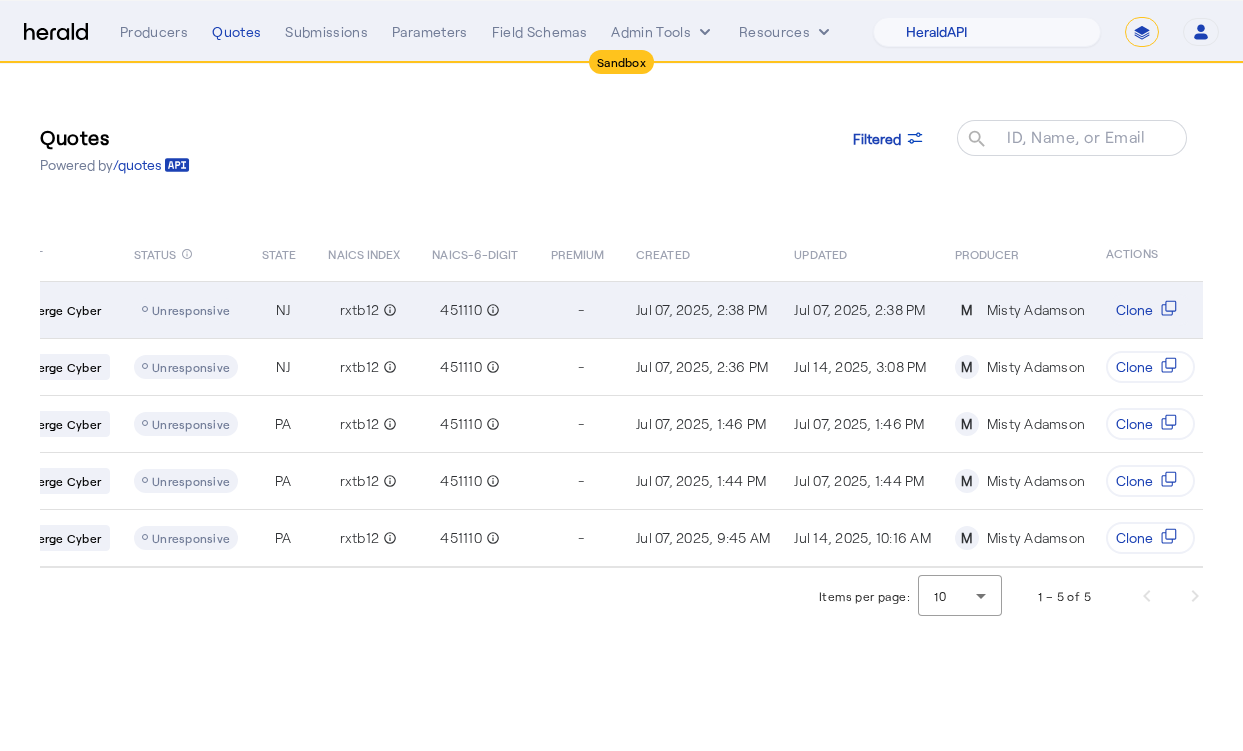 scroll, scrollTop: 0, scrollLeft: 0, axis: both 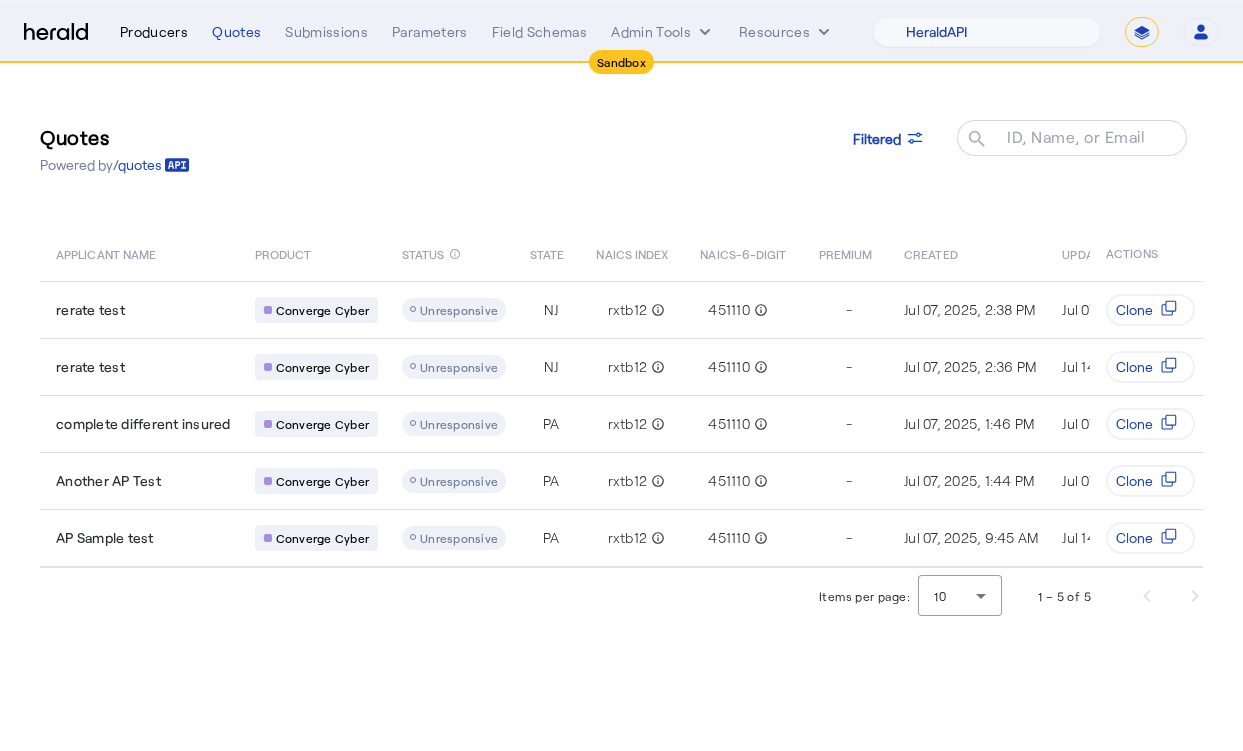 click on "Producers" at bounding box center [154, 32] 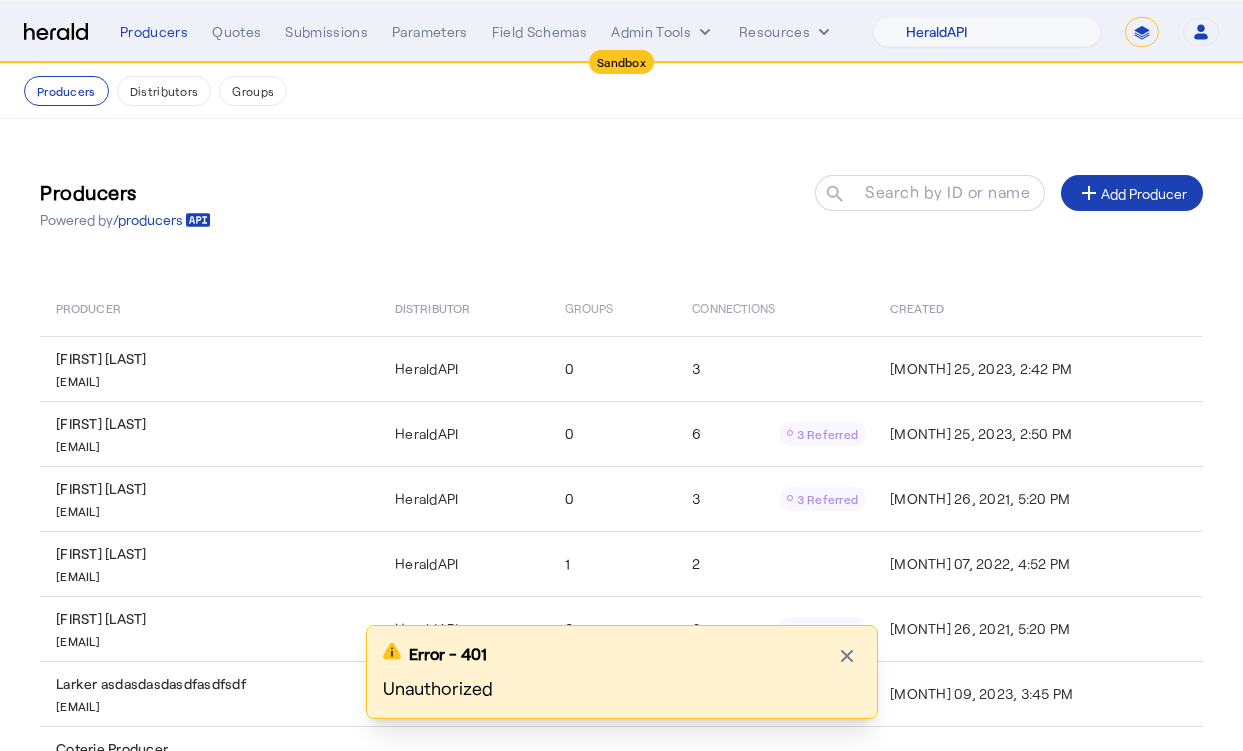 click on "Producers  Powered by  /producers
Search by ID or name search add  Add Producer" 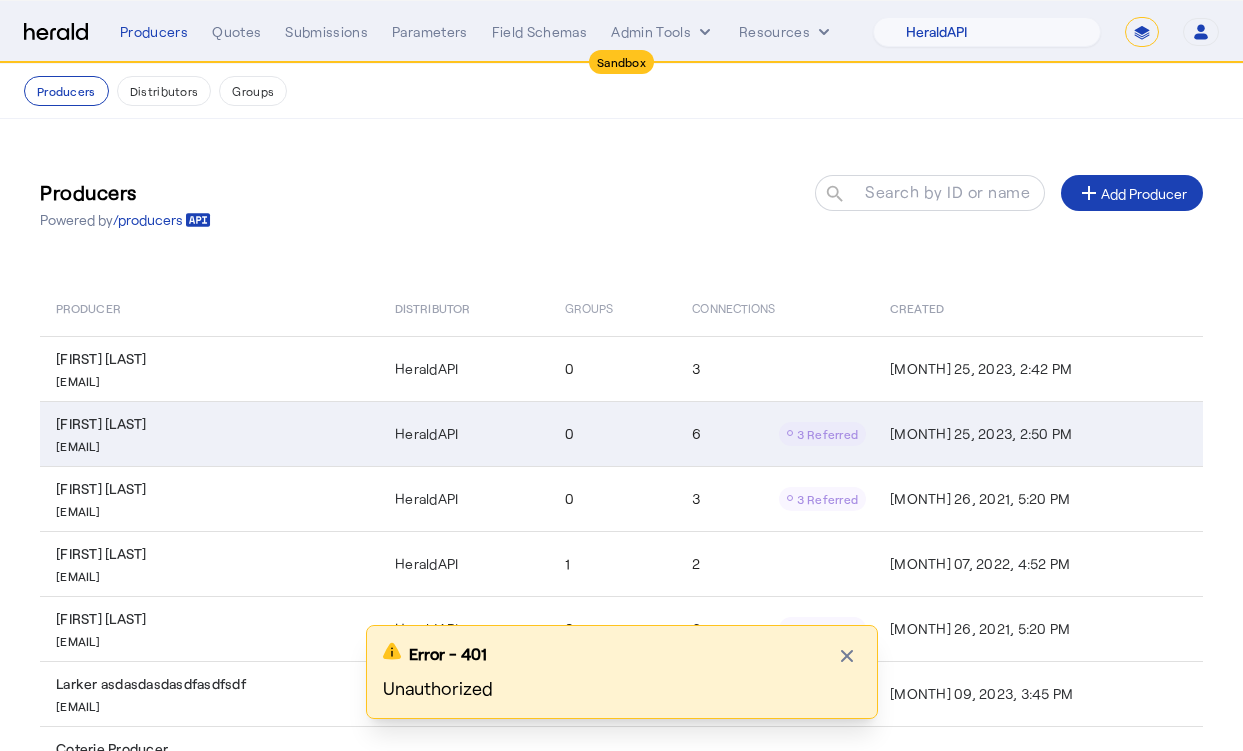 scroll, scrollTop: 333, scrollLeft: 0, axis: vertical 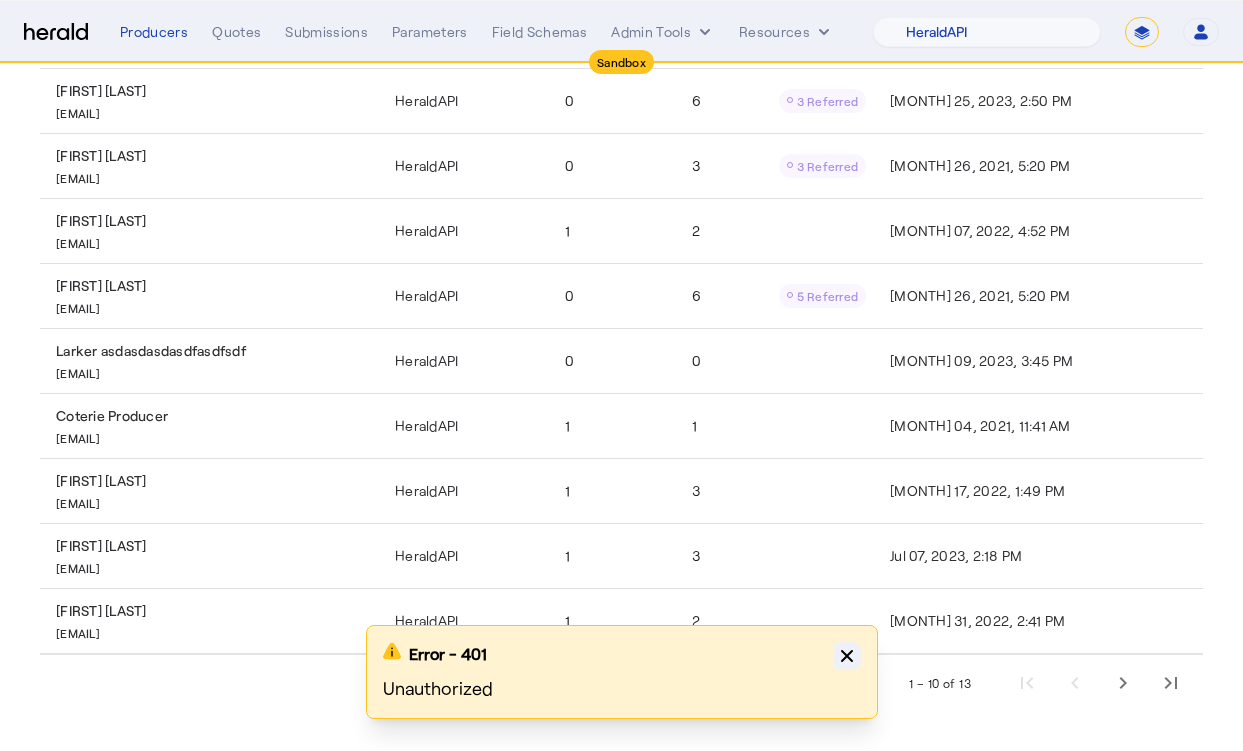 click on "Close modal" 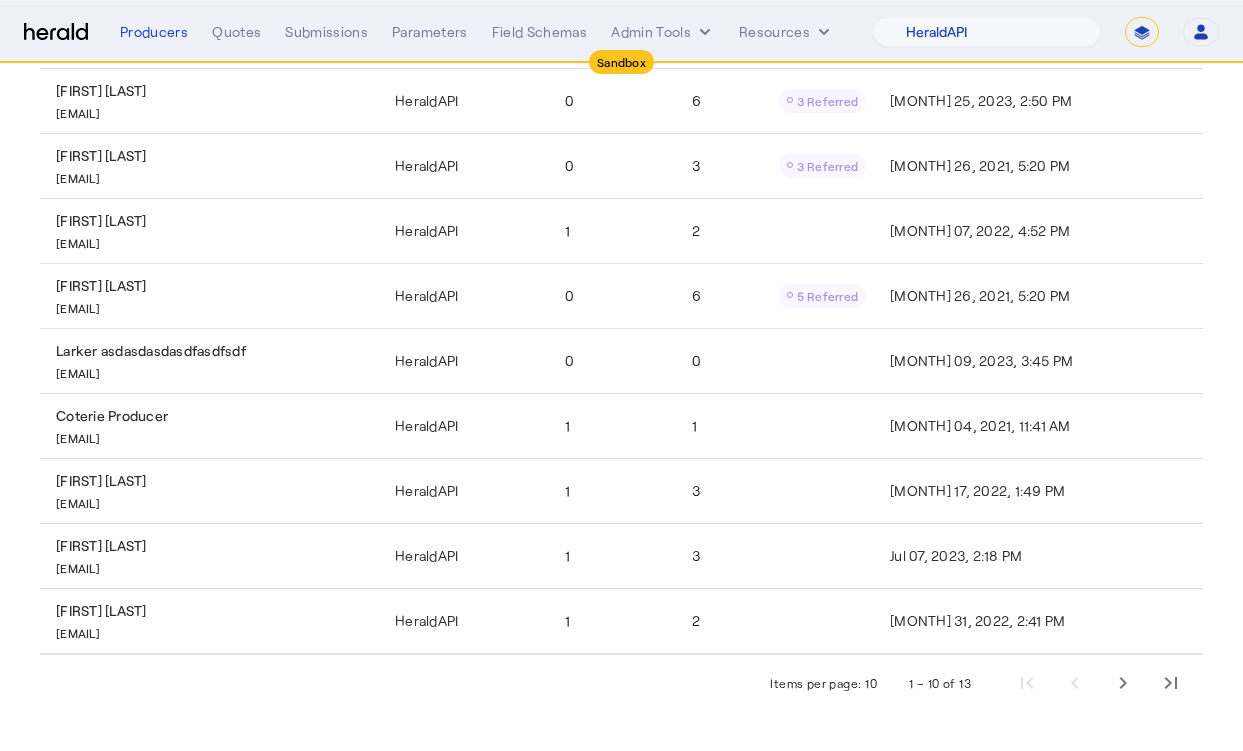 click on "Producers  Powered by  /producers
Search by ID or name search add  Add Producer   Producer   Distributor   Groups   Connections   Created   Foggy Adamson   max@heraldapi.com   HeraldAPI   0   3   Jan 25, 2023, 2:42 PM   Sunny Adamson   integrations@heraldapi.com   HeraldAPI   0   6
3 Referred  Jan 25, 2023, 2:50 PM   Mike Samuels   michael.s@canoeclassinsurance.com   HeraldAPI   0   3
3 Referred  May 26, 2021, 5:20 PM   Suresh Nagarajan    suresh.nagarajan@bhspecialty.com   HeraldAPI   1   2   Oct 07, 2022, 4:52 PM   Harold Whetstone   harold@whetstone.io   HeraldAPI   0   6
5 Referred  May 26, 2021, 5:20 PM   Larker asdasdasdasdfasdfsdf   ravi@heraasdasdasdasdldapi.com   HeraldAPI   0   0   Jun 09, 2023, 3:45 PM   Coterie Producer   testproducer@coterie.com   HeraldAPI   1   1   Oct 04, 2021, 11:41 AM   Adrian Higgins   ahiggins@nextgenins.com   HeraldAPI   1   3   Nov 17, 2022, 1:49 PM   Sean  Test   seantest@heraldapi.com   HeraldAPI   1   3   HeraldAPI" 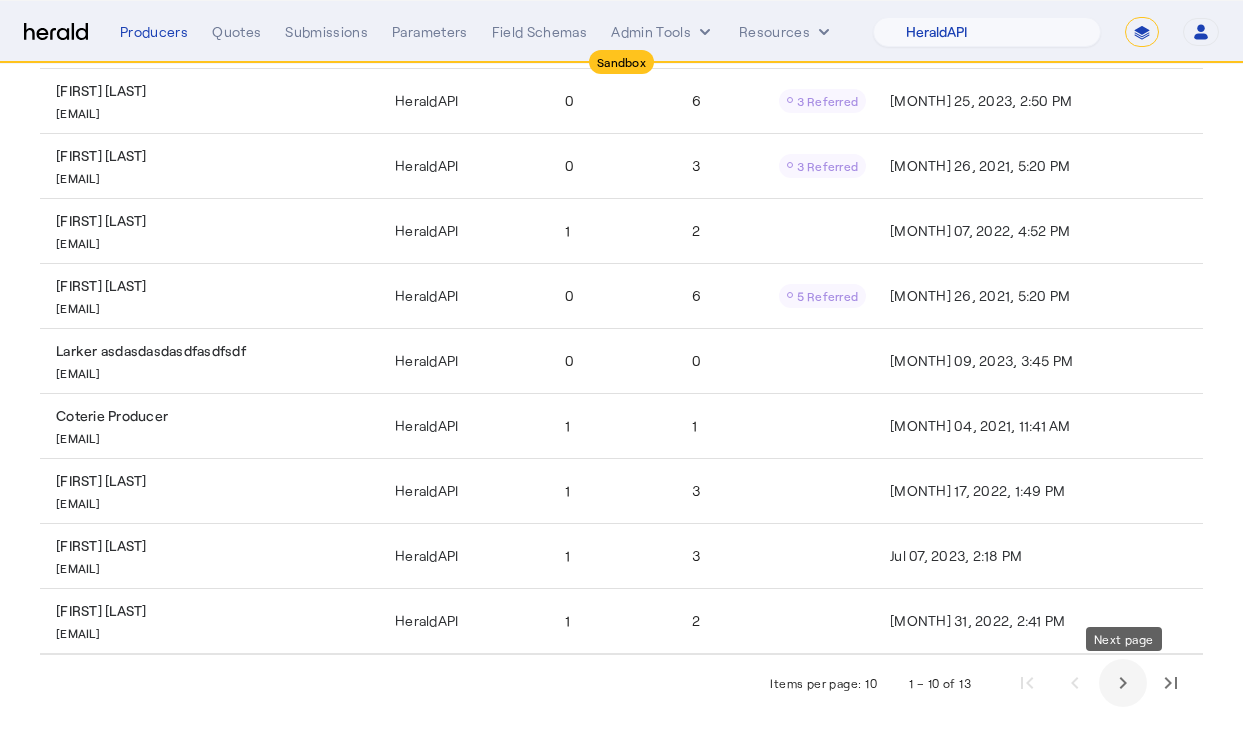 click 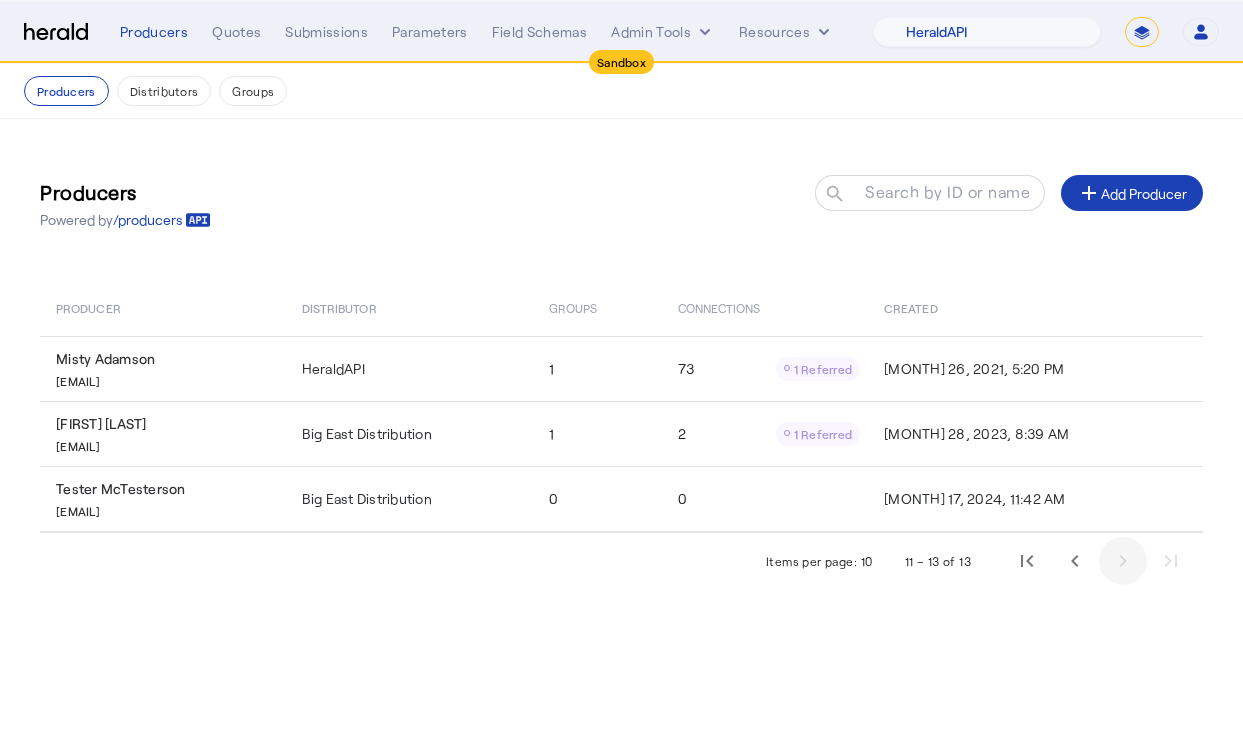 scroll, scrollTop: 0, scrollLeft: 0, axis: both 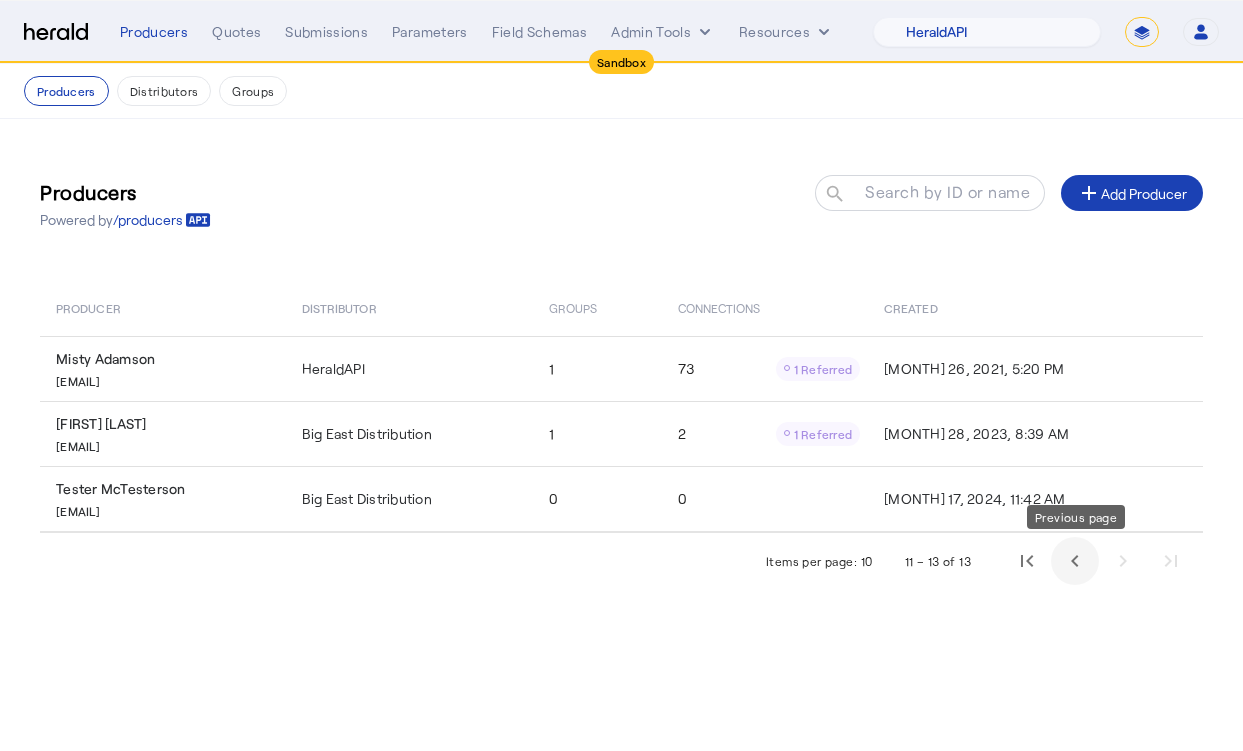 click 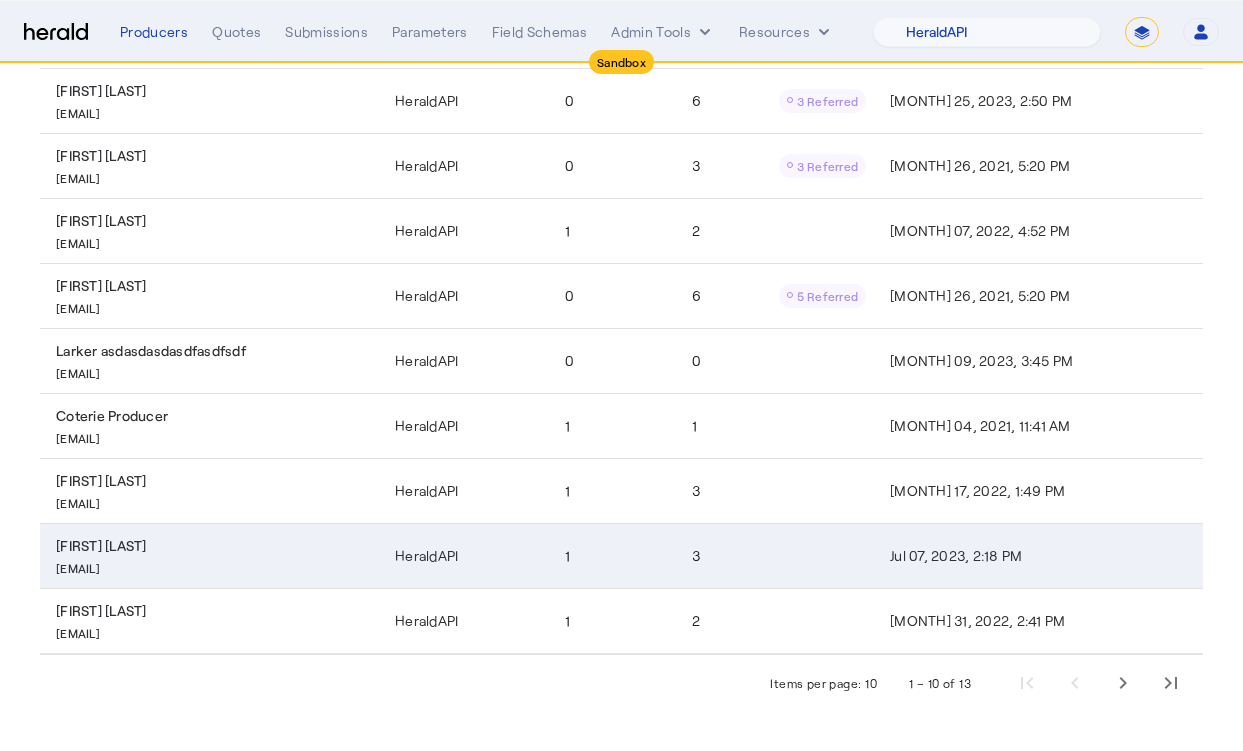 scroll, scrollTop: 0, scrollLeft: 0, axis: both 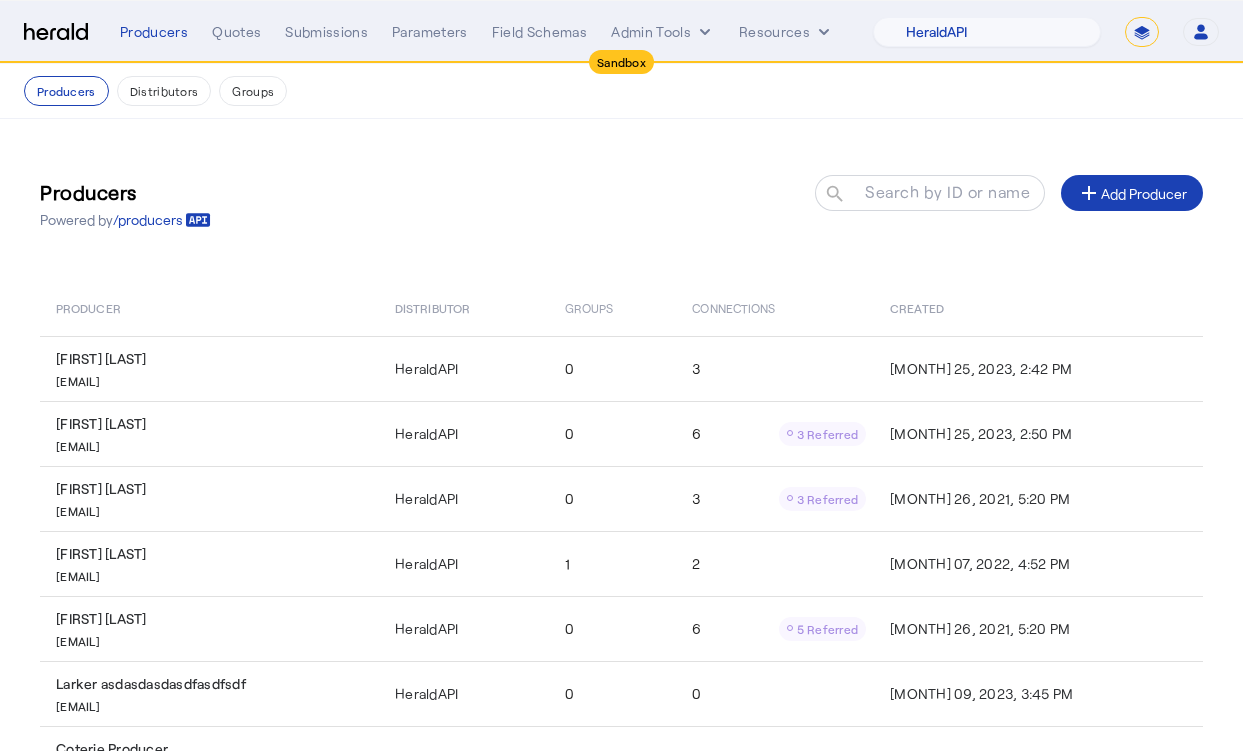 click on "Producers  Powered by  /producers
Search by ID or name search add  Add Producer" 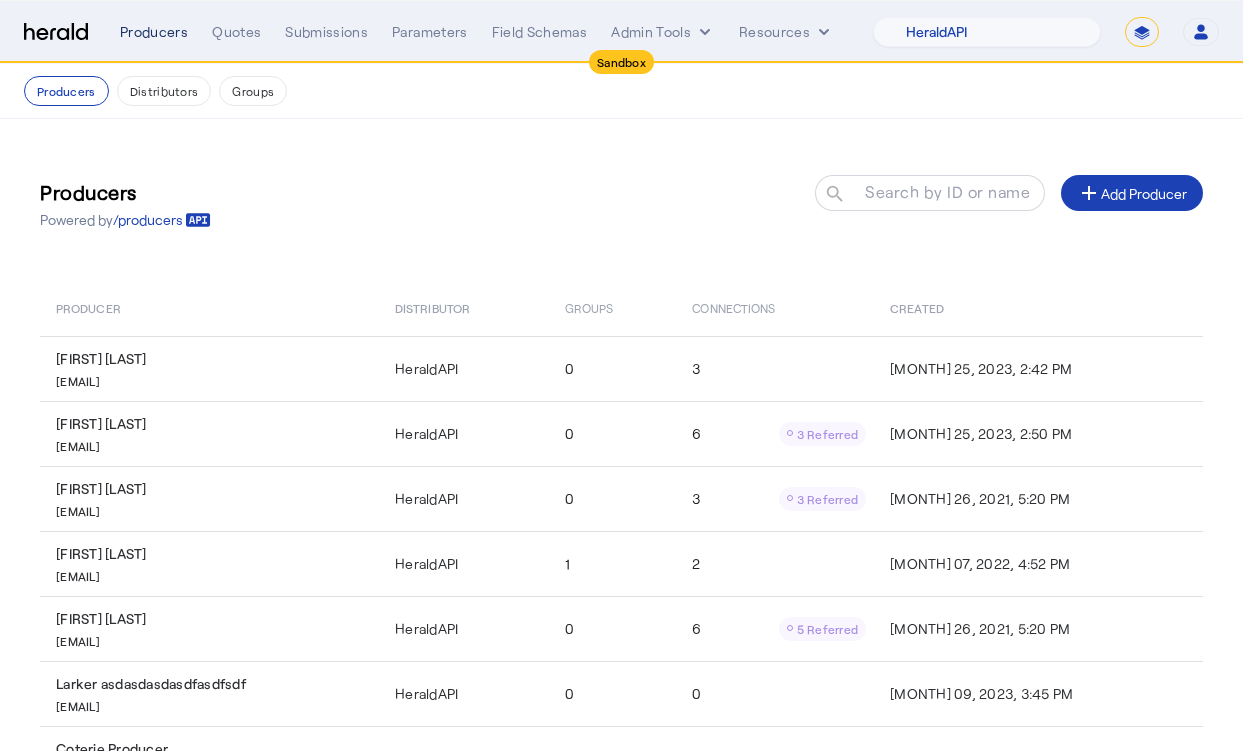 click on "Producers" at bounding box center (154, 32) 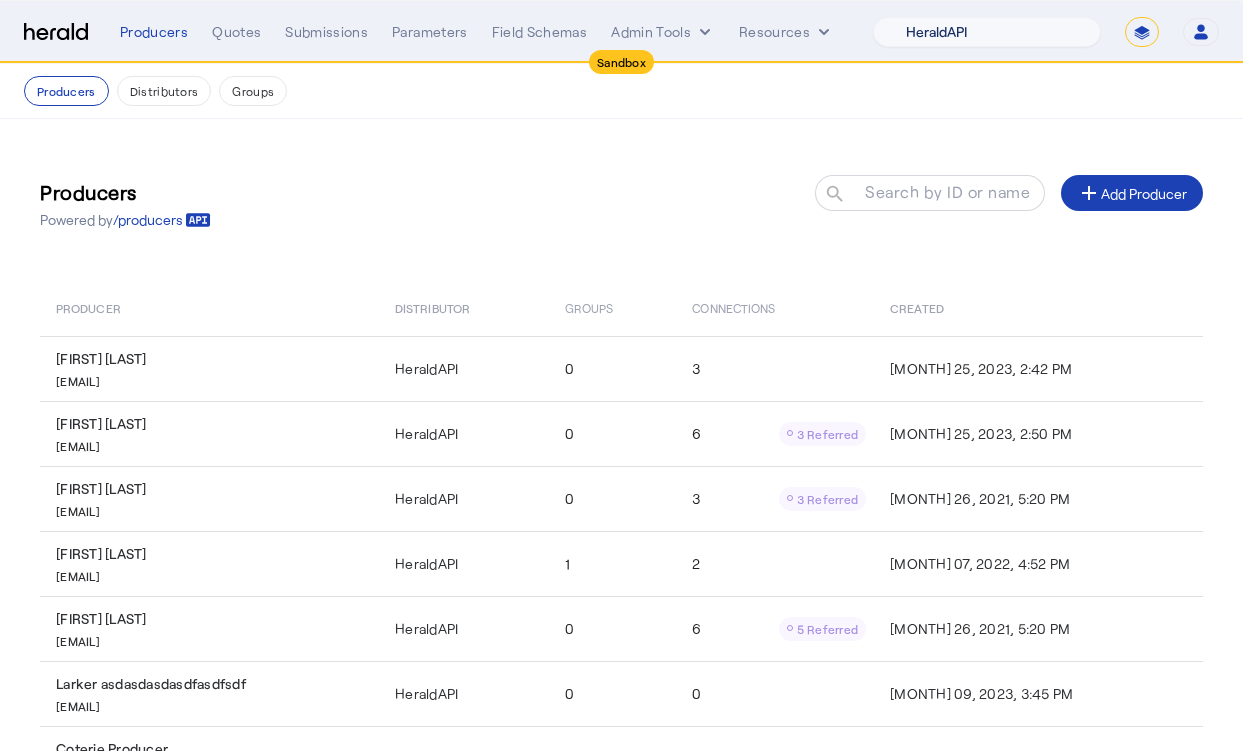 click on "1Fort   Acrisure   Acturis   Affinity Advisors   Affinity Risk   Agentero   AmWins   Anzen   Aon   Appulate   Arch   Assurely   BTIS   Babbix   Berxi   Billy   BindHQ   Bold Penguin    Bolt   Bond   Boxx   Brightway   Brit Demo Sandbox   Broker Buddha   Buddy   Bunker   Burns Wilcox   CNA Test   CRC   CS onboarding test account   Chubb Test   Citadel   Coalition   Coast   Coterie Test   Counterpart    CoverForce   CoverWallet   Coverdash   Coverhound   Cowbell   Cyber Example Platform   CyberPassport   Defy Insurance   Draftrs   ESpecialty   Embroker   Equal Parts   Exavalu   Ezyagent   Federacy Platform   FifthWall   Flow Speciality (Capitola)   Foundation   Founder Shield   Gaya   Gerent   GloveBox   Glow   Growthmill   HW Kaufman   Hartford Steam Boiler   Hawksoft   Heffernan Insurance Brokers   Herald Envoy Testing   HeraldAPI   Hypergato   Inchanted   Indemn.ai   Infinity   Insured.io   Insuremo   Insuritas   Irys   Jencap   Kamillio   Kayna   LTI Mindtree   Layr   Limit   Markel Test   Marsh   Novidea" at bounding box center [987, 32] 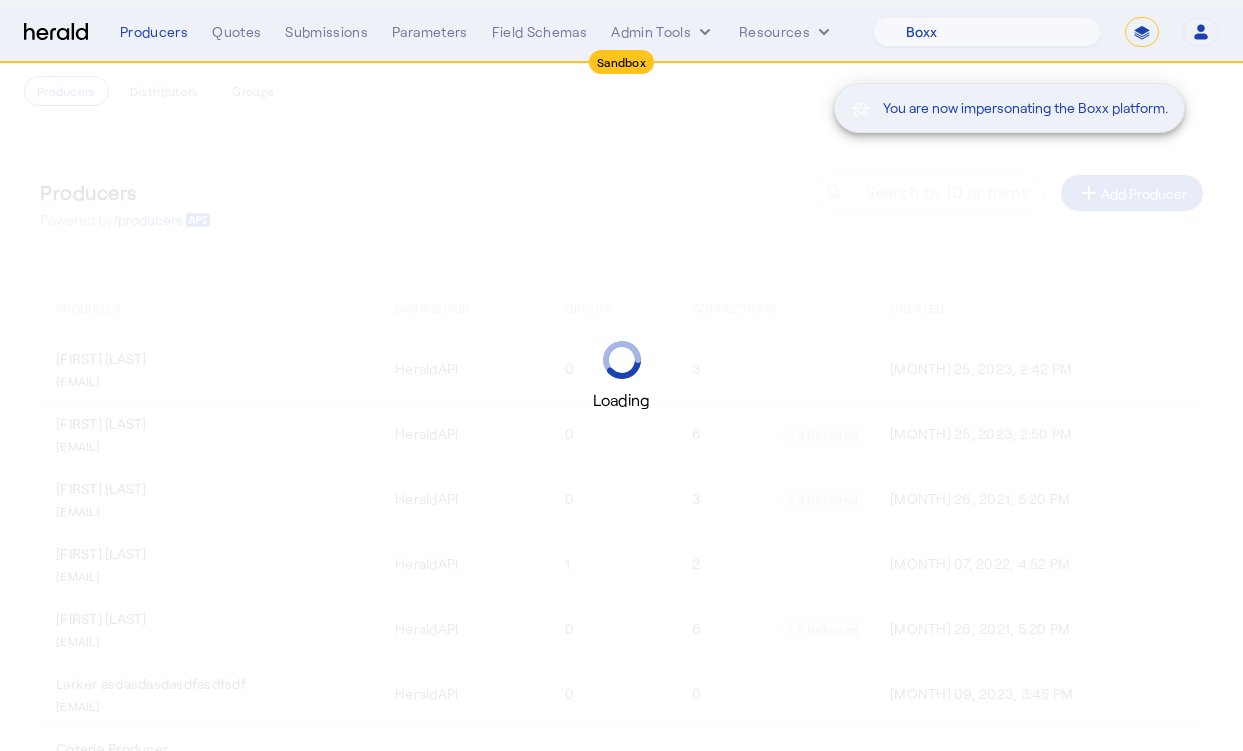 click on "You are now impersonating the Boxx platform." at bounding box center [621, 375] 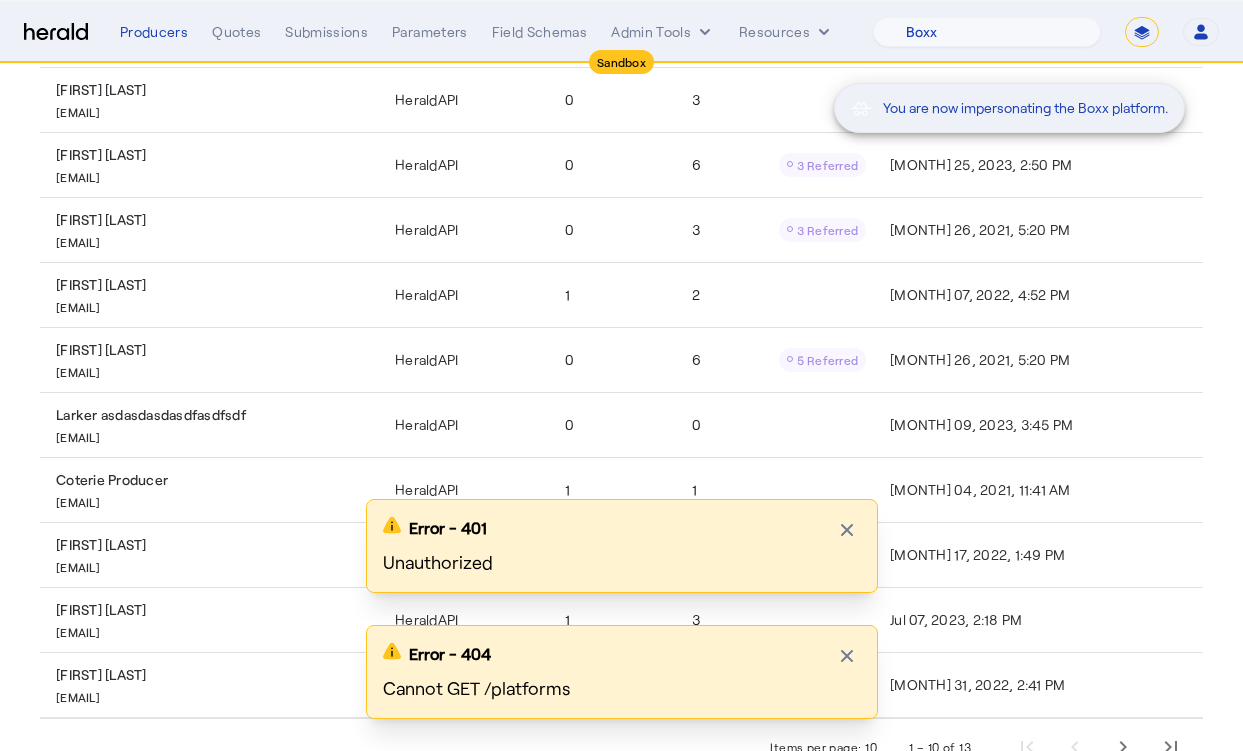 scroll, scrollTop: 333, scrollLeft: 0, axis: vertical 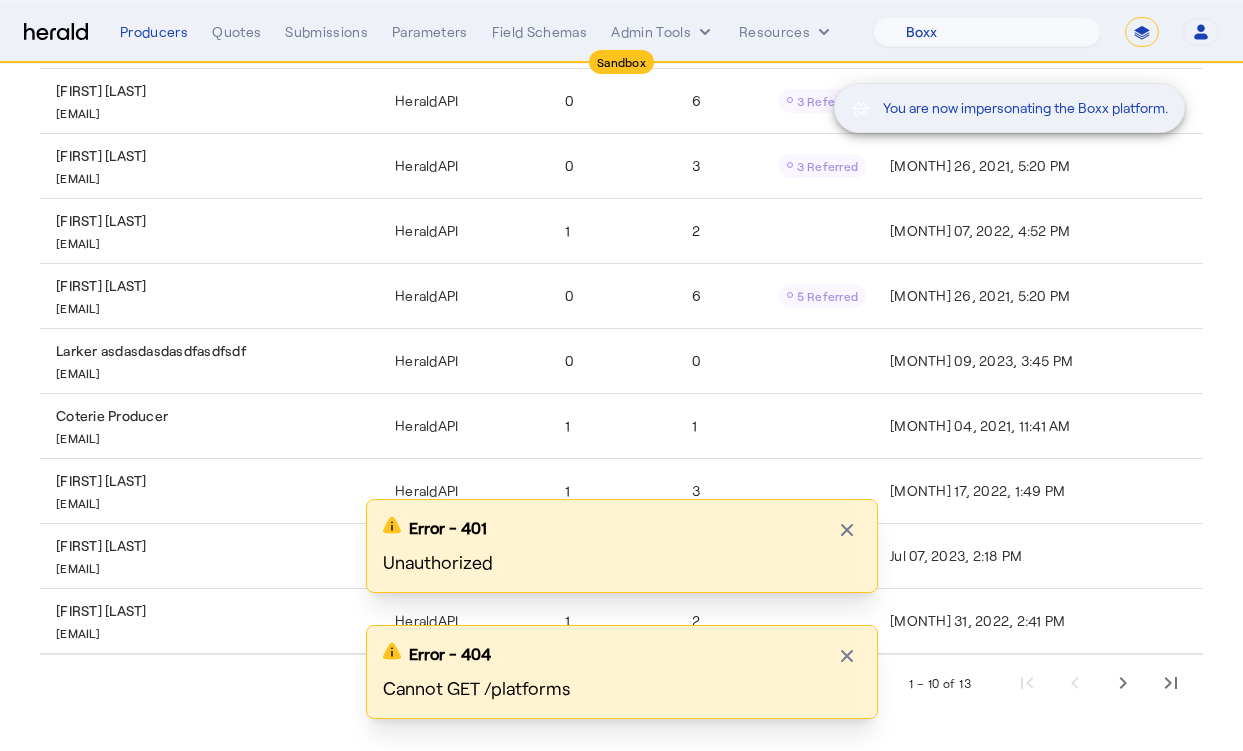 click on "You are now impersonating the Boxx platform." at bounding box center [621, 375] 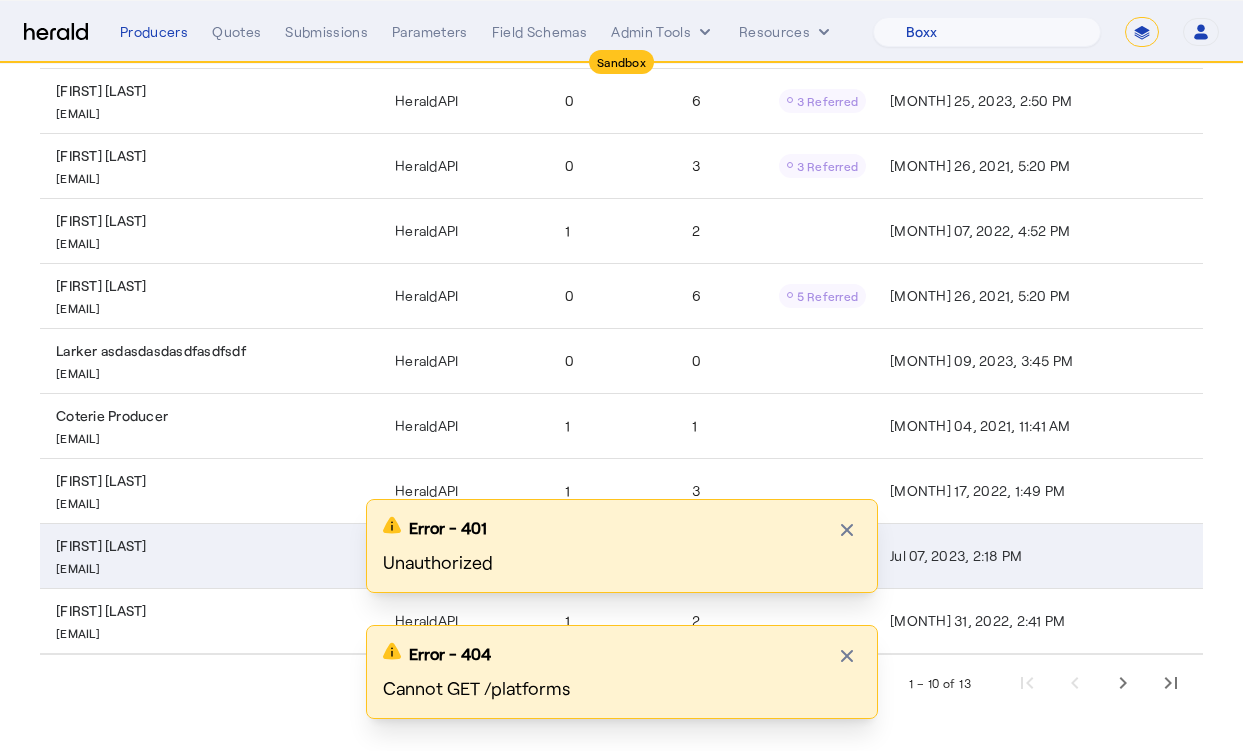 click 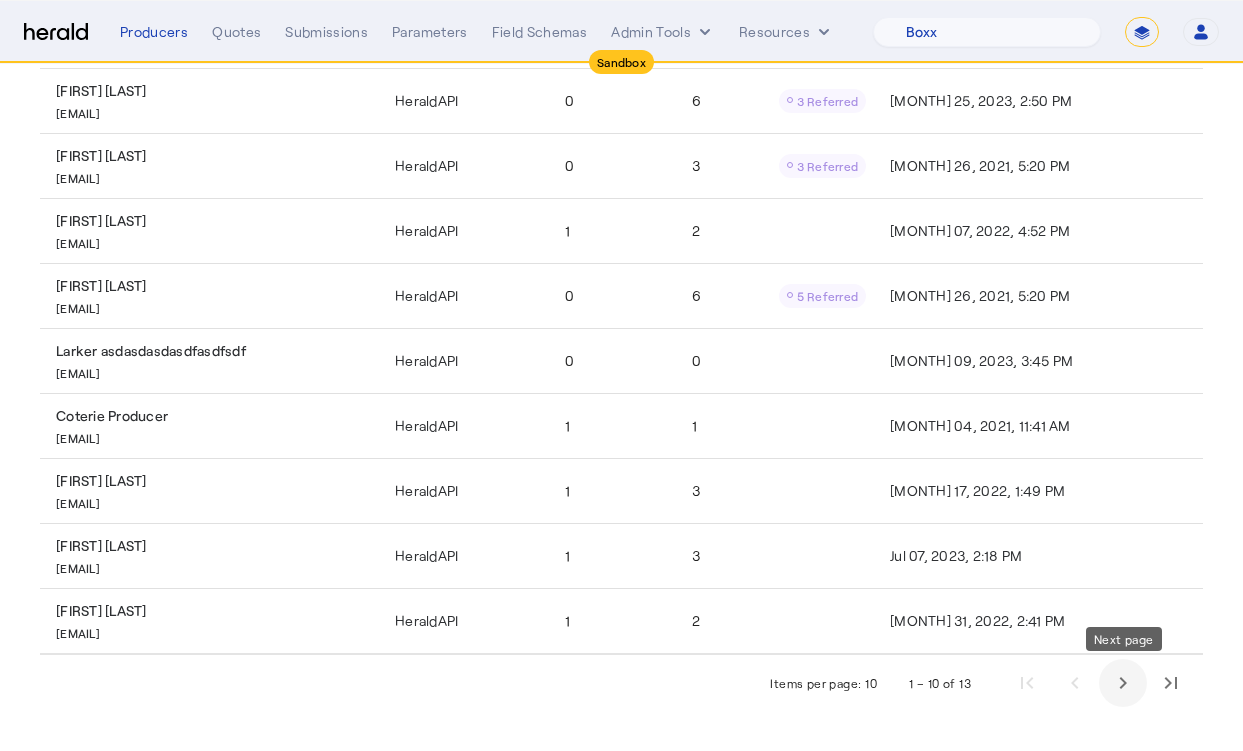 click 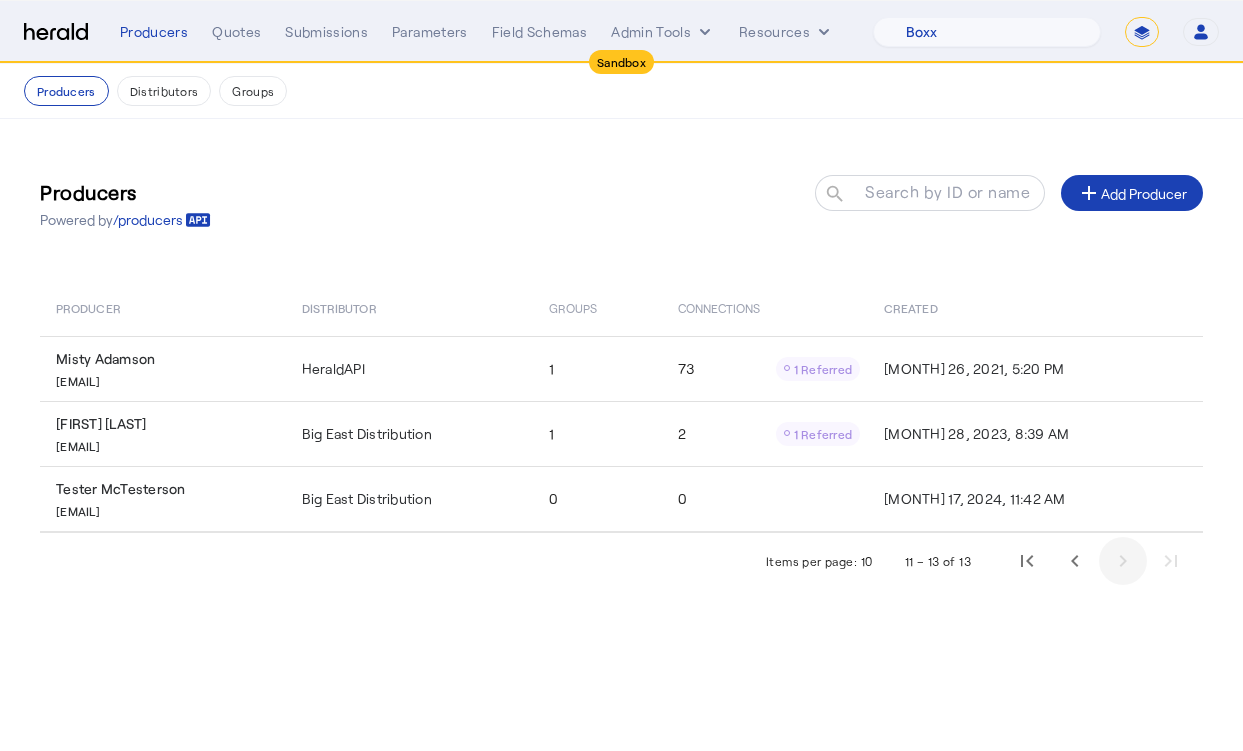 scroll, scrollTop: 0, scrollLeft: 0, axis: both 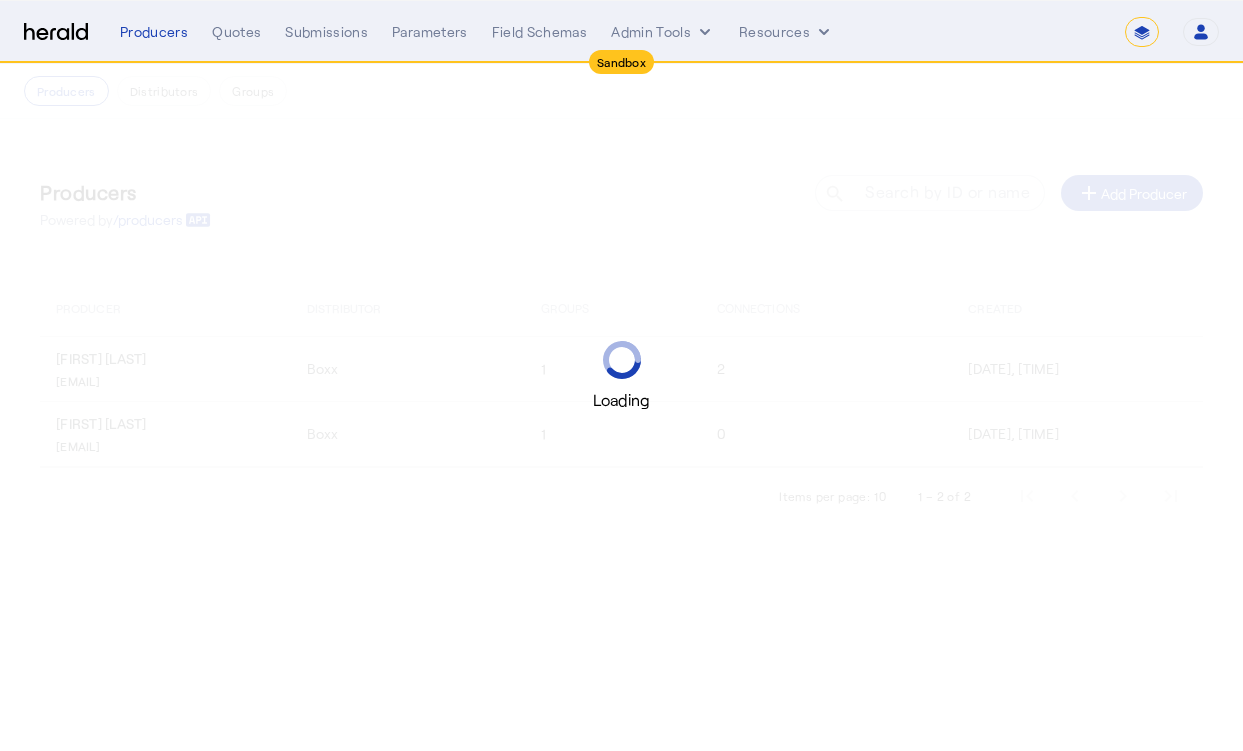 select on "*******" 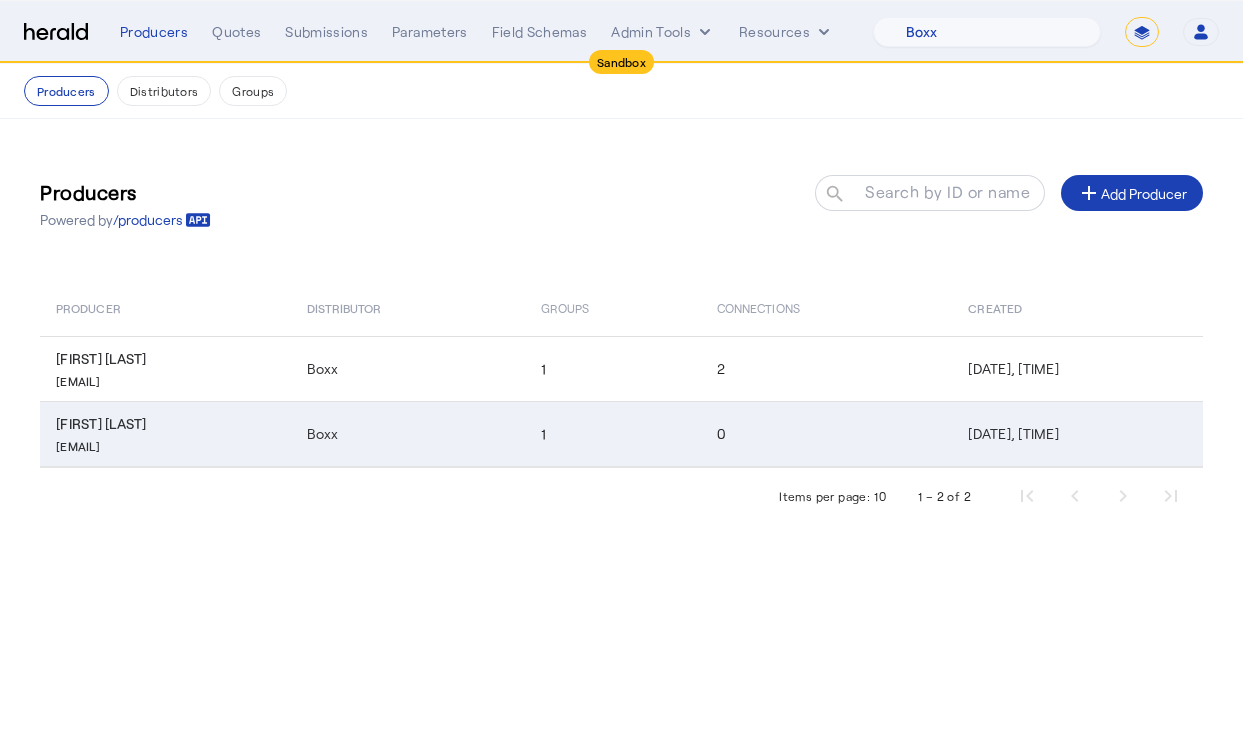 click on "[EMAIL]" 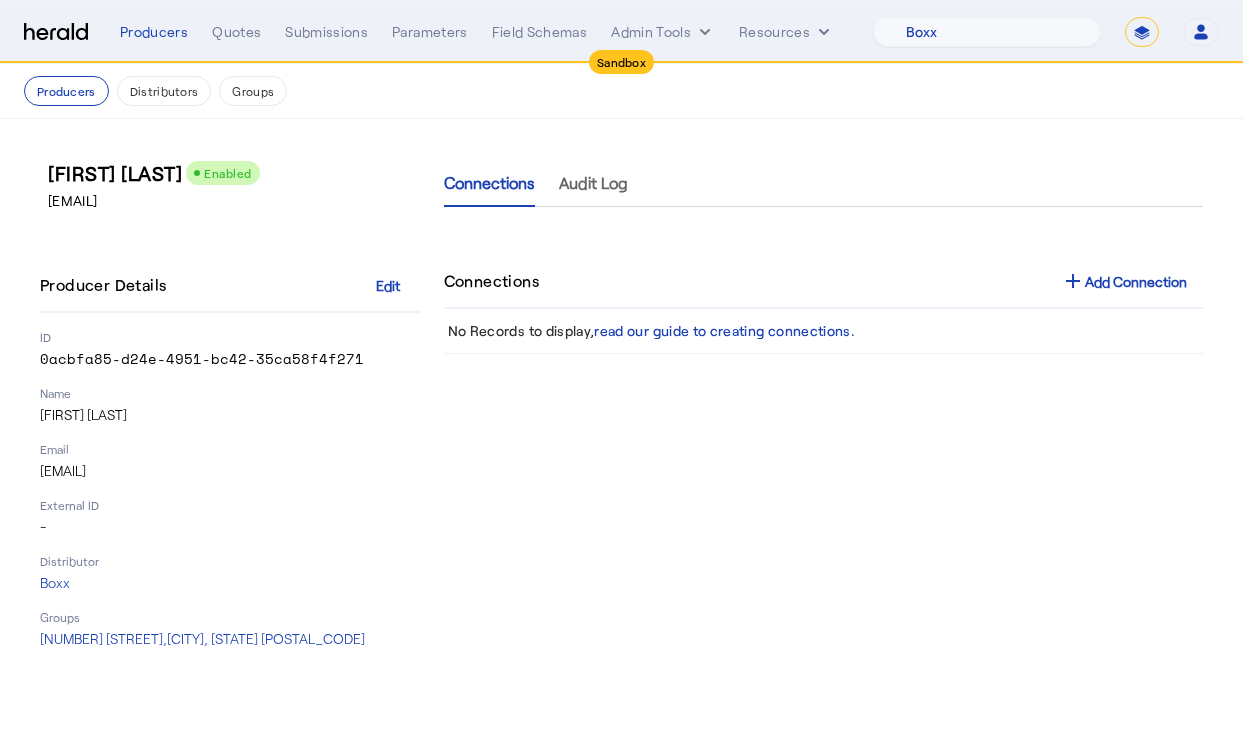 click on "Connections   Audit Log  Connections add  Add Connection   No Records to display,  read our guide to creating connections." 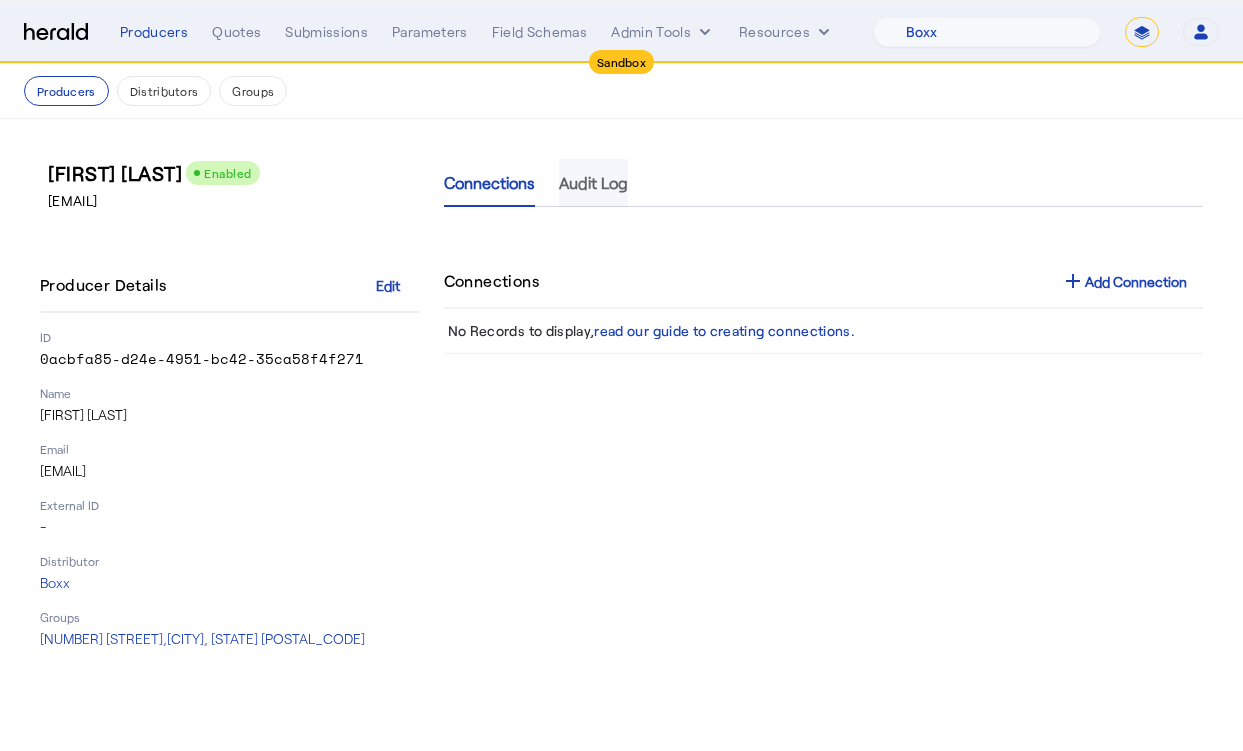 click on "Audit Log" at bounding box center [593, 183] 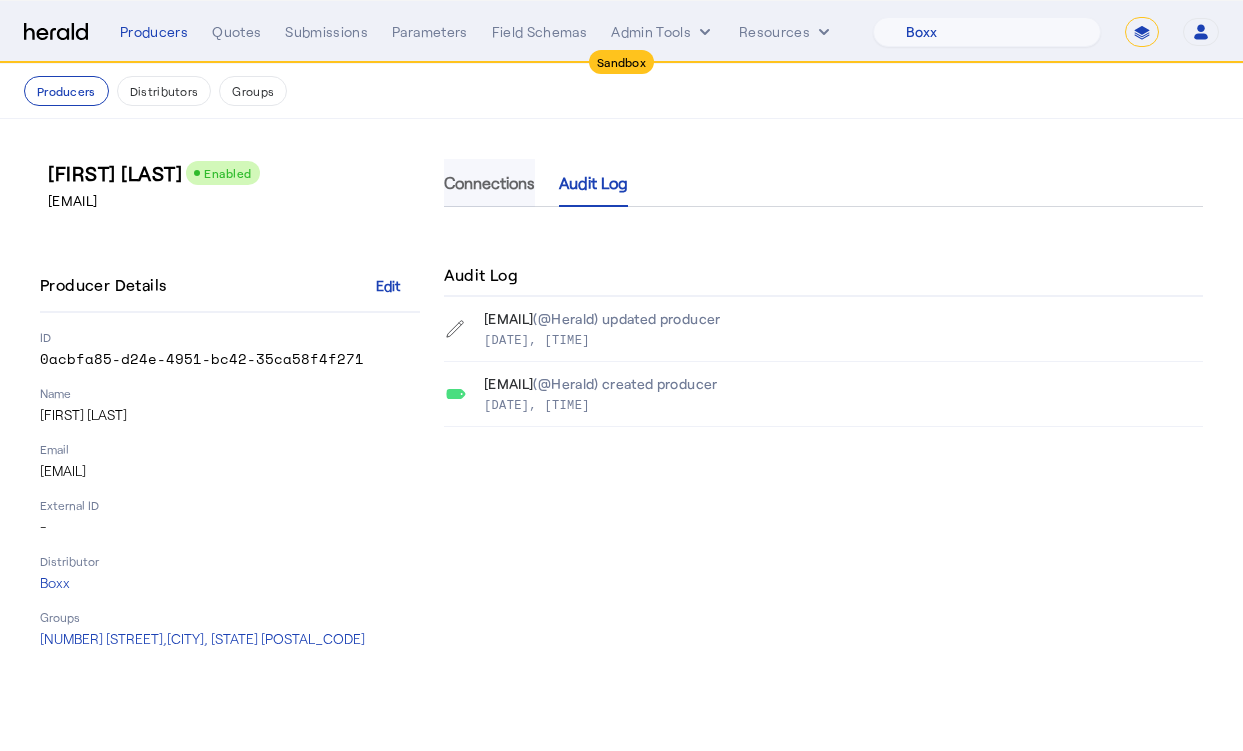 click on "Connections" at bounding box center [489, 183] 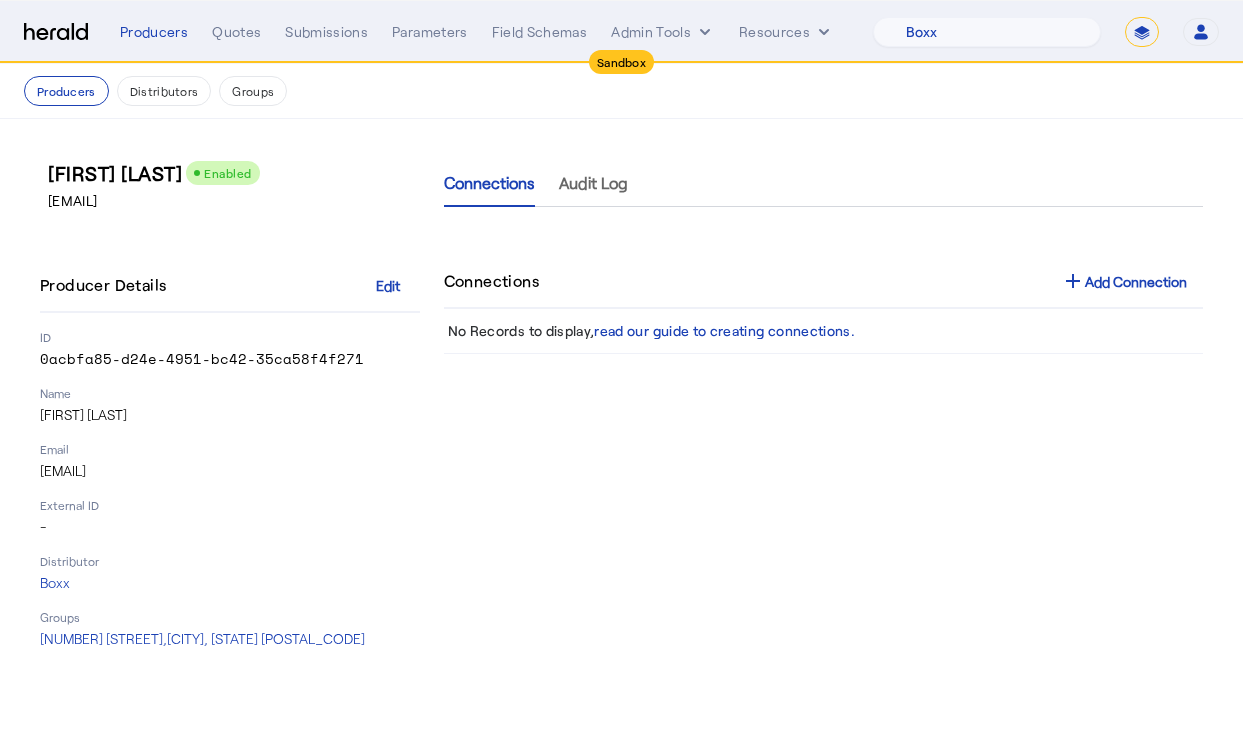 click on "Connections   Audit Log  Connections add  Add Connection   No Records to display,  read our guide to creating connections." 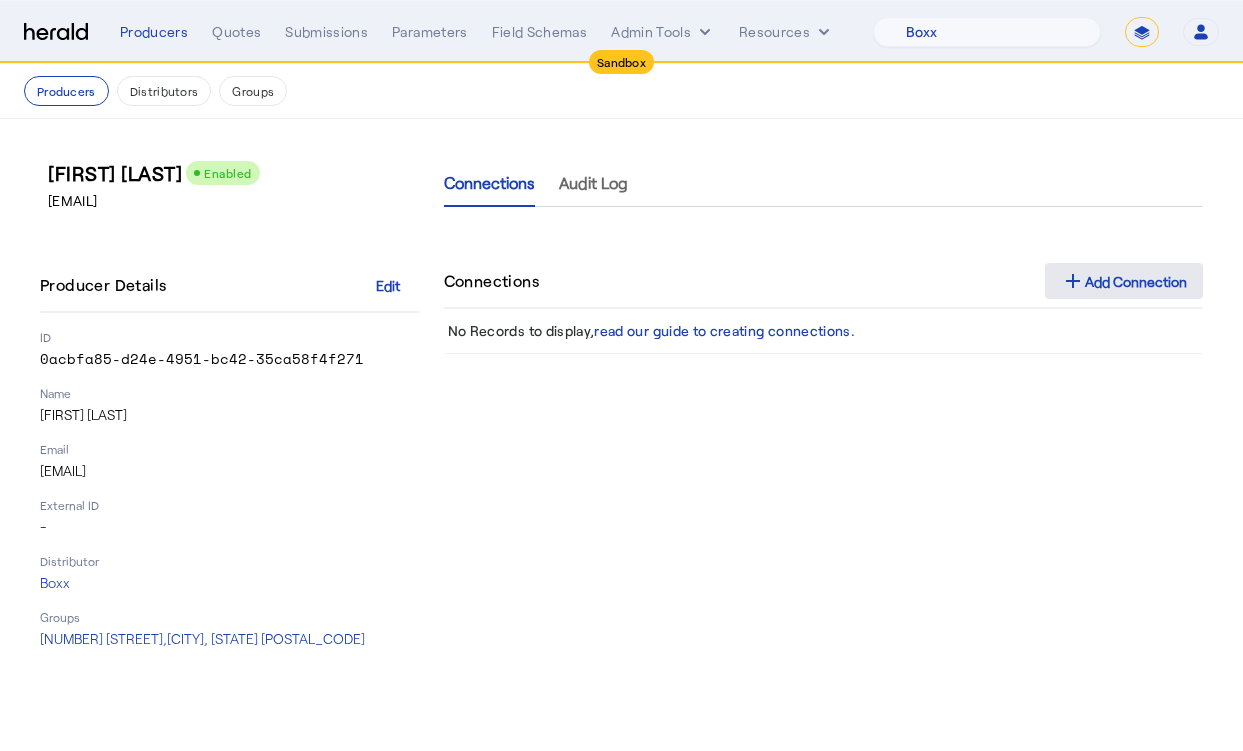 click on "add  Add Connection" at bounding box center [1124, 281] 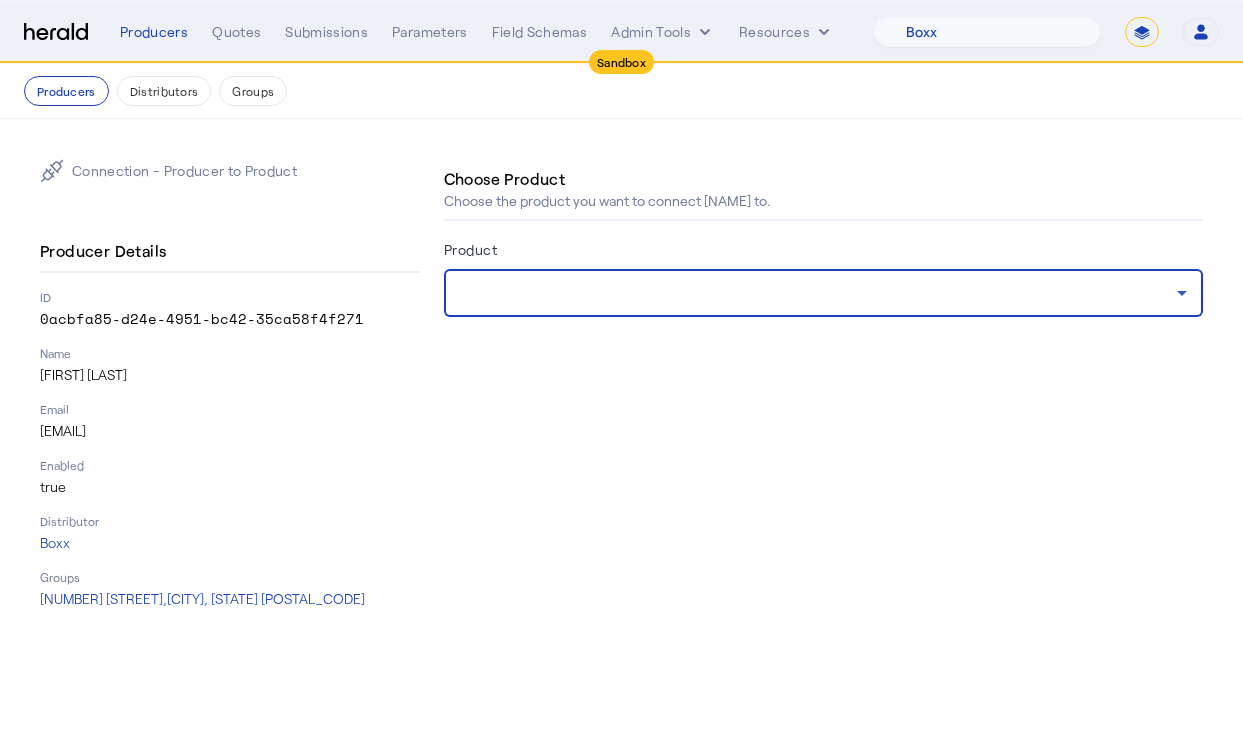click at bounding box center [818, 293] 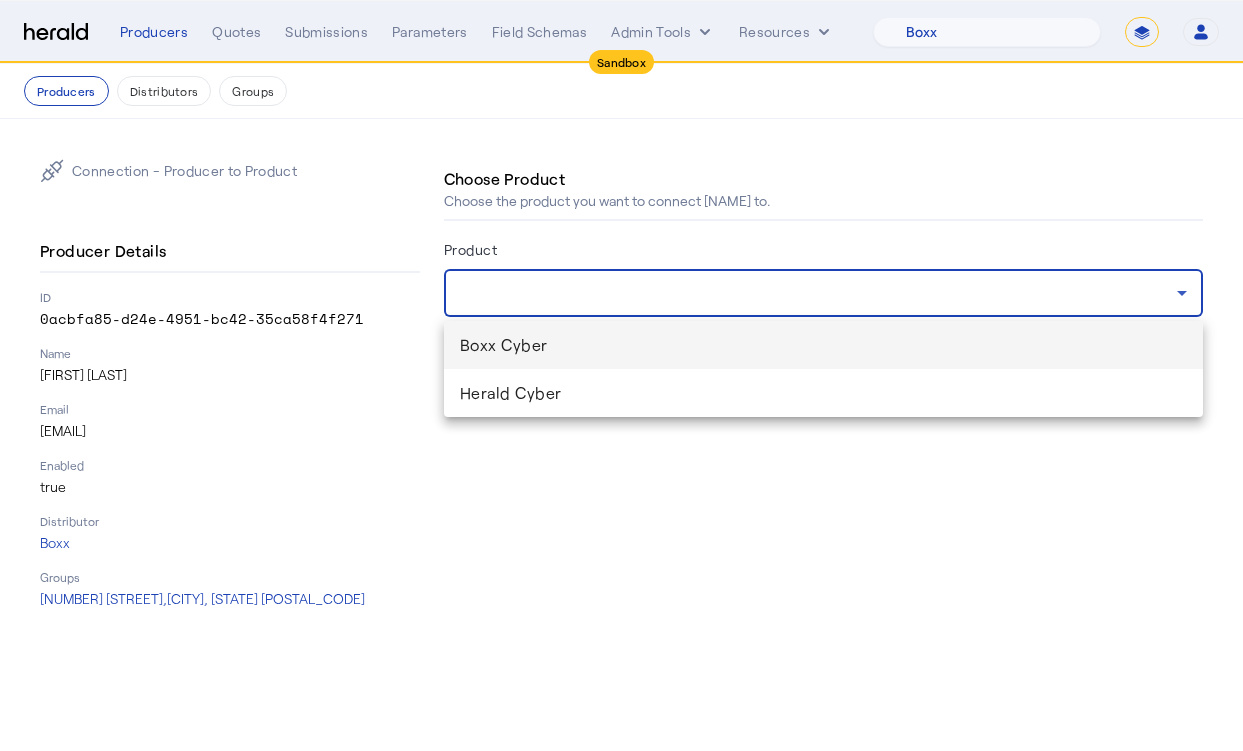 click on "Boxx Cyber" at bounding box center (823, 345) 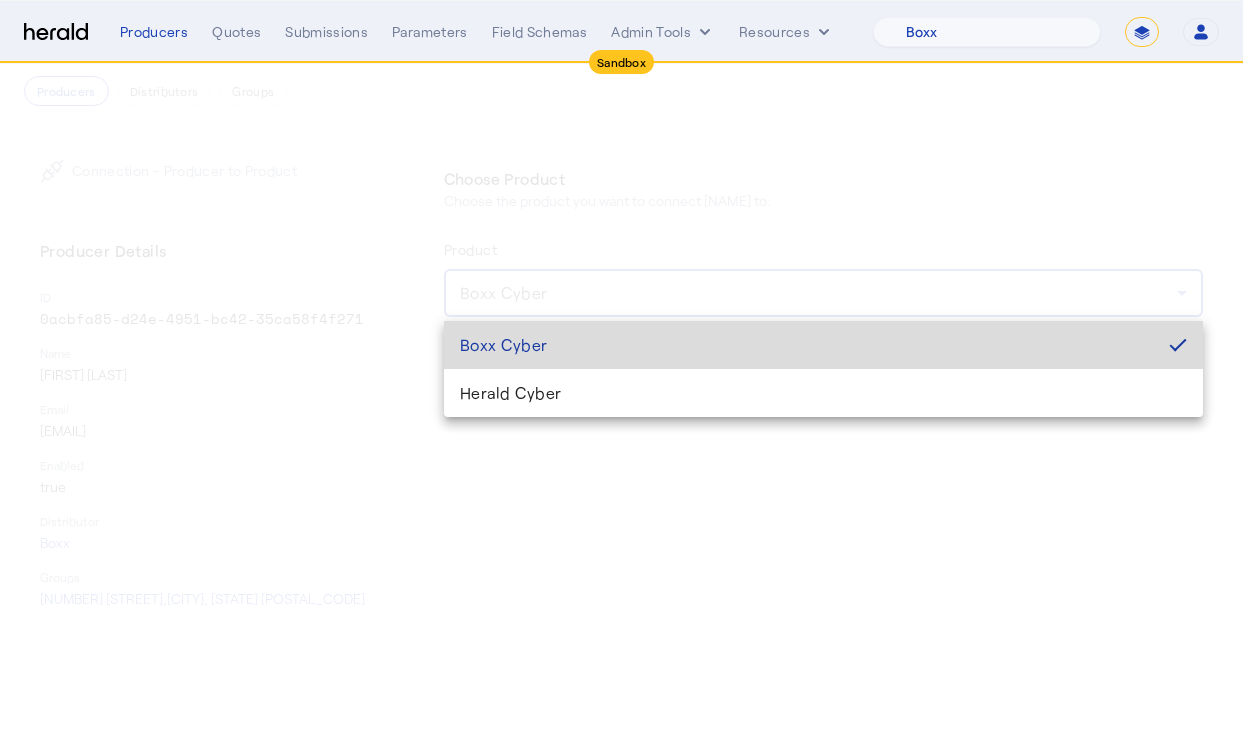 click on "Loading" at bounding box center [621, 375] 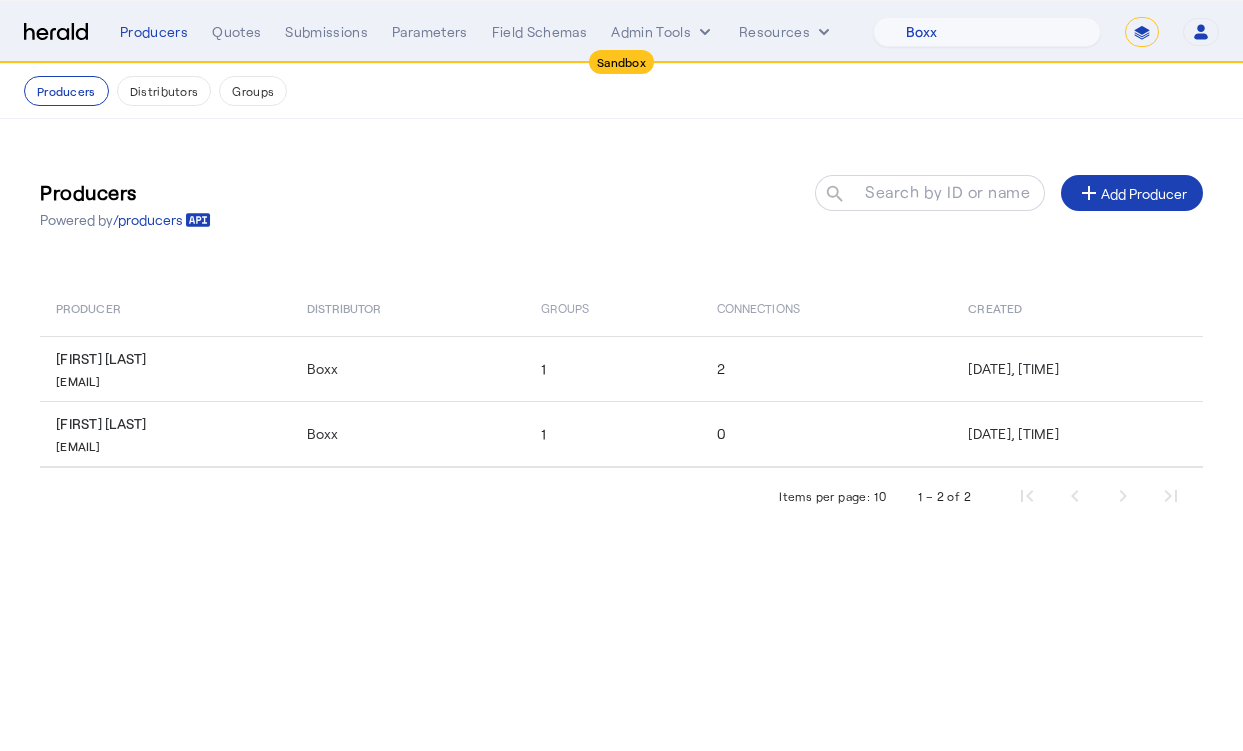 click on "Producers  Powered by  /producers
Search by ID or name search add  Add Producer" 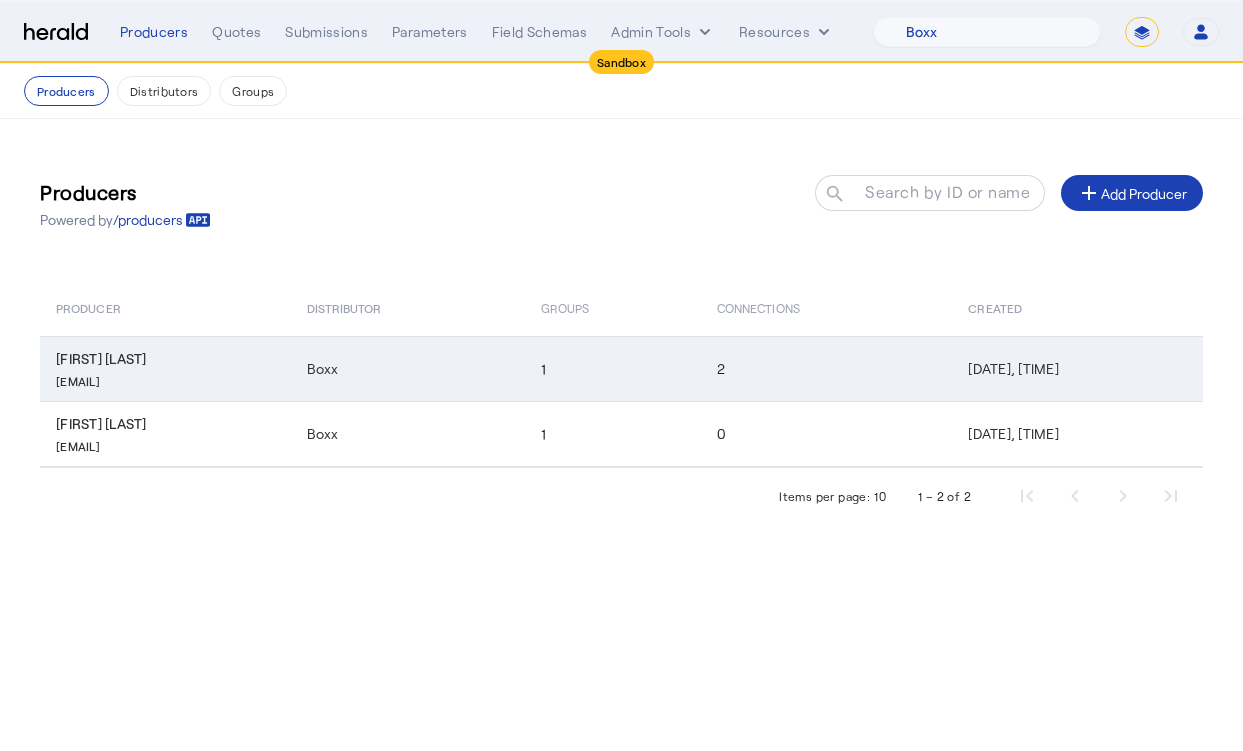 click on "[EMAIL]" 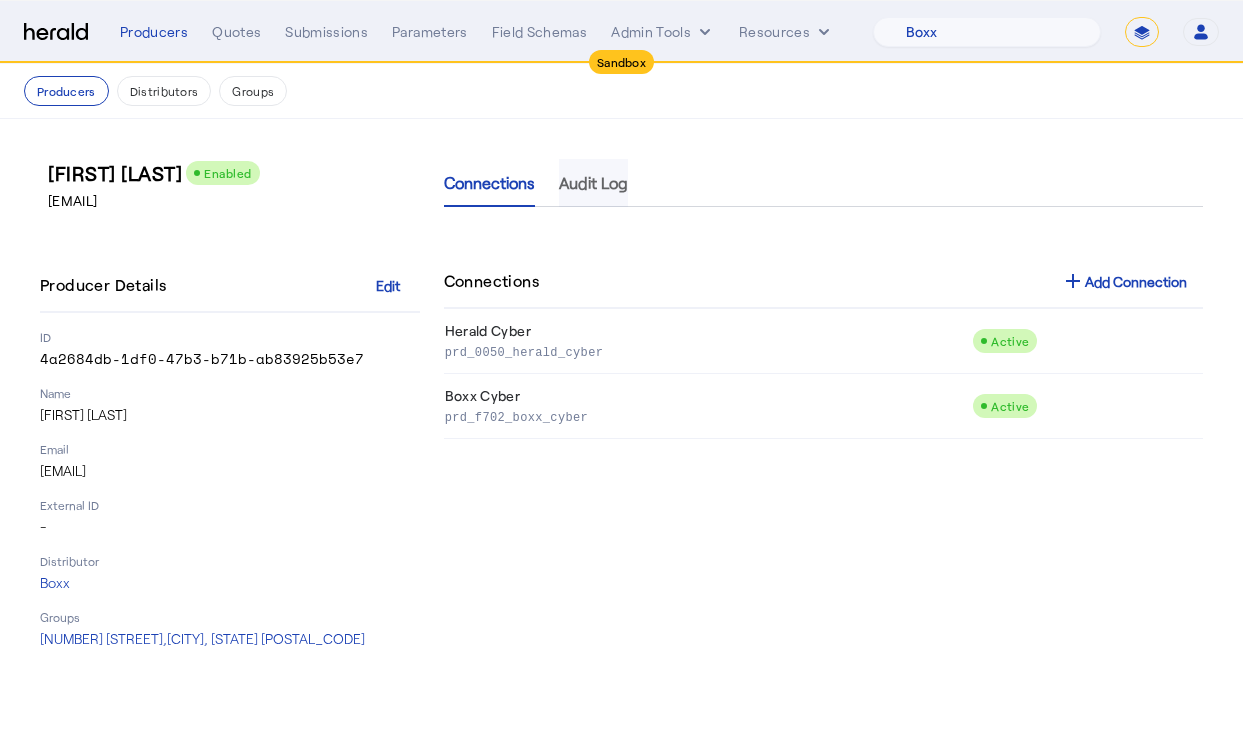 click on "Audit Log" at bounding box center (593, 183) 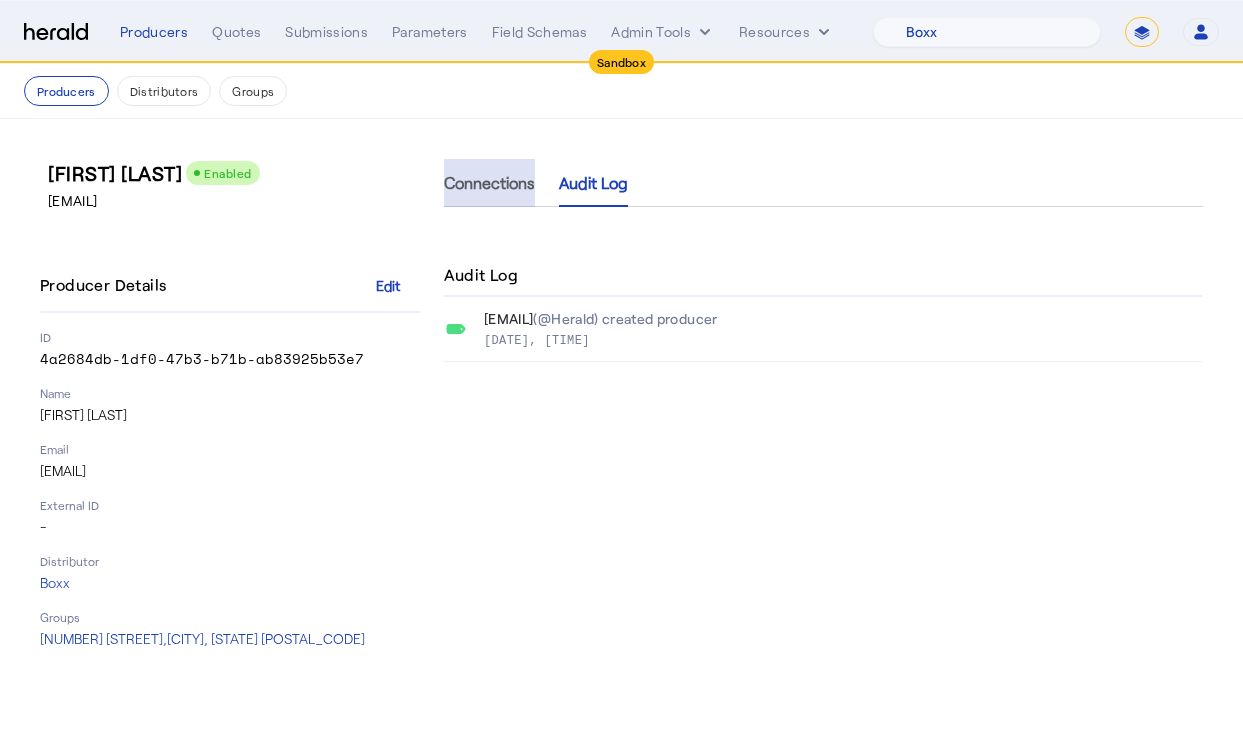 click on "Connections" at bounding box center (489, 183) 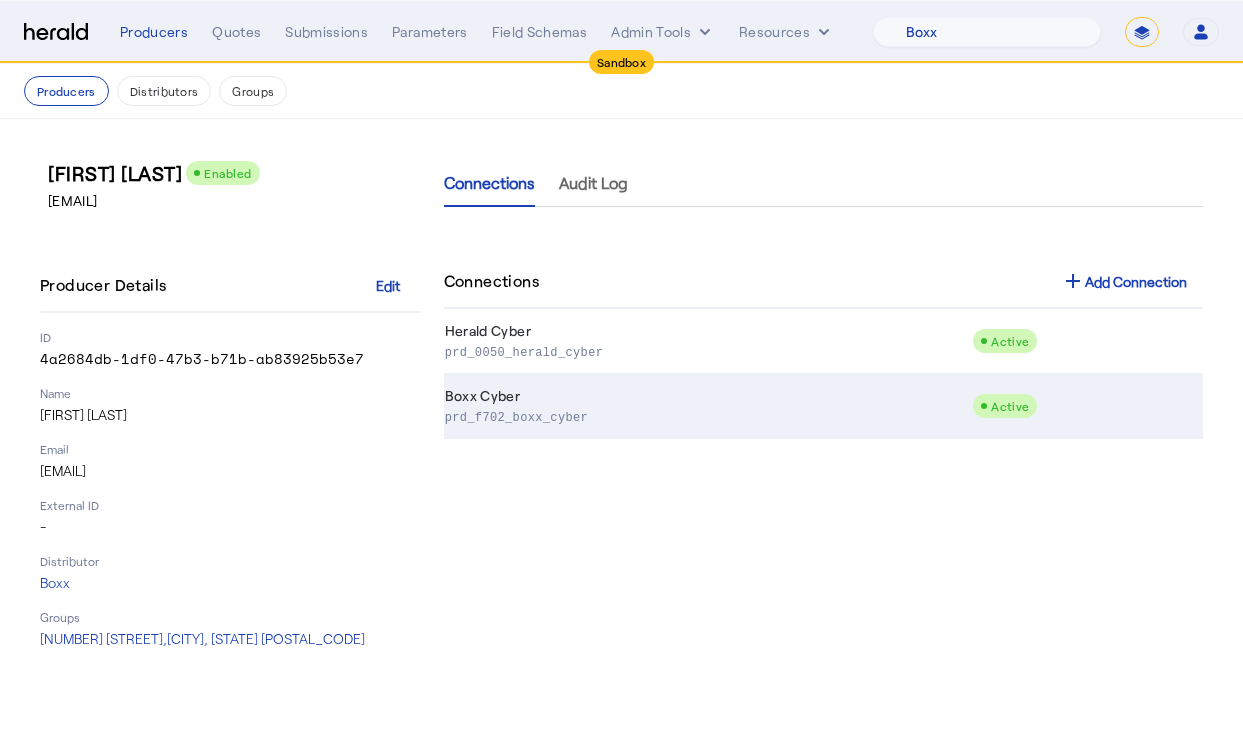 click on "Boxx Cyber  prd_f702_boxx_cyber" 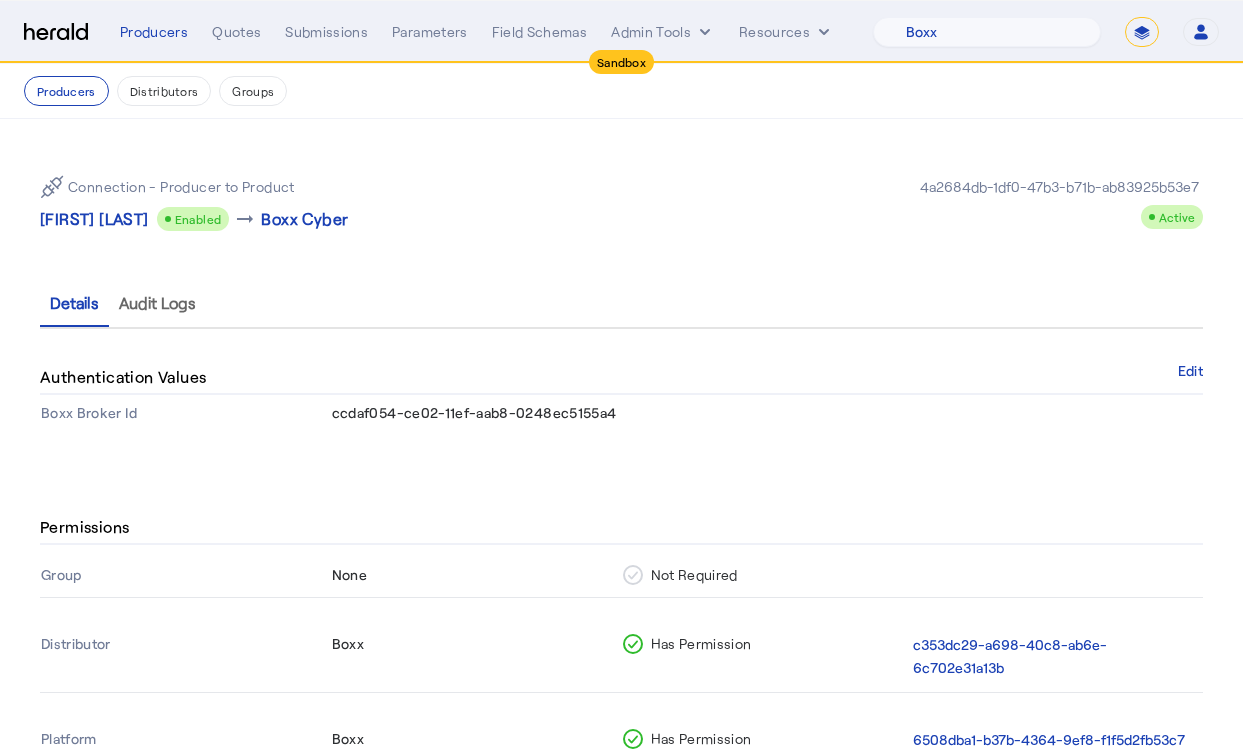 click on "ccdaf054-ce02-11ef-aab8-0248ec5155a4" at bounding box center (474, 412) 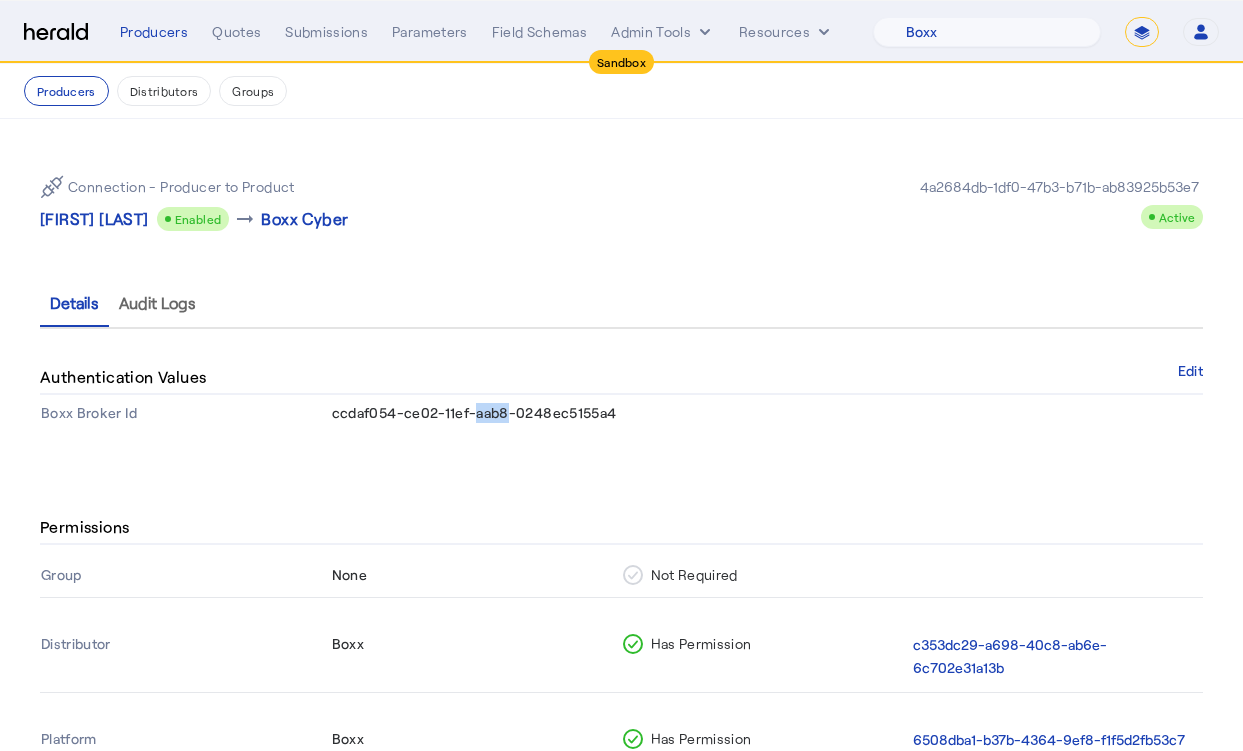 click on "ccdaf054-ce02-11ef-aab8-0248ec5155a4" at bounding box center [474, 412] 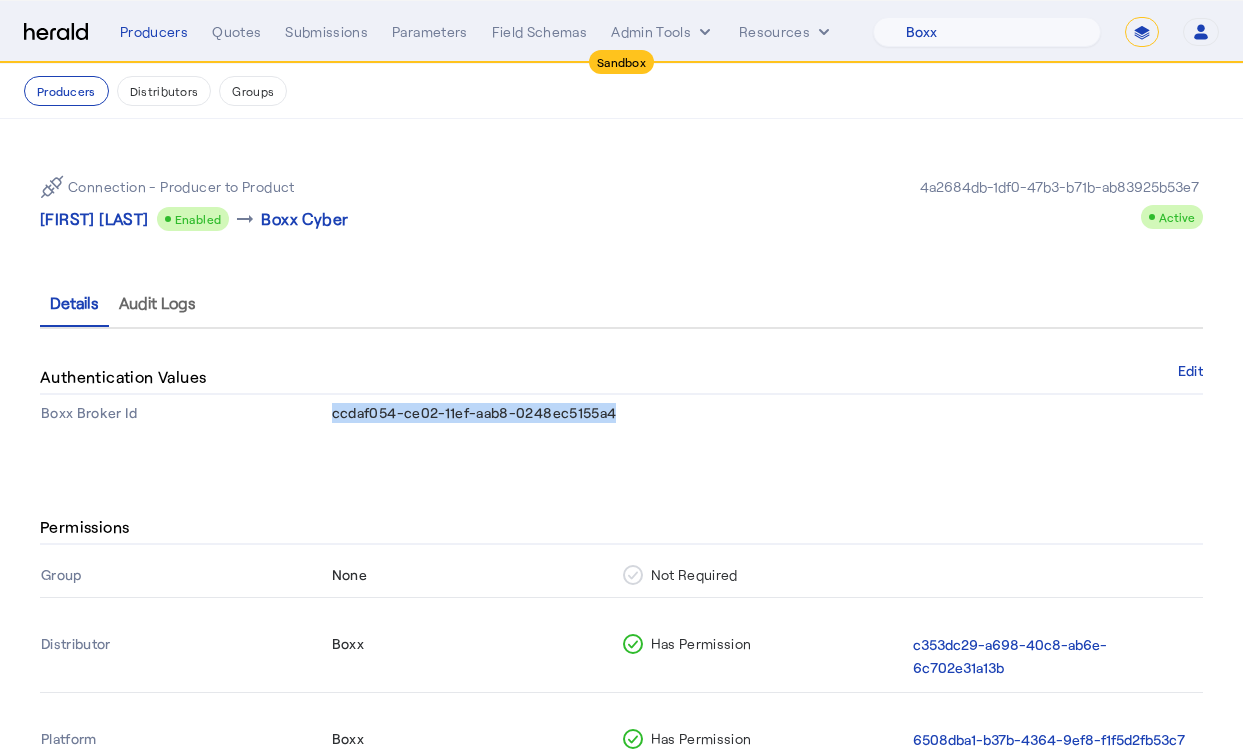 click on "ccdaf054-ce02-11ef-aab8-0248ec5155a4" at bounding box center [474, 412] 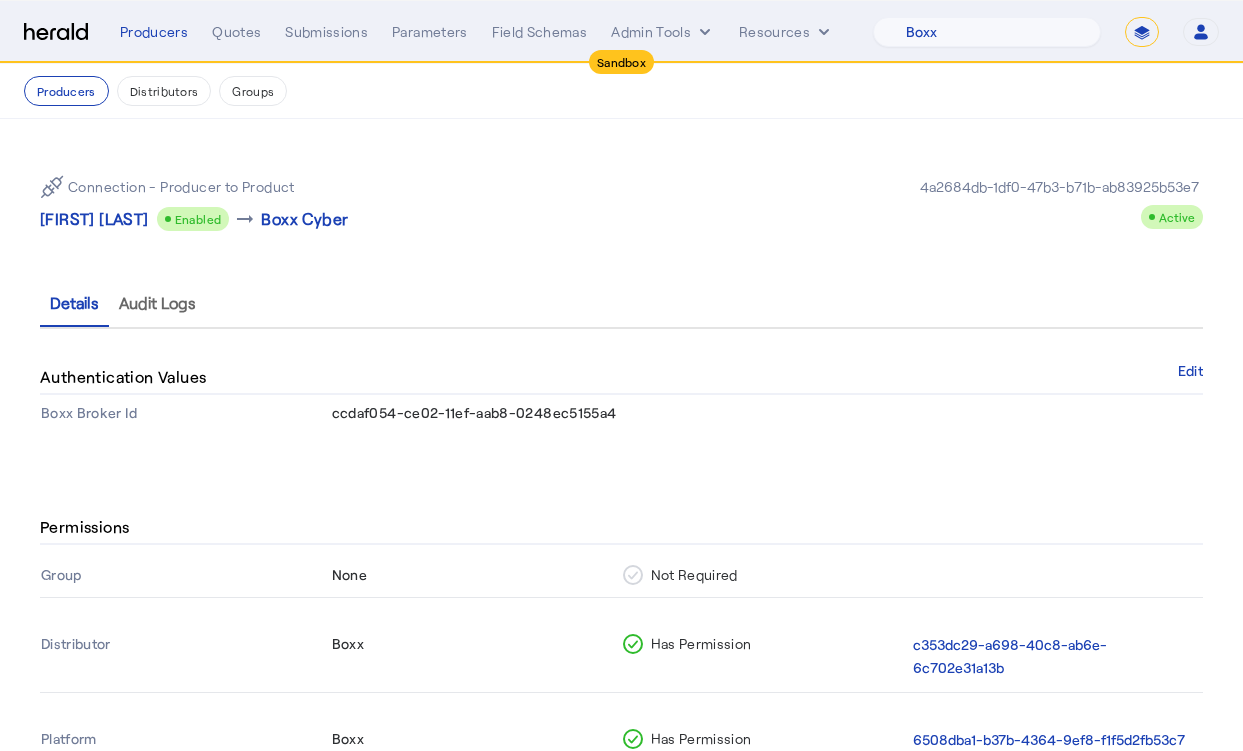 click on "Connection - Producer to Product   Steve Penney
Enabled arrow_right_alt  Boxx Cyber   4a2684db-1df0-47b3-b71b-ab83925b53e7
Active  Details   Audit Logs  Authentication Values  Edit   Boxx Broker Id ccdaf054-ce02-11ef-aab8-0248ec5155a4" 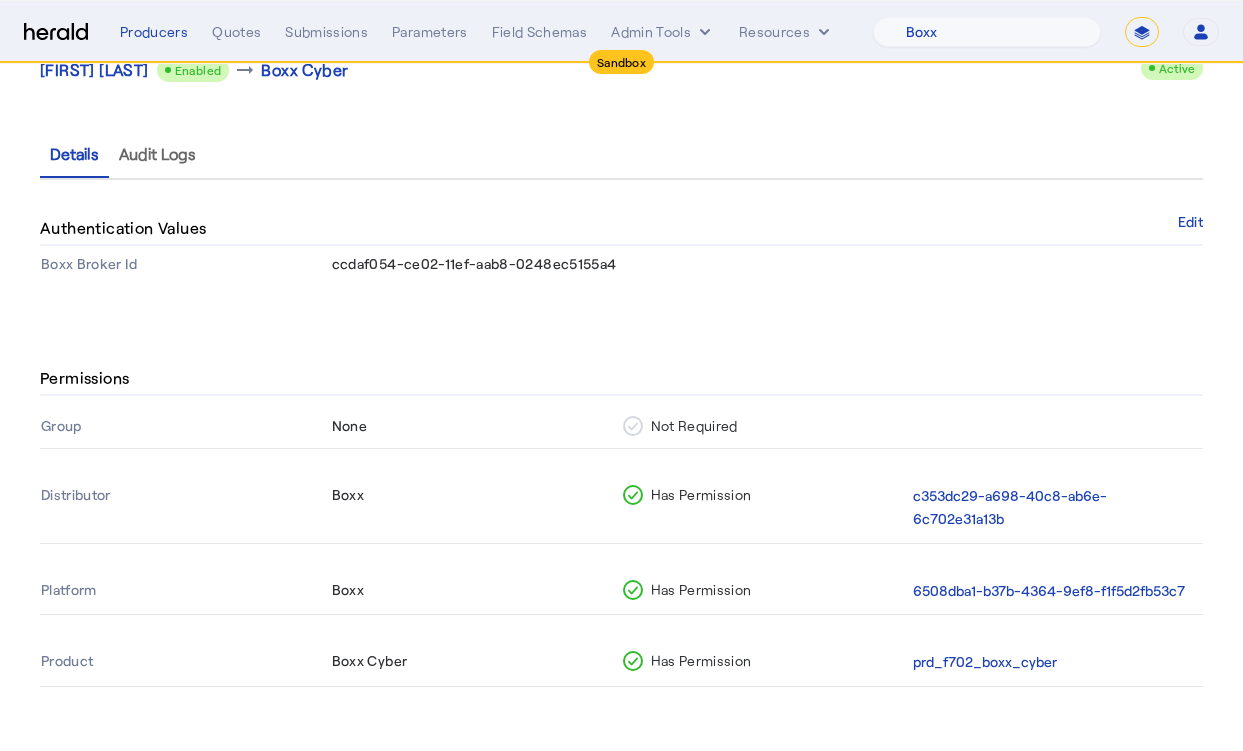 scroll, scrollTop: 0, scrollLeft: 0, axis: both 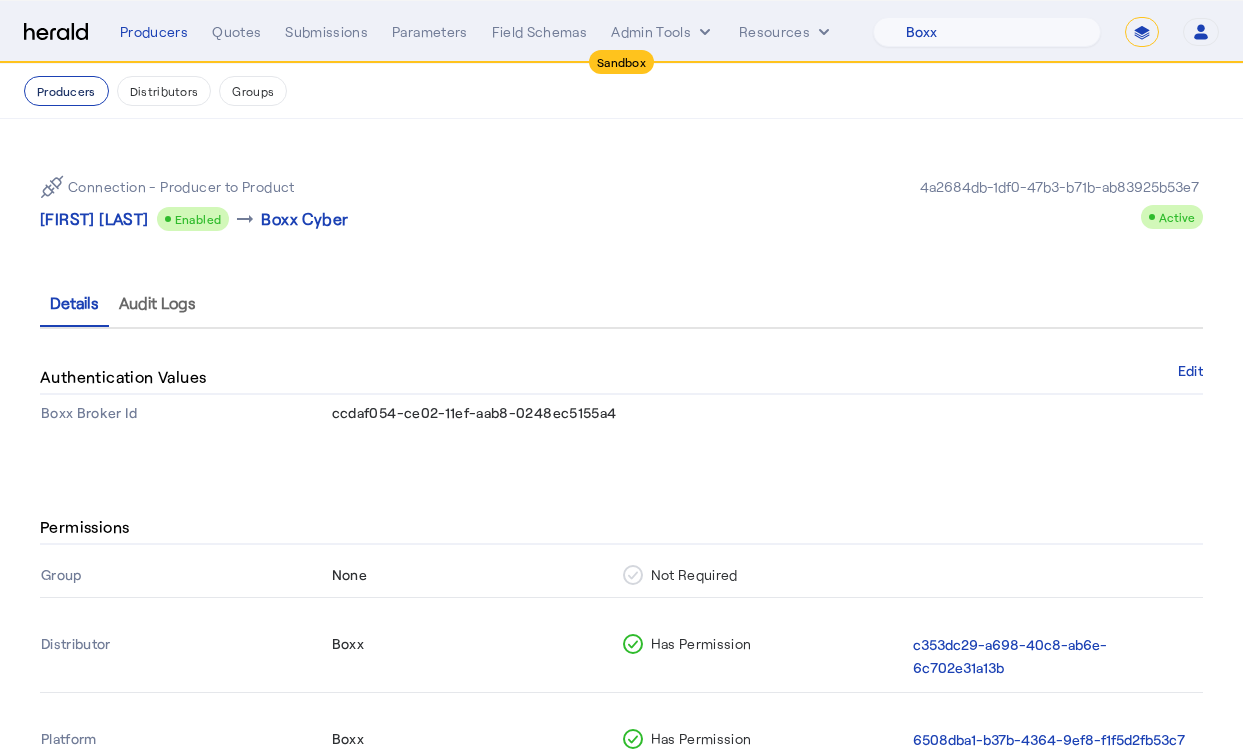 click on "Producers" at bounding box center [66, 91] 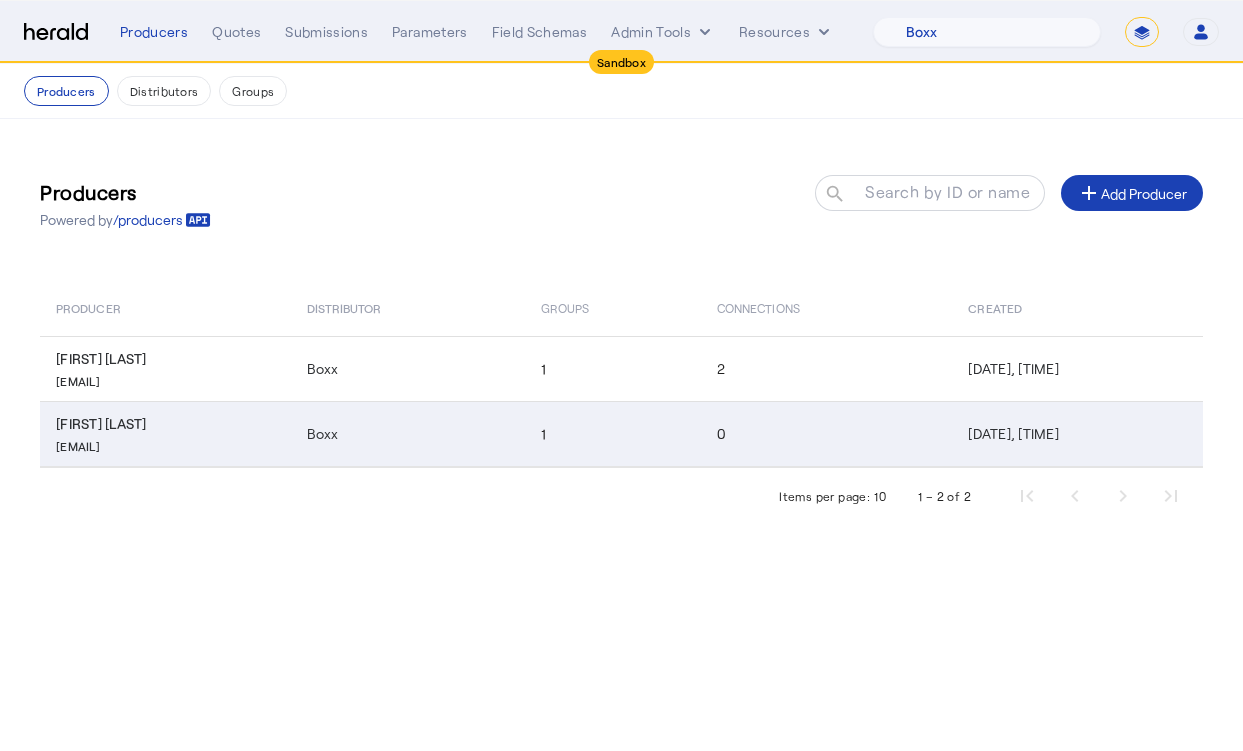 click on "[FIRST].[LAST]@[DOMAIN]" 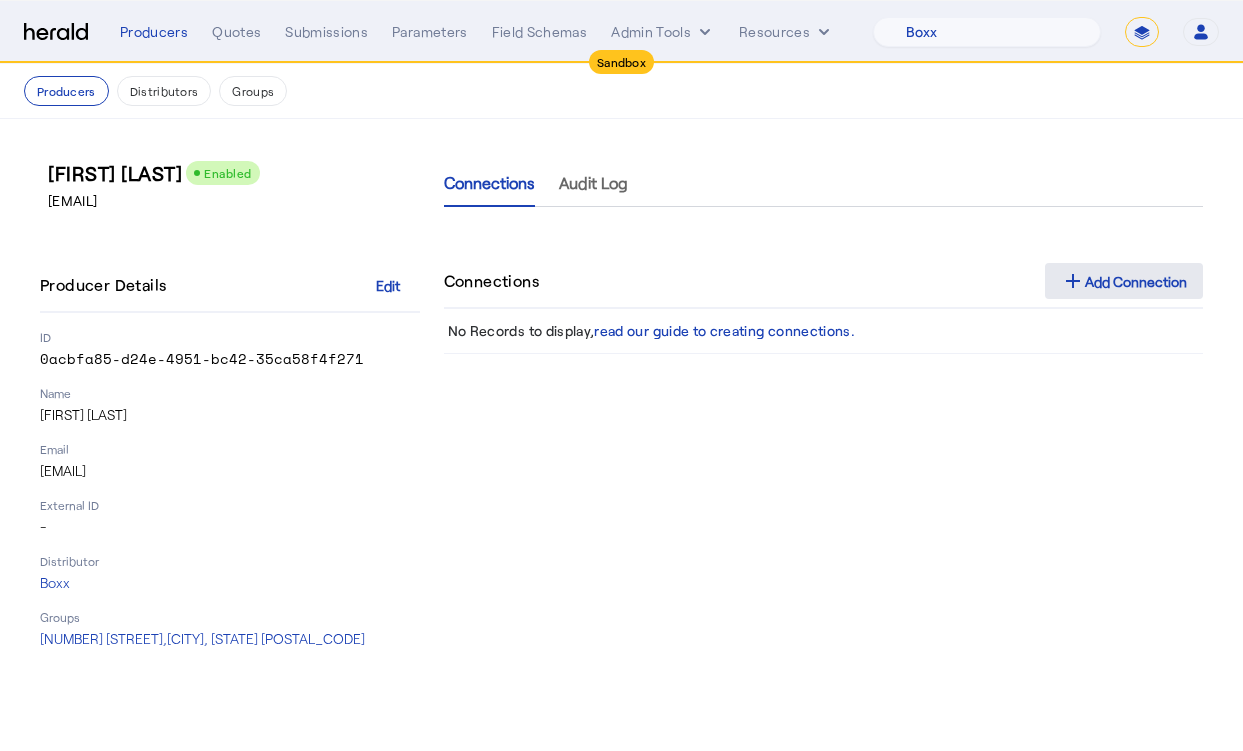 click on "add  Add Connection" at bounding box center (1124, 281) 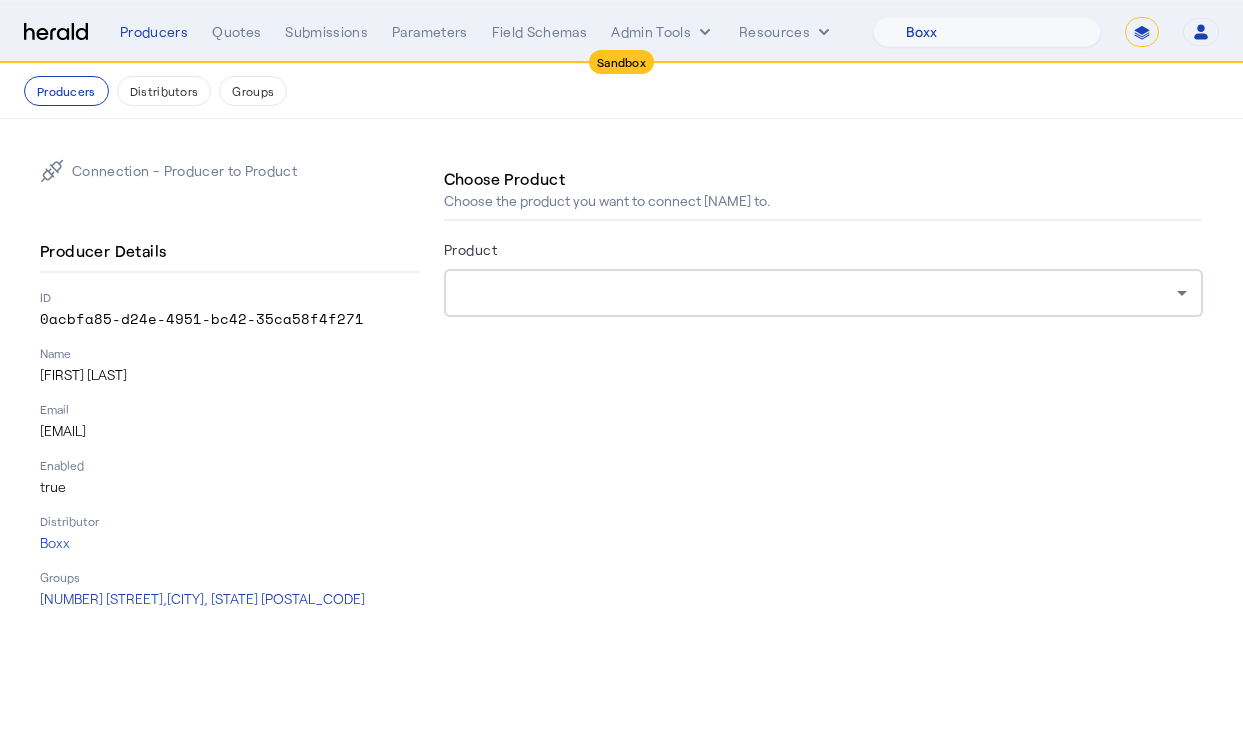 click 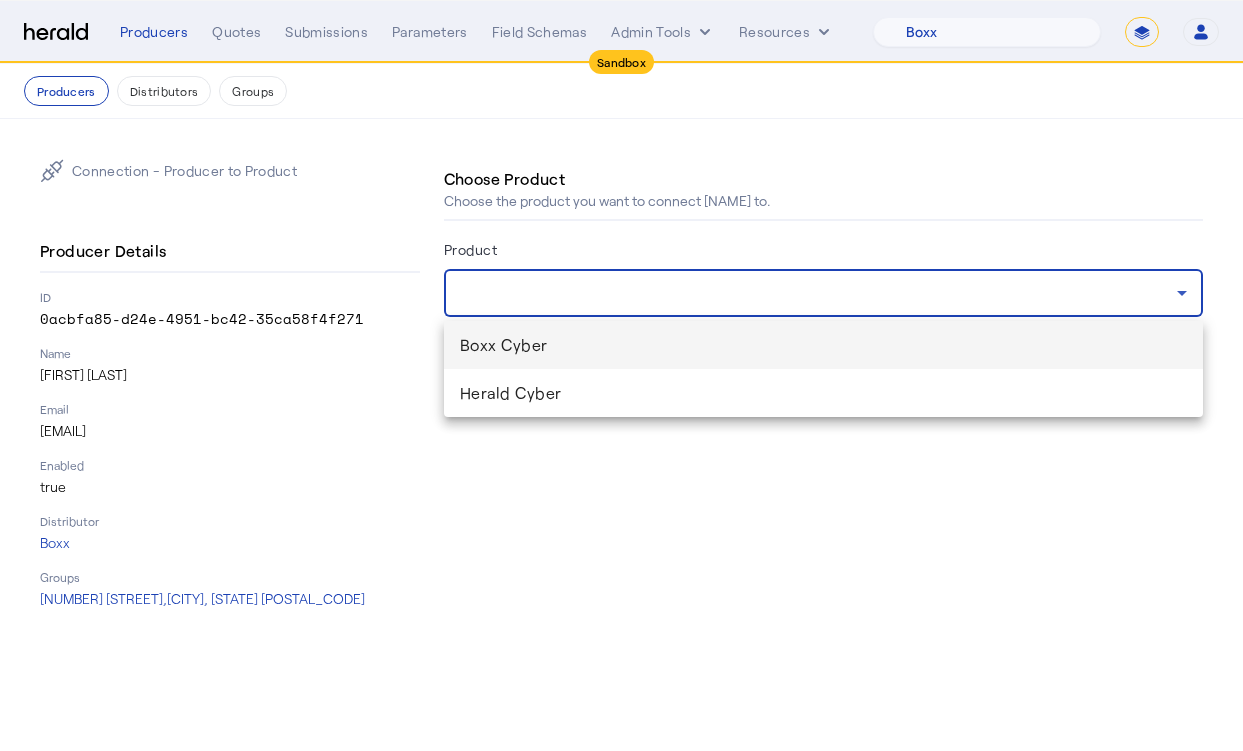 click on "Boxx Cyber" at bounding box center (823, 345) 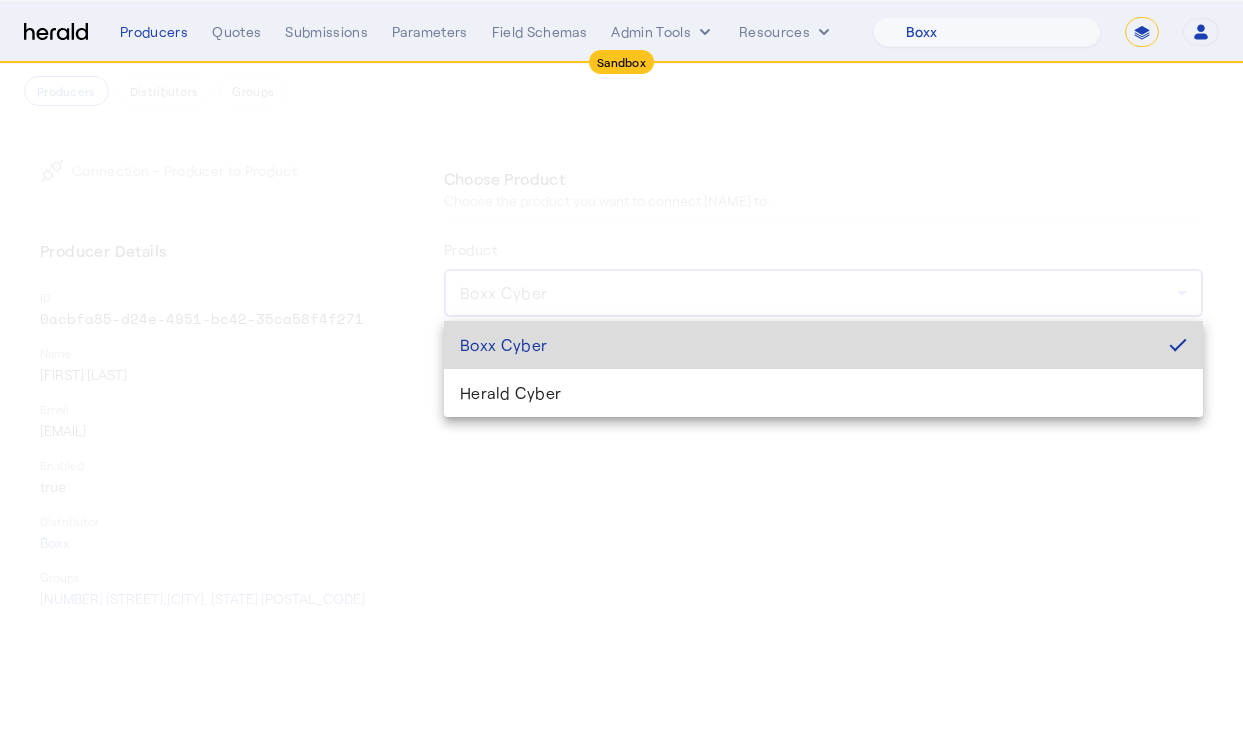 click on "Loading" at bounding box center [621, 375] 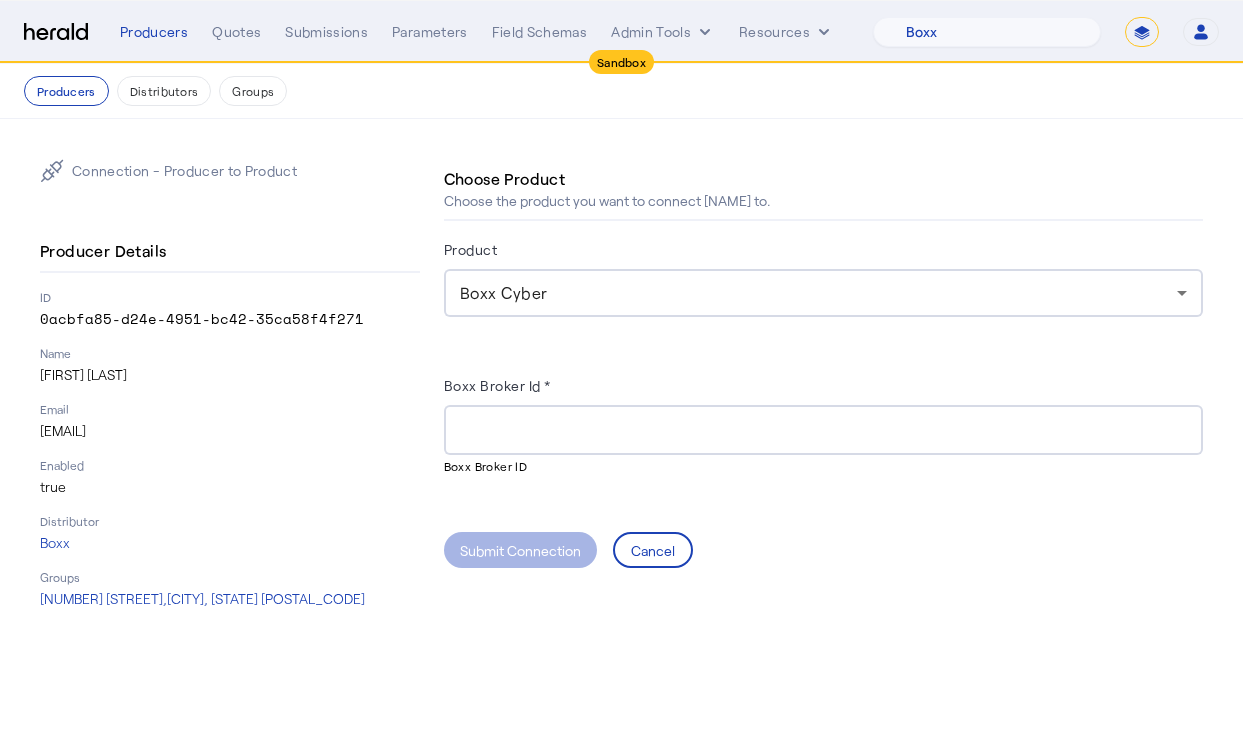 click on "Boxx Broker Id *" at bounding box center [823, 431] 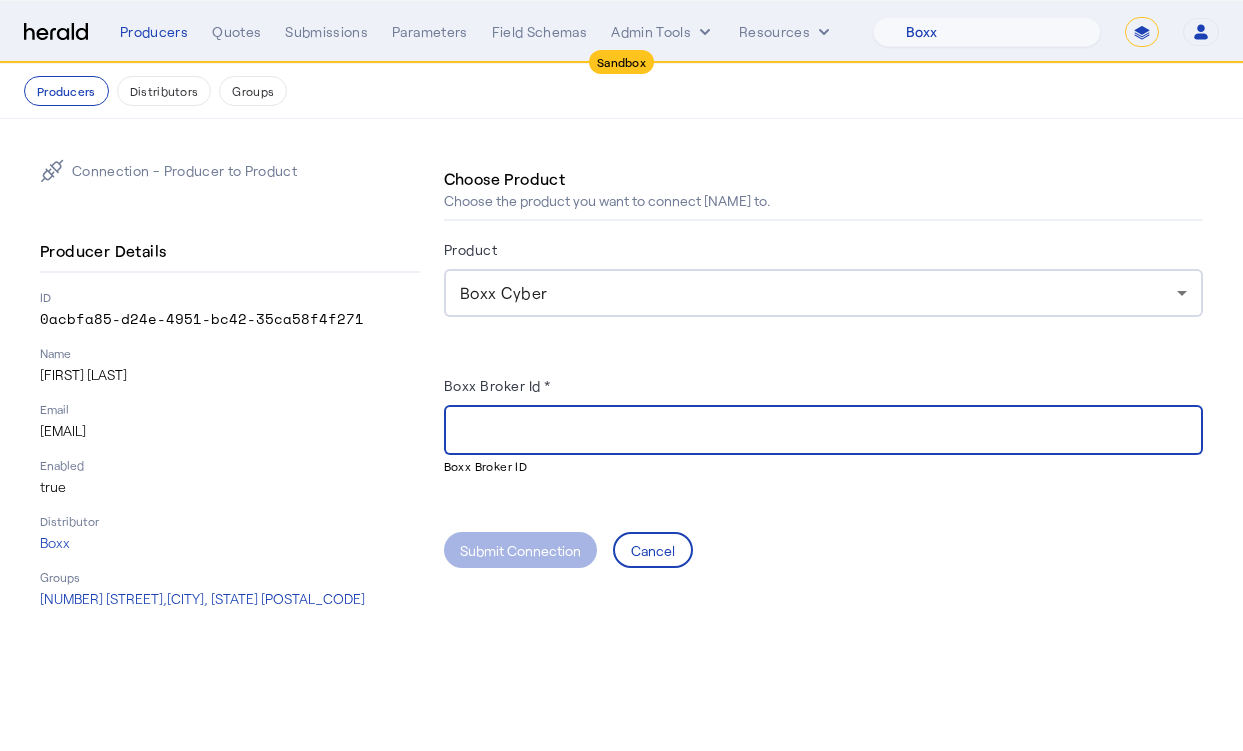 paste on "**********" 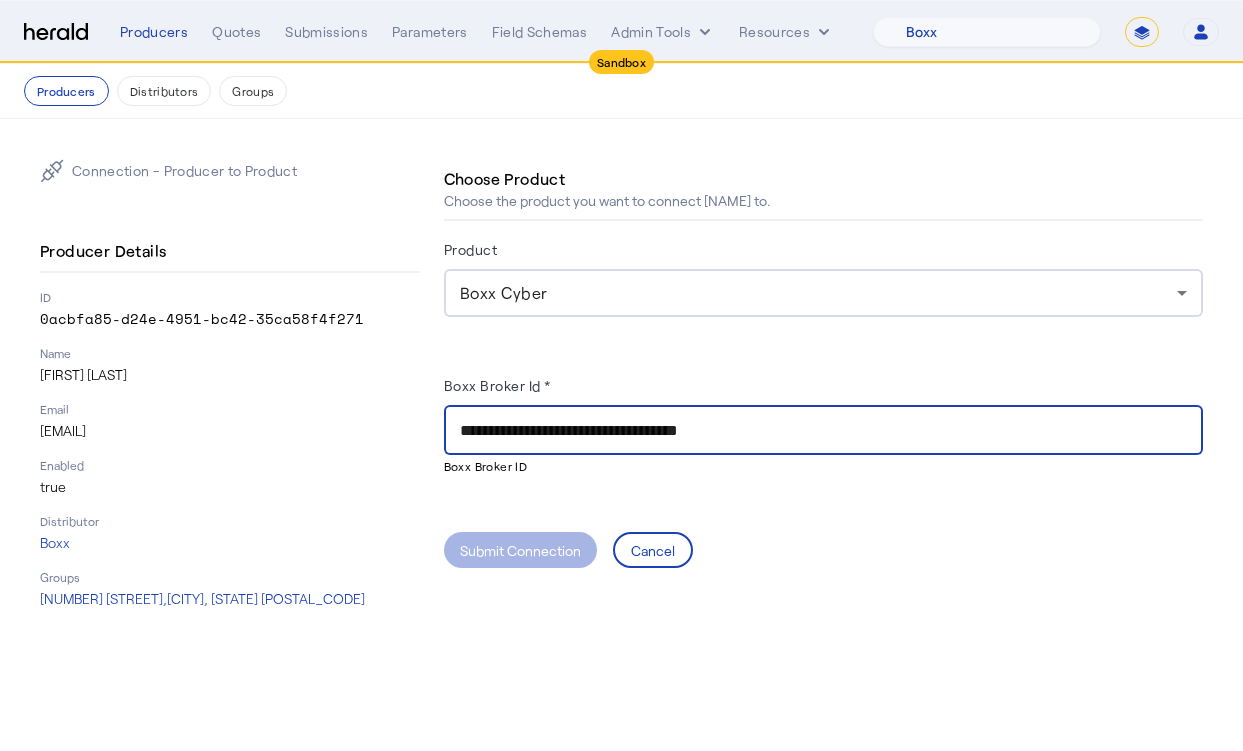 type on "**********" 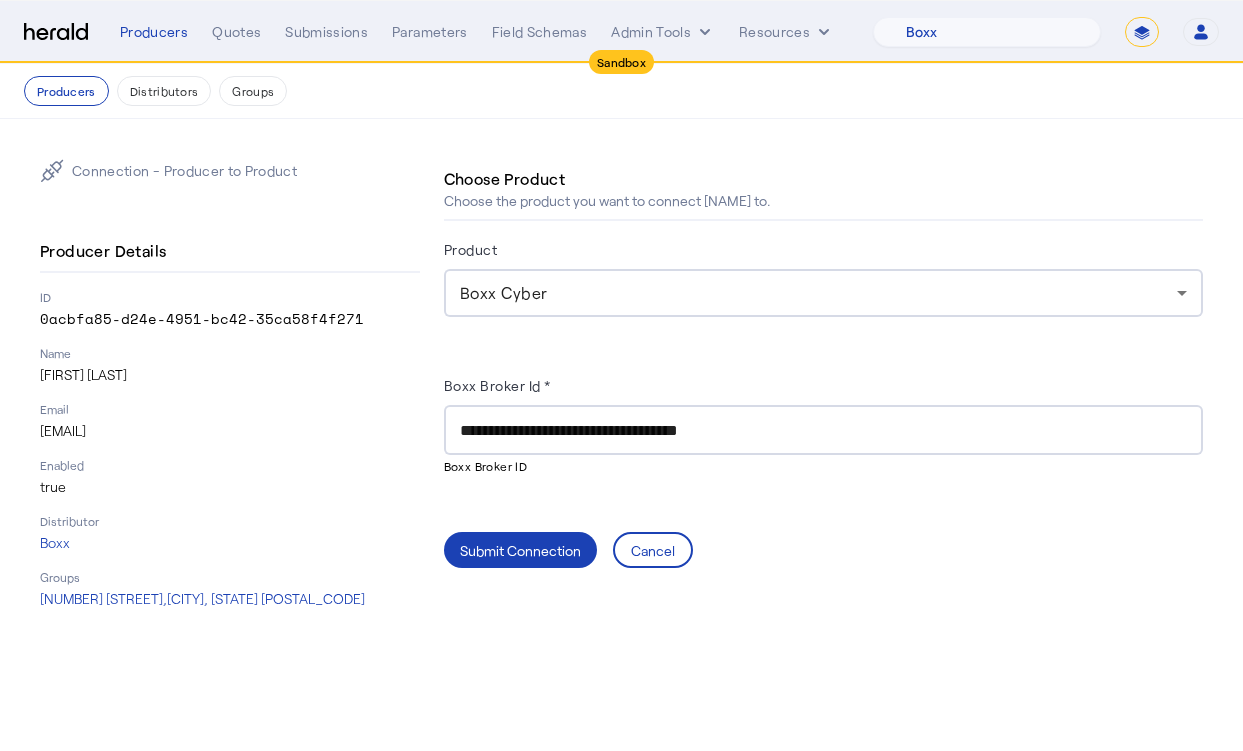 click on "**********" 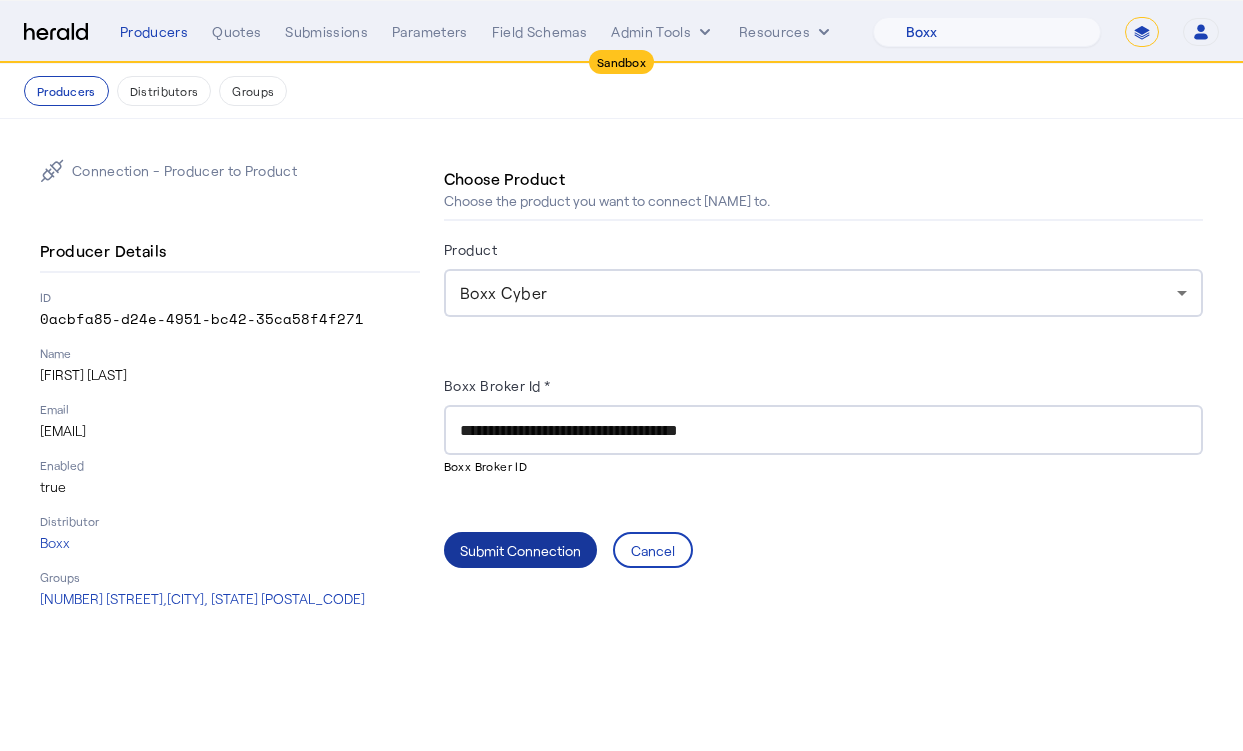 click on "Submit Connection" 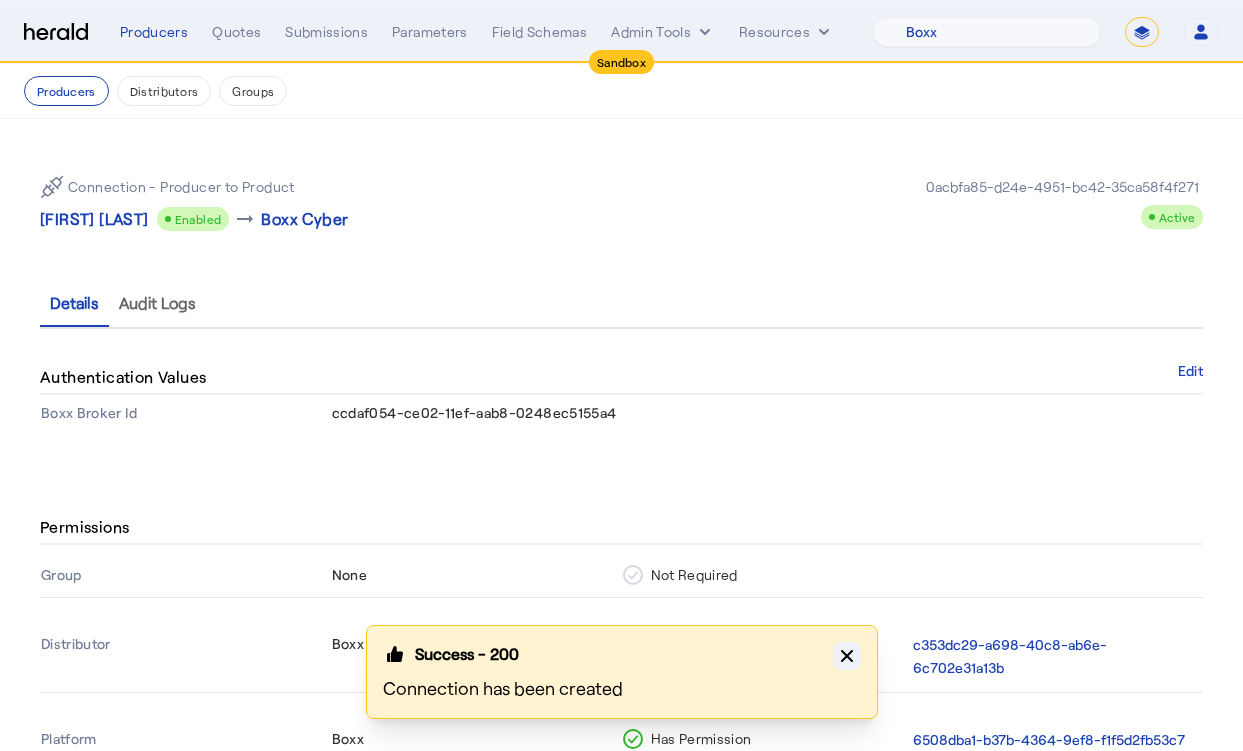 click 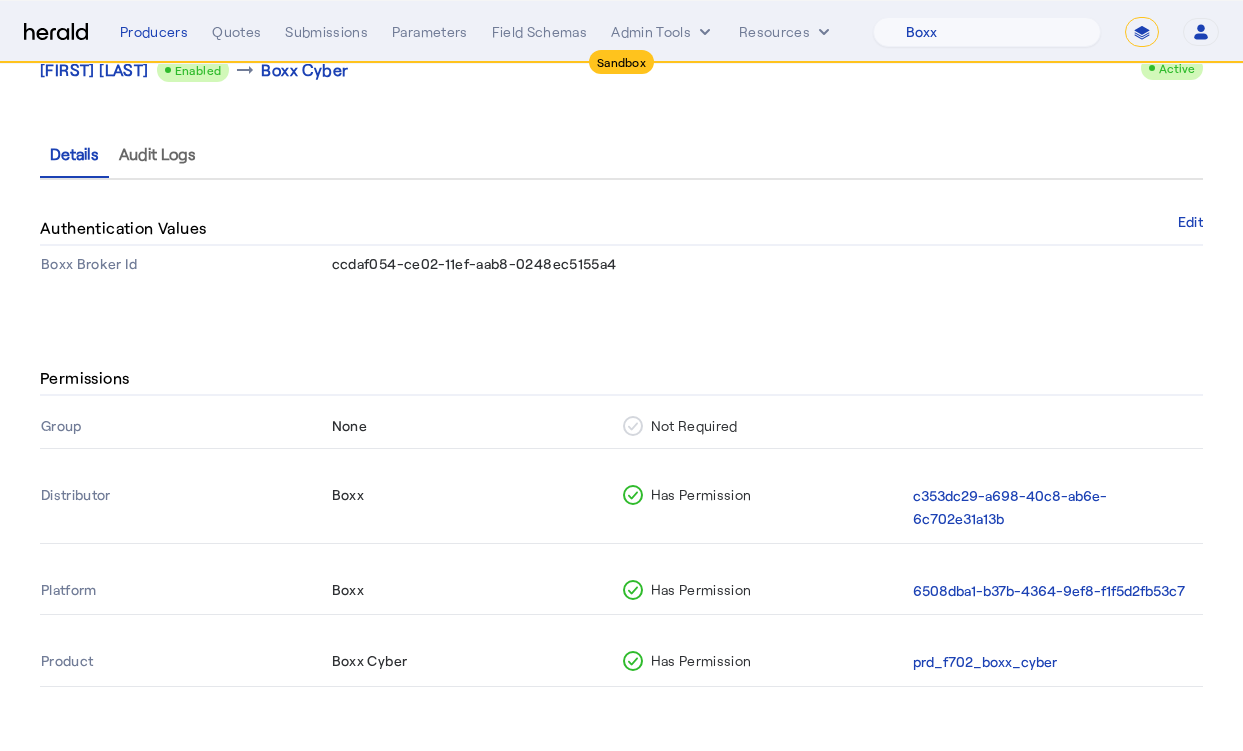 scroll, scrollTop: 52, scrollLeft: 0, axis: vertical 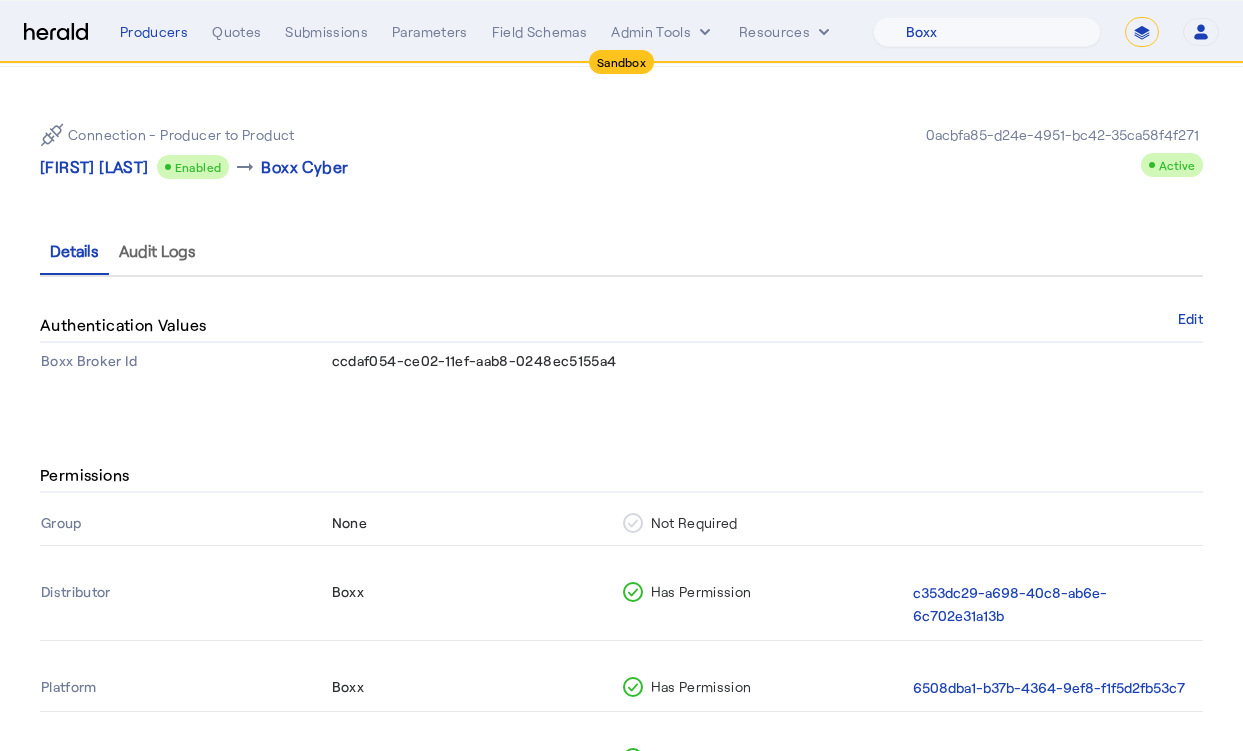 click on "Connection - Producer to Product   Thomas Beale
Enabled arrow_right_alt  Boxx Cyber   0acbfa85-d24e-4951-bc42-35ca58f4f271
Active  Details   Audit Logs  Authentication Values  Edit   Boxx Broker Id ccdaf054-ce02-11ef-aab8-0248ec5155a4" 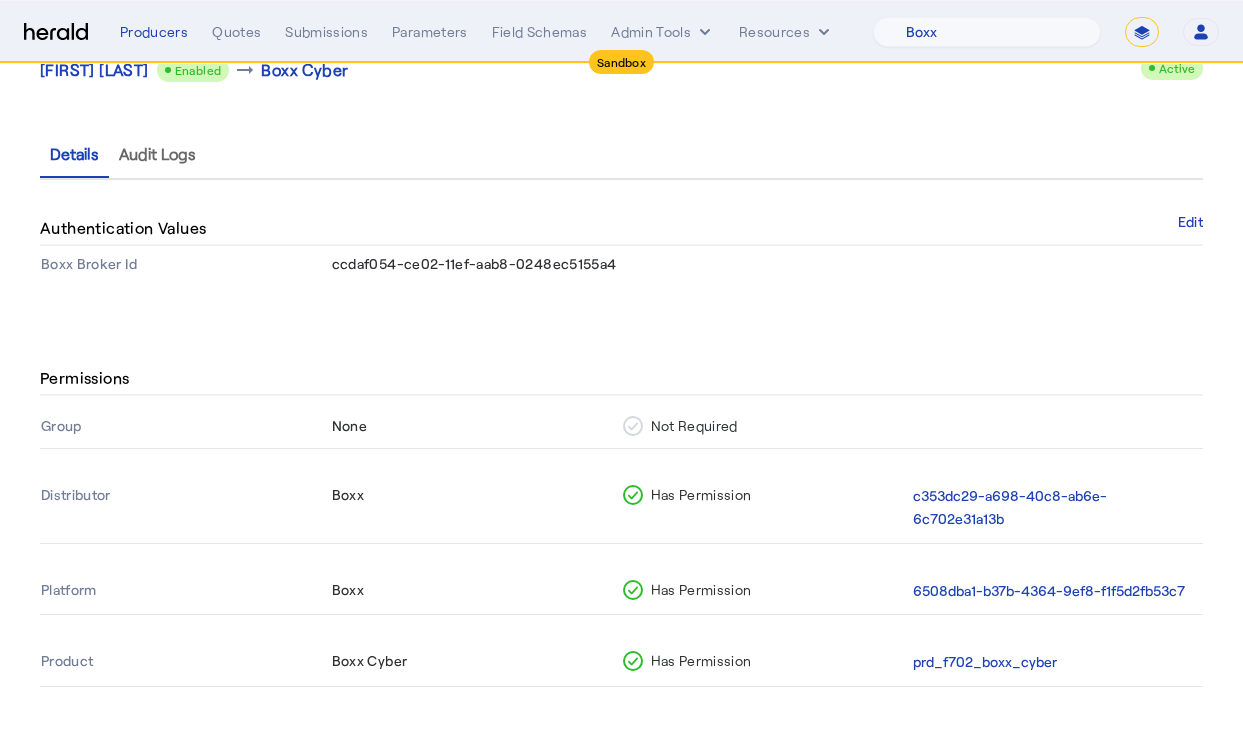 scroll, scrollTop: 0, scrollLeft: 0, axis: both 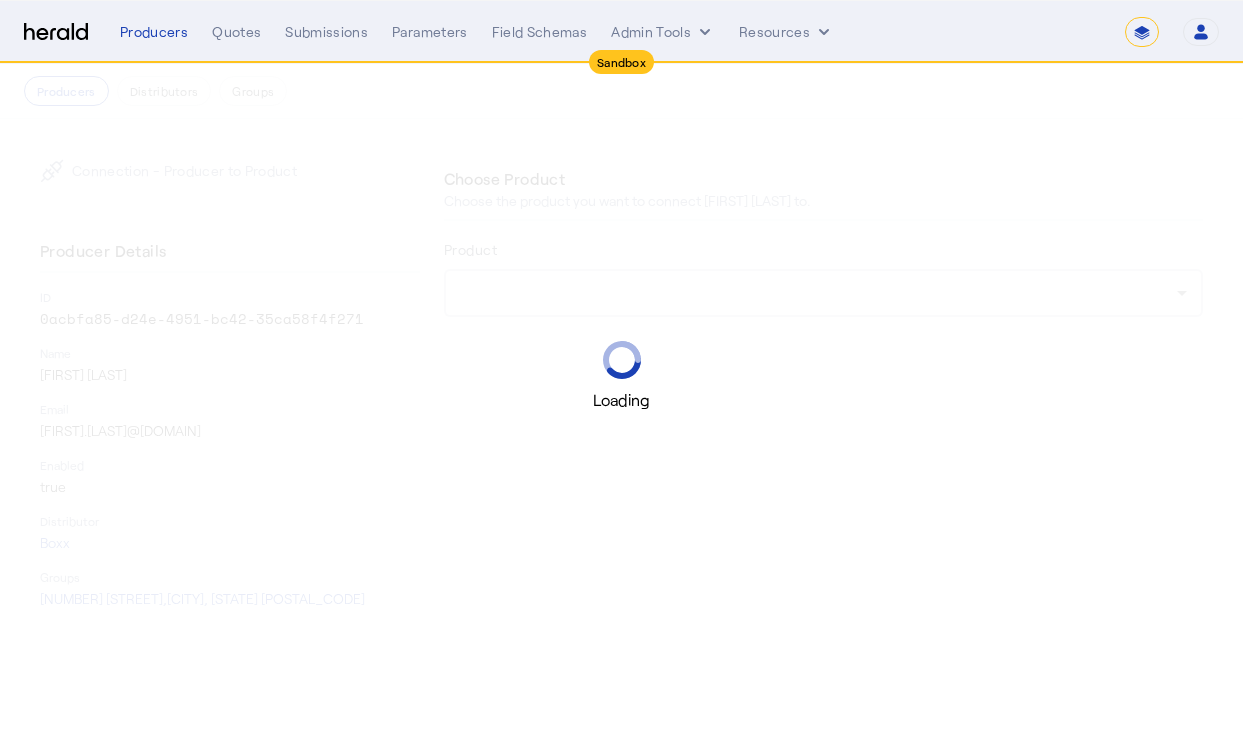 select on "*******" 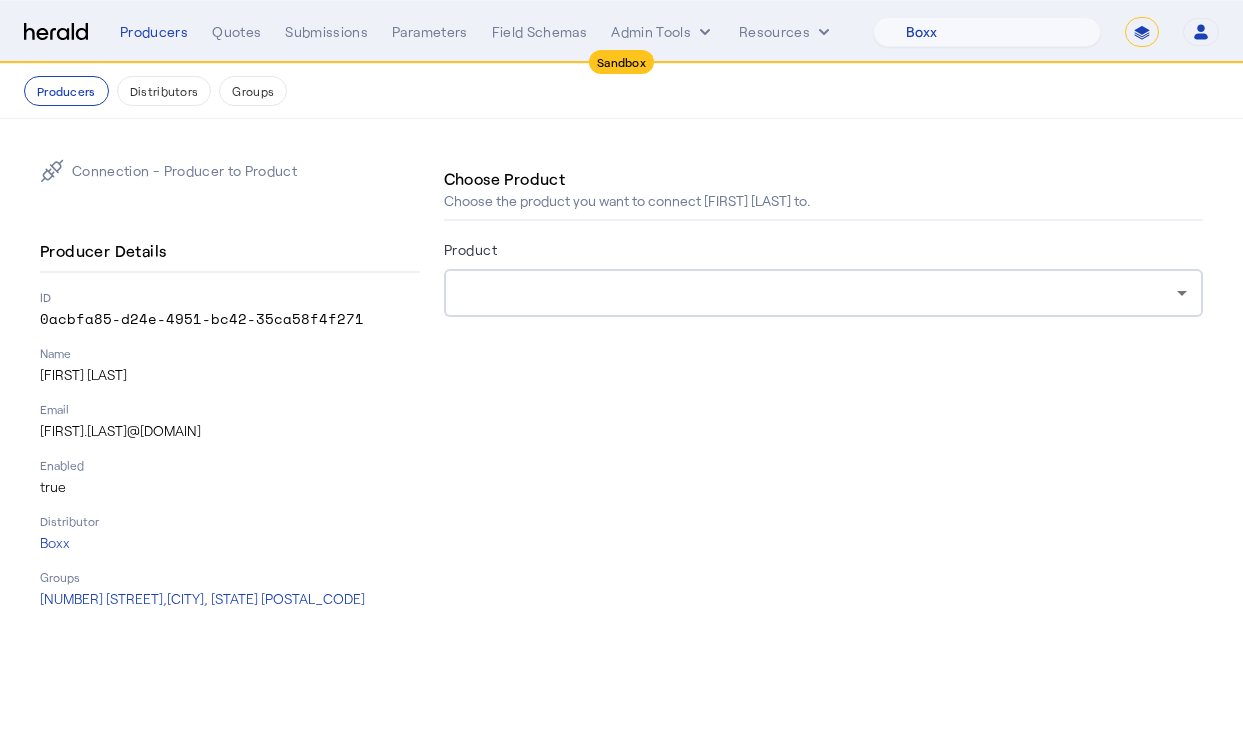 click on "Choose Product   Choose the product you want to connect [FIRST] [LAST] to.  Product" 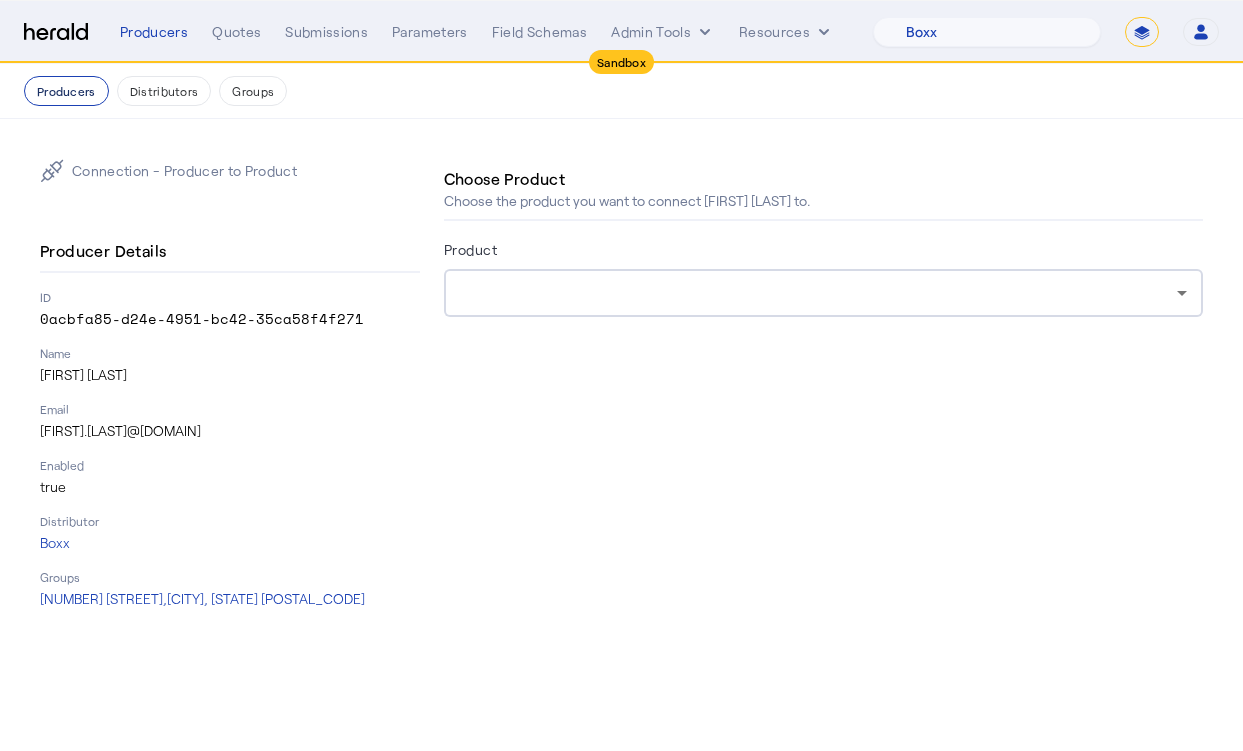 click on "Producers" at bounding box center [66, 91] 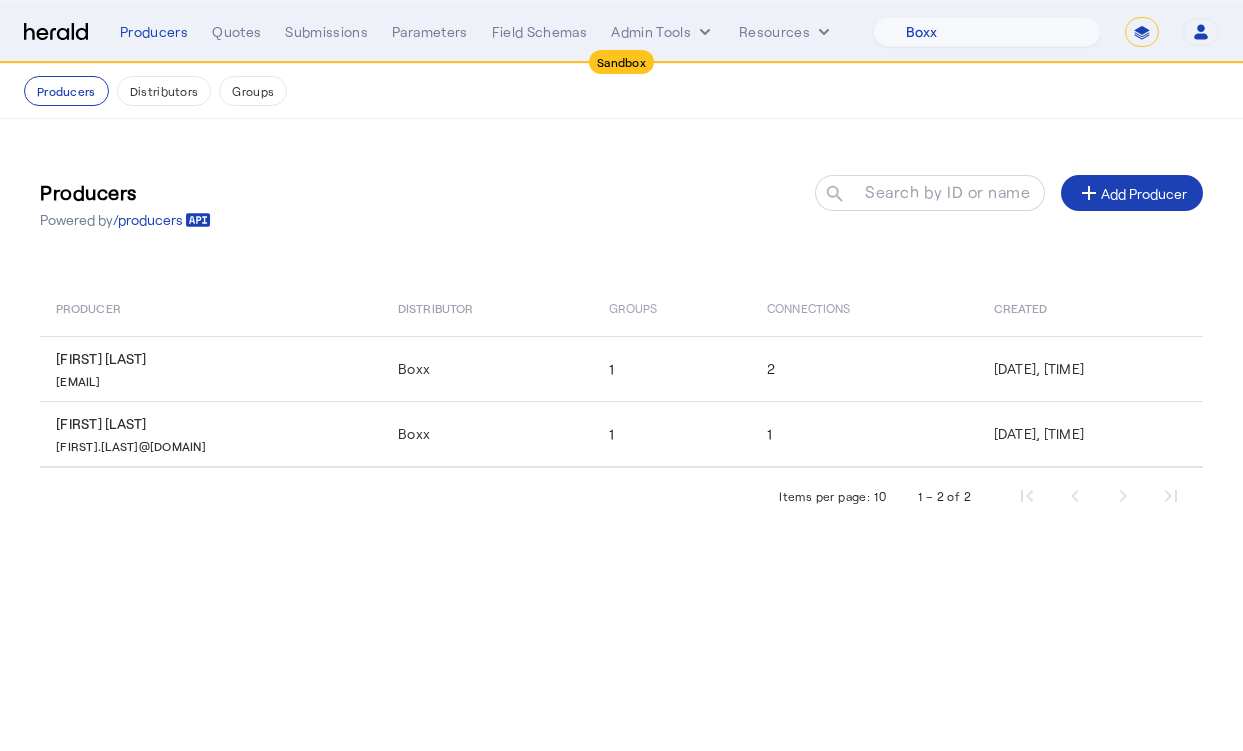 click on "Producer" 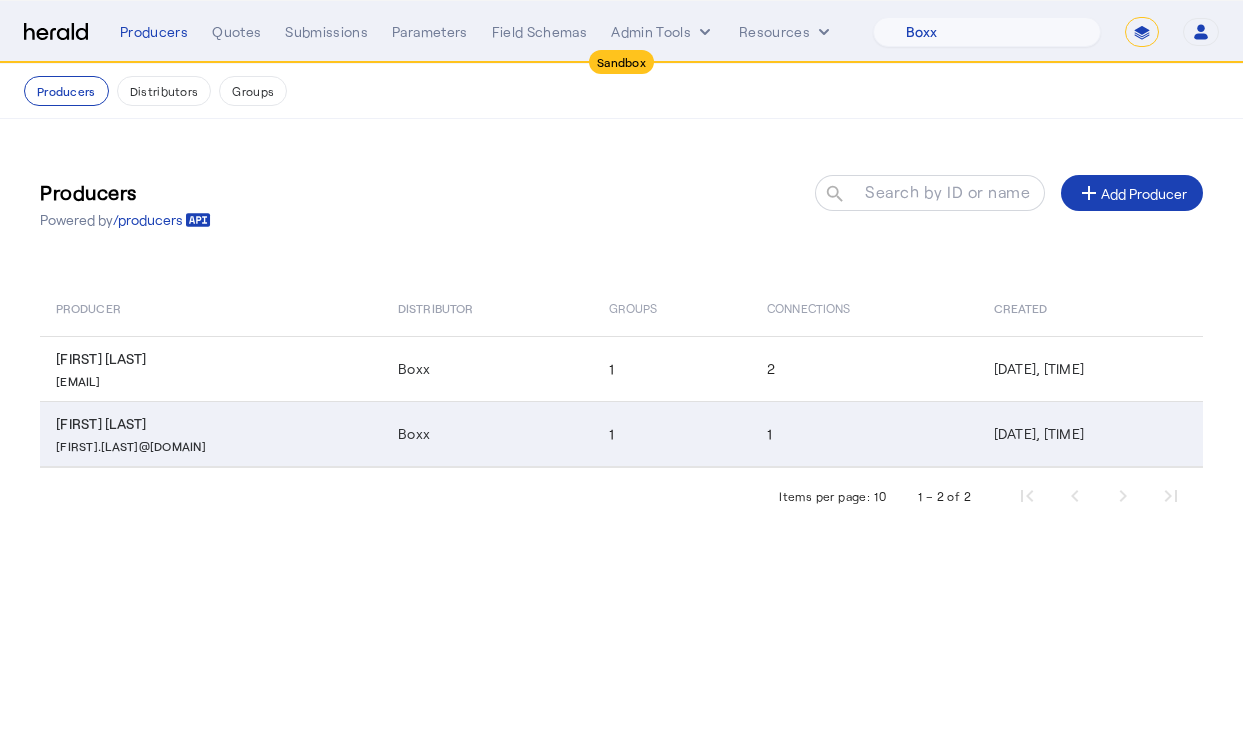 click on "[FIRST].[LAST]@[DOMAIN]" 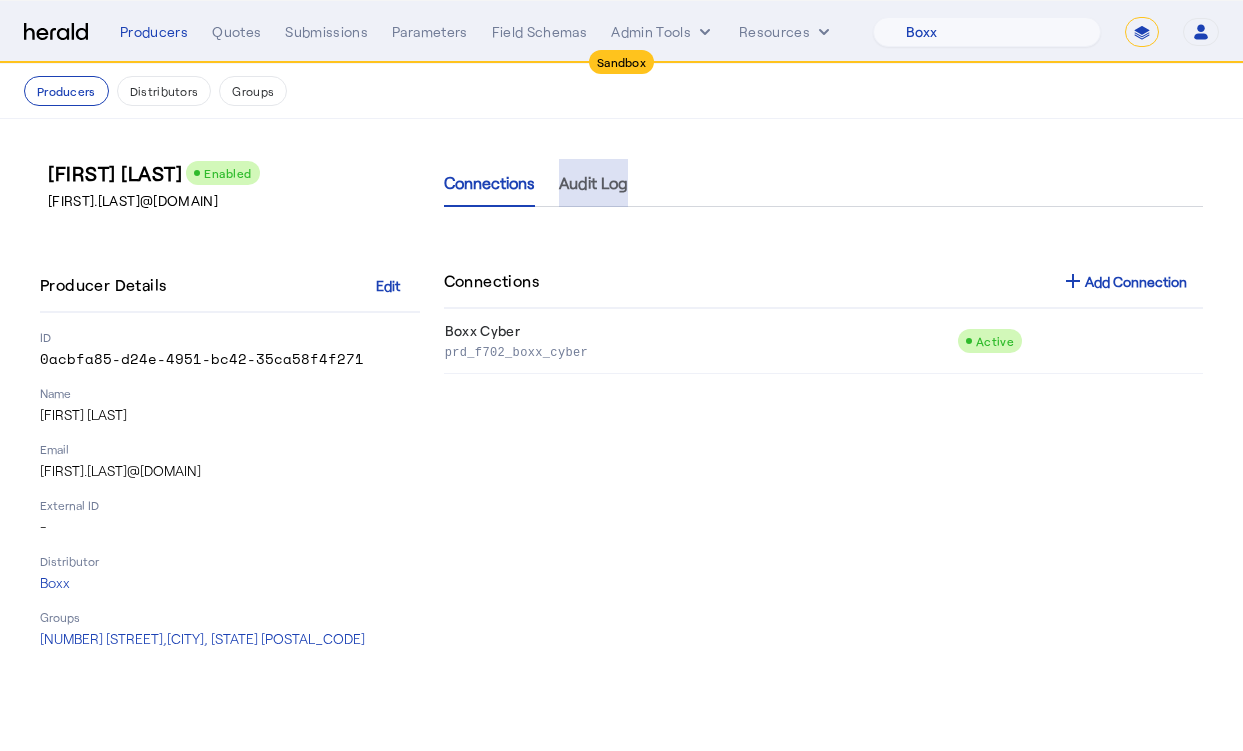 click on "Audit Log" at bounding box center [593, 183] 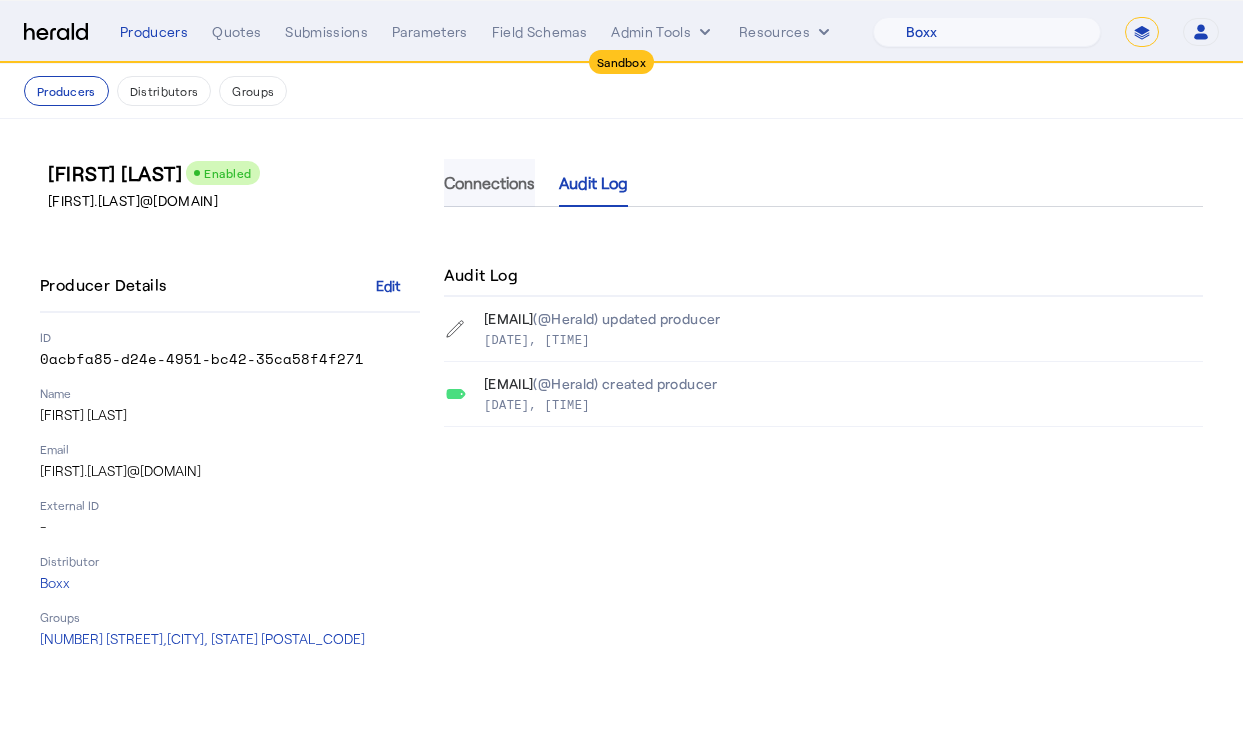 click on "Connections" at bounding box center (489, 183) 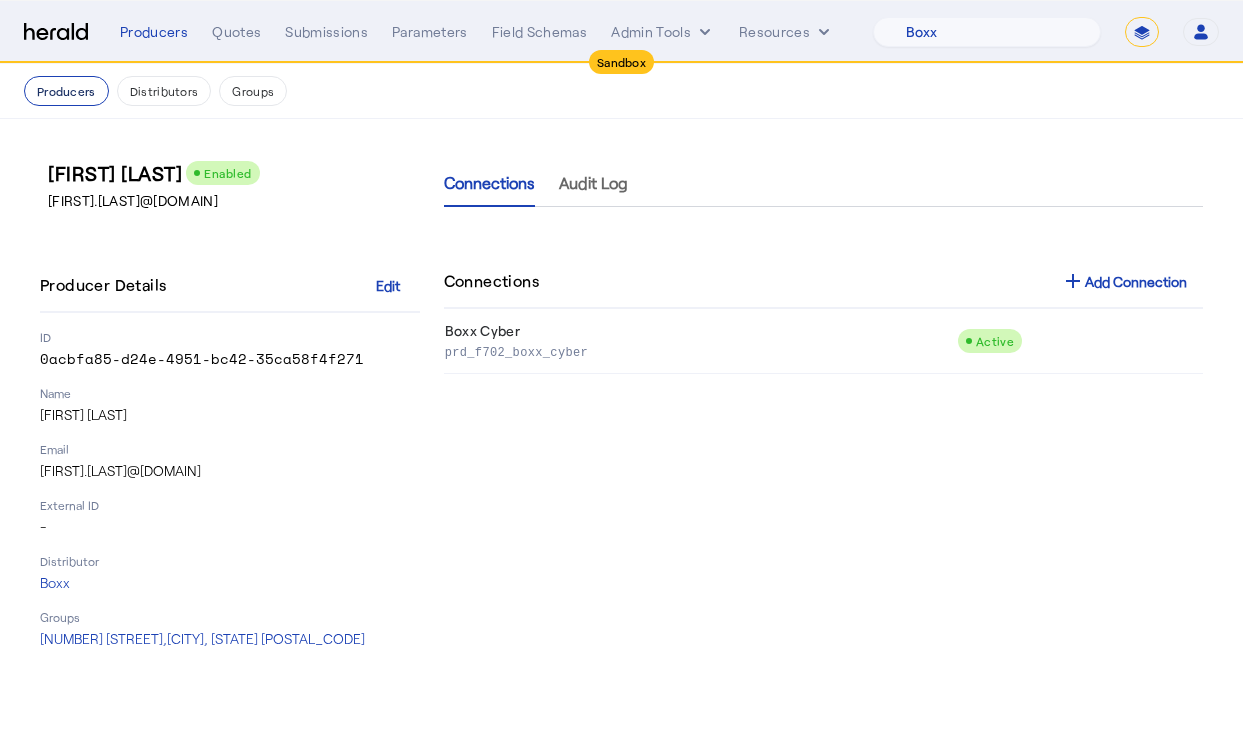 click on "Producers" at bounding box center (66, 91) 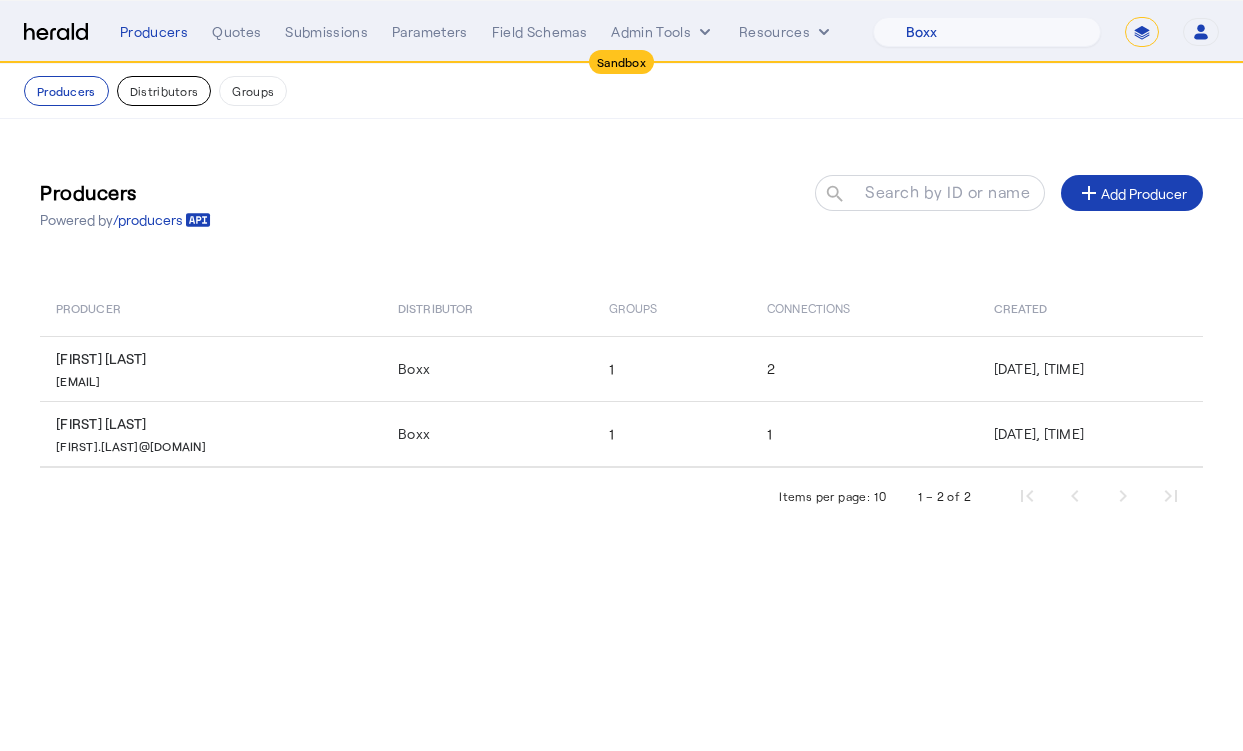 click on "Distributors" at bounding box center [164, 91] 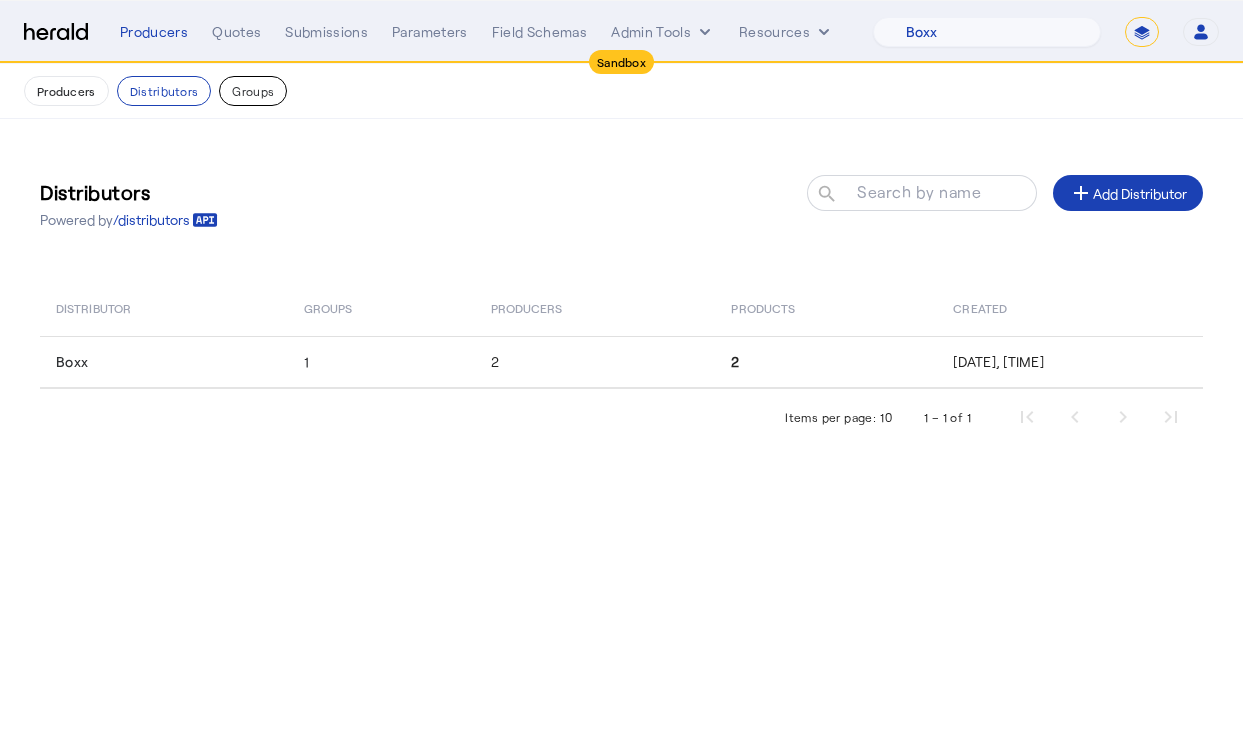 click on "Groups" at bounding box center (253, 91) 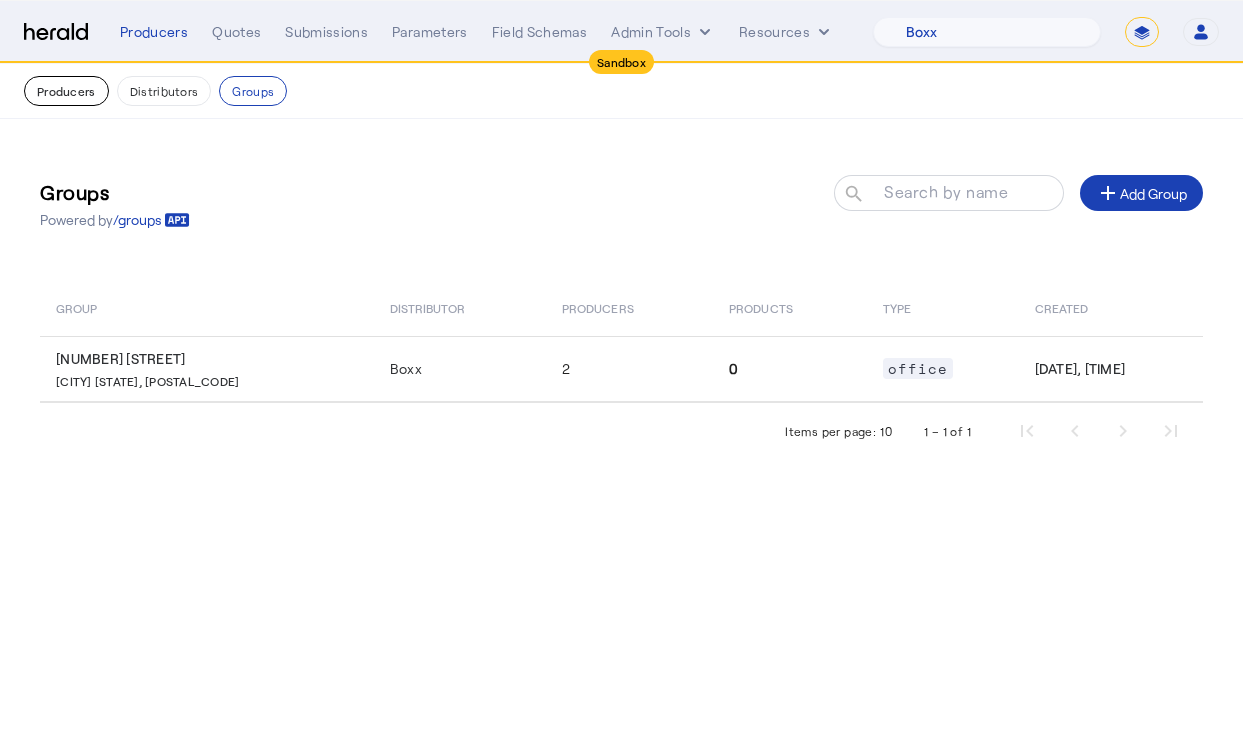 click on "Producers" at bounding box center [66, 91] 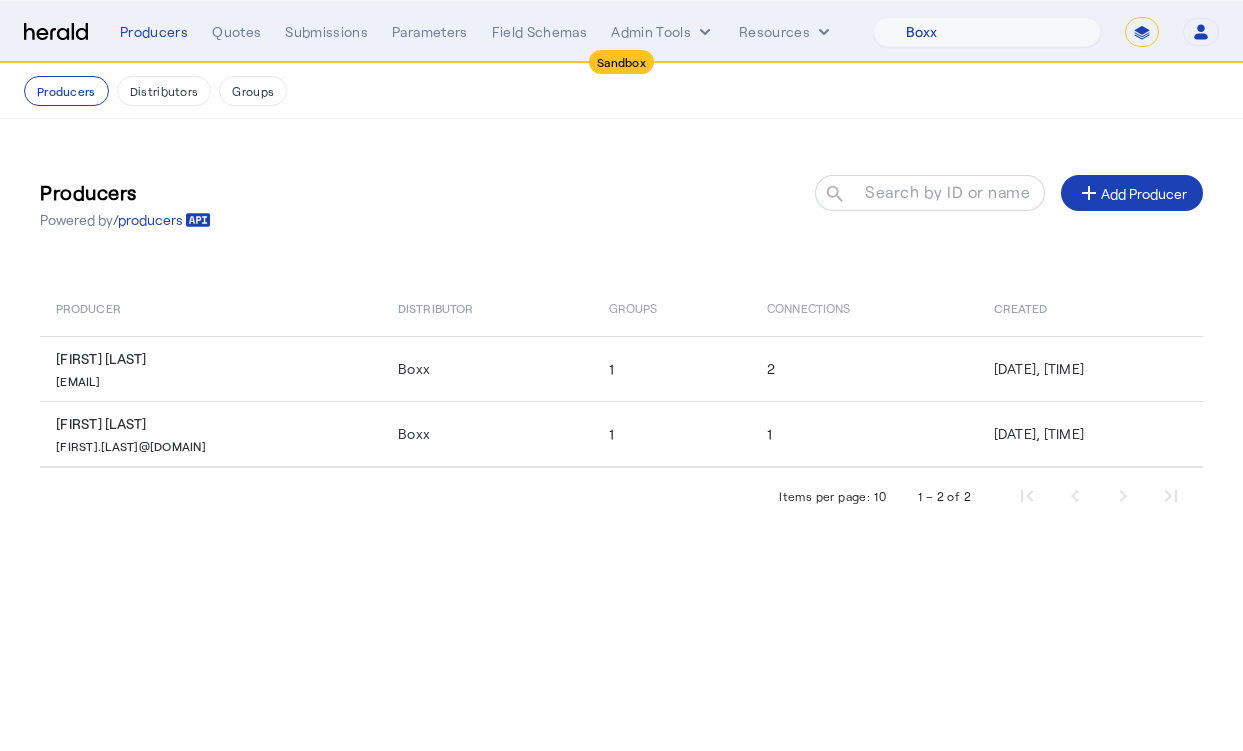 click on "Producers   Quotes   Submissions   Parameters   Field Schemas   Admin Tools
Resources
1Fort   Acrisure   Acturis   Affinity Advisors   Affinity Risk   Agentero   AmWins   Anzen   Aon   Appulate   Arch   Assurely   BTIS   Babbix   Berxi   Billy   BindHQ   Bold Penguin    Bolt   Bond   Boxx   Brightway   Brit Demo Sandbox   Broker Buddha   Buddy   Bunker   Burns Wilcox   CNA Test   CRC   CS onboarding test account   Chubb Test   Citadel   Coalition   Coast   Coterie Test   Counterpart    CoverForce   CoverWallet   Coverdash   Coverhound   Cowbell   Cyber Example Platform   CyberPassport   Defy Insurance   Draftrs   ESpecialty   Embroker   Equal Parts   Exavalu   Ezyagent   Federacy Platform   FifthWall   Flow Speciality (Capitola)   Foundation   Founder Shield   Gaya   Gerent   GloveBox   Glow   Growthmill   HW Kaufman   Hartford Steam Boiler   Hawksoft   Heffernan Insurance Brokers   Herald Envoy Testing   HeraldAPI   Hypergato   Irys" at bounding box center (669, 32) 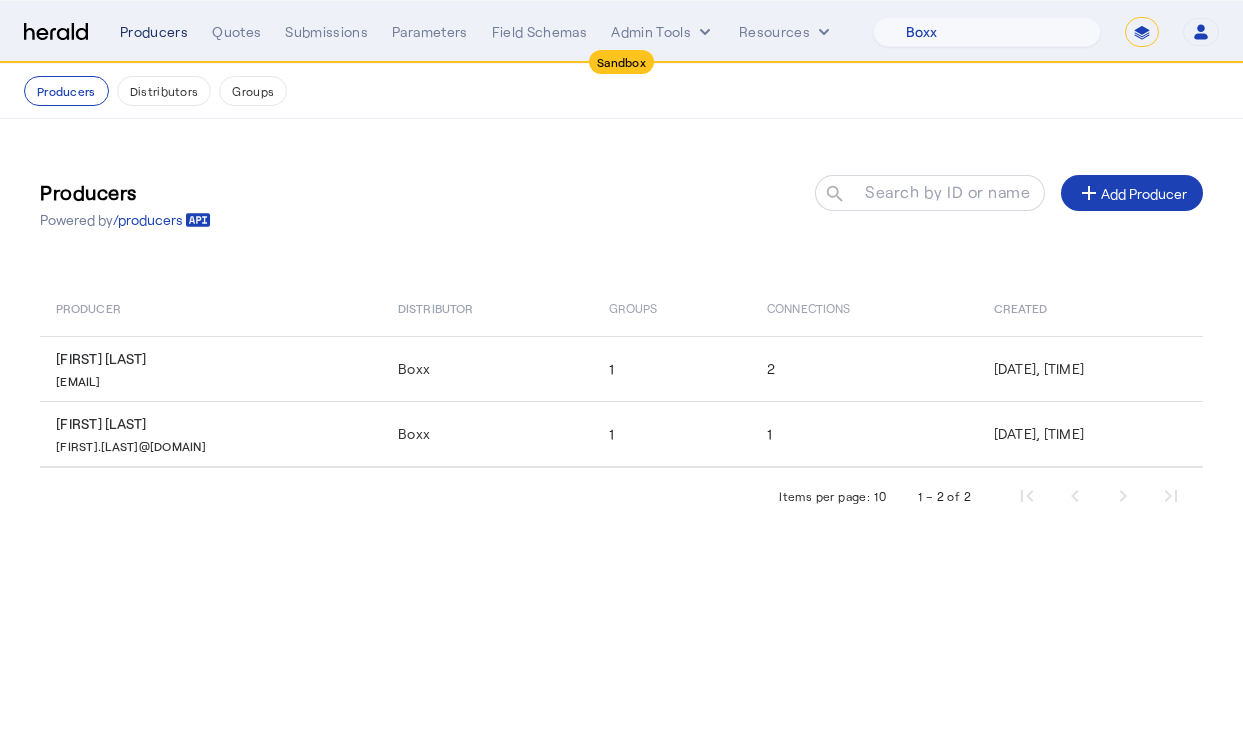 click on "Producers" at bounding box center (154, 32) 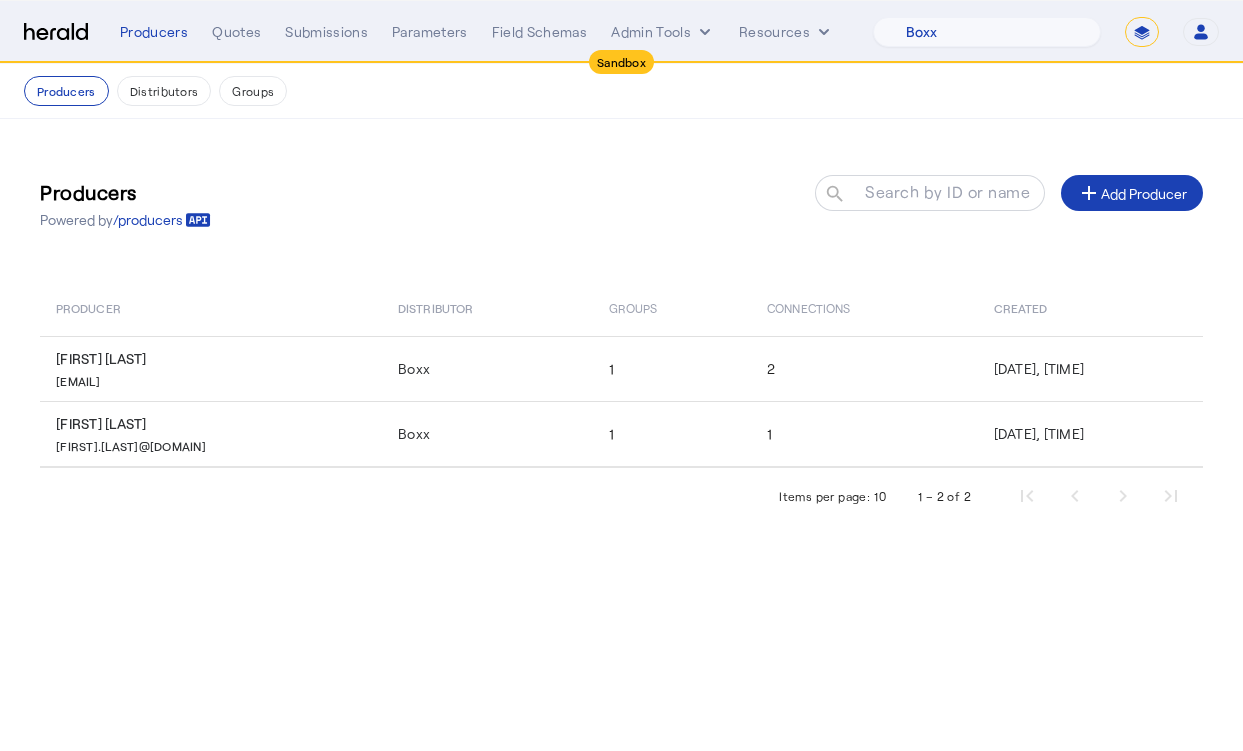 click on "Producers  Powered by  /producers
Search by ID or name search add  Add Producer" 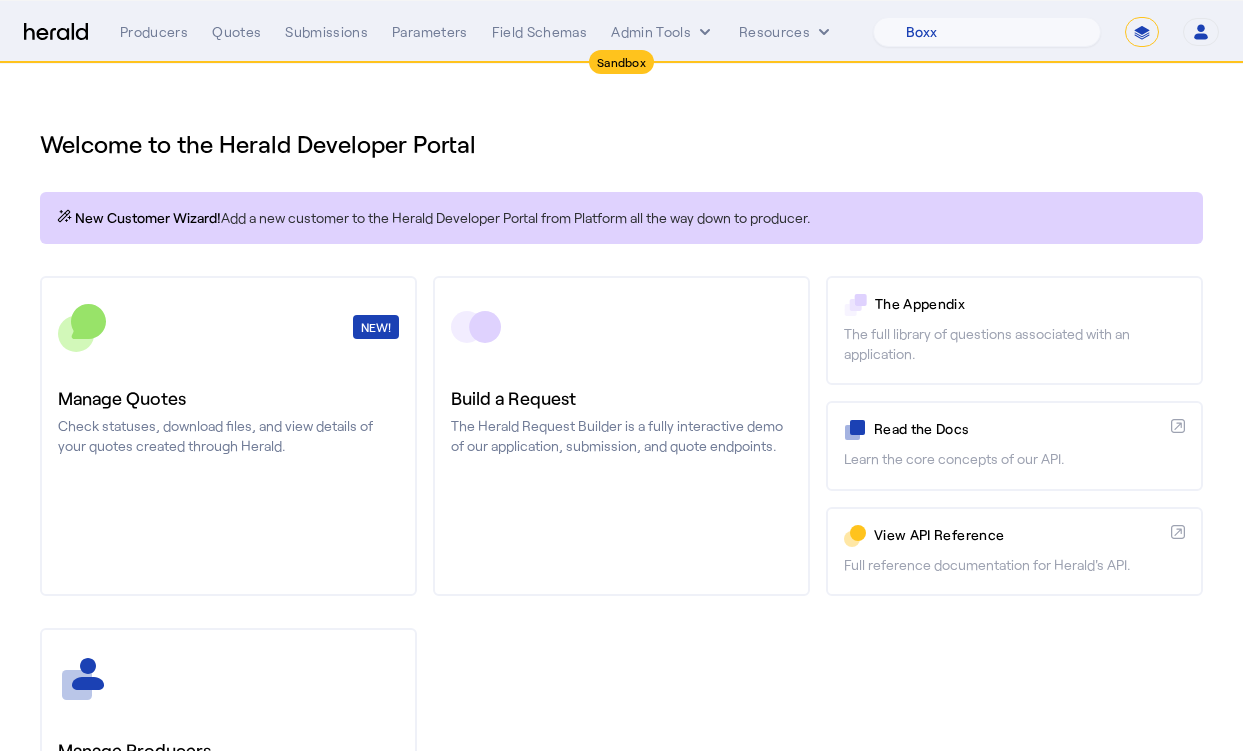 click on "Welcome to the Herald Developer Portal
New Customer Wizard!   Add a new customer to the Herald Developer Portal from Platform all the way down to producer.
NEW!  Manage Quotes  Check statuses, download files, and view details of your quotes created through Herald.
Build a Request  The Herald Request Builder is a fully interactive demo of our application, submission, and quote endpoints.
The Appendix   The full library of questions associated with an application.
Read the Docs
Learn the core concepts of our API.
View API Reference
Full reference documentation for Herald's API." 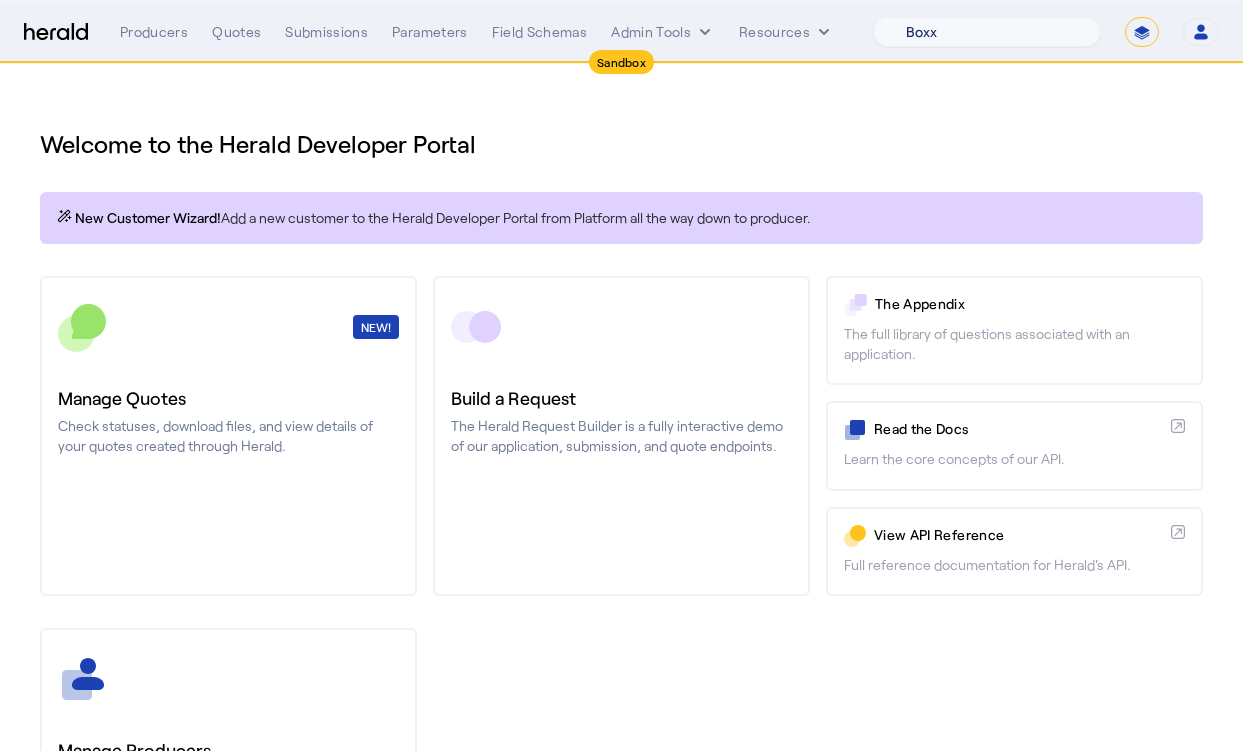 click on "1Fort   Acrisure   Acturis   Affinity Advisors   Affinity Risk   Agentero   AmWins   Anzen   Aon   Appulate   Arch   Assurely   BTIS   Babbix   Berxi   Billy   BindHQ   Bold Penguin    Bolt   Bond   Boxx   Brightway   Brit Demo Sandbox   Broker Buddha   Buddy   Bunker   Burns Wilcox   CNA Test   CRC   CS onboarding test account   Chubb Test   Citadel   Coalition   Coast   Coterie Test   Counterpart    CoverForce   CoverWallet   Coverdash   Coverhound   Cowbell   Cyber Example Platform   CyberPassport   Defy Insurance   Draftrs   ESpecialty   Embroker   Equal Parts   Exavalu   Ezyagent   Federacy Platform   FifthWall   Flow Speciality (Capitola)   Foundation   Founder Shield   Gaya   Gerent   GloveBox   Glow   Growthmill   HW Kaufman   Hartford Steam Boiler   Hawksoft   Heffernan Insurance Brokers   Herald Envoy Testing   HeraldAPI   Hypergato   Inchanted   Indemn.ai   Infinity   Insured.io   Insuremo   Insuritas   Irys   Jencap   Kamillio   Kayna   LTI Mindtree   Layr   Limit   Markel Test   Marsh   Novidea" at bounding box center [987, 32] 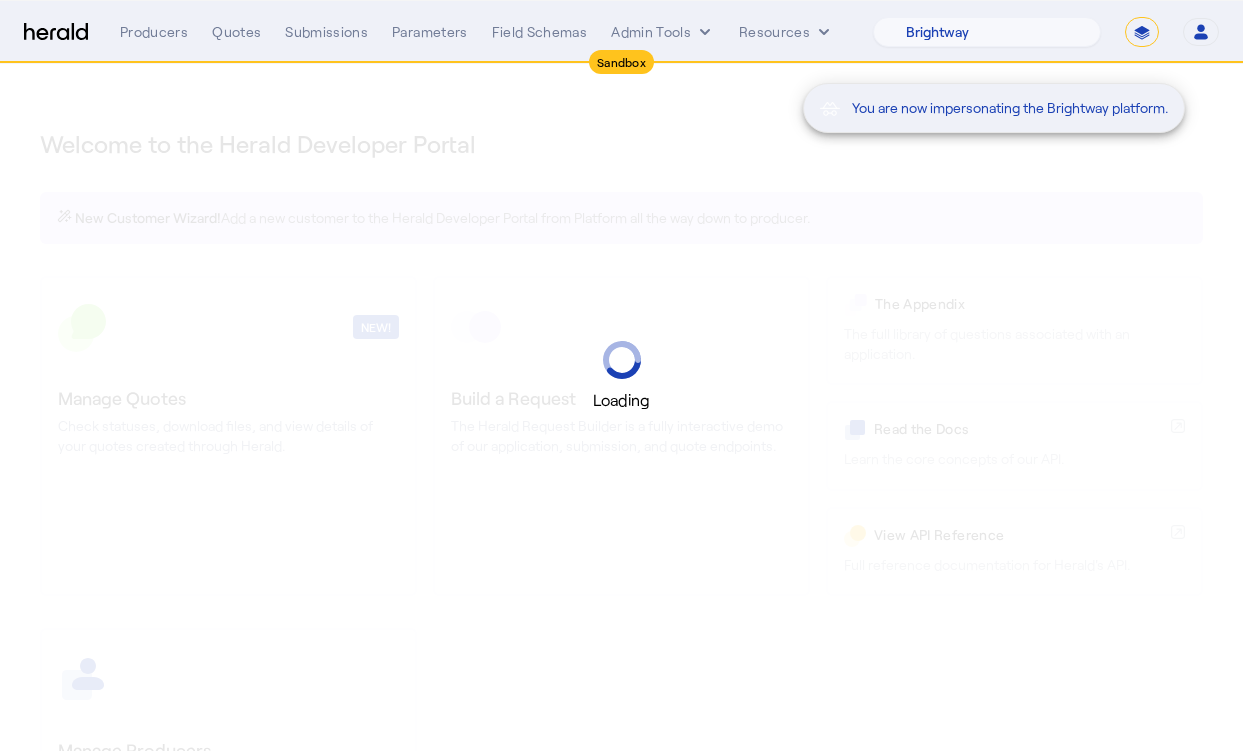 click on "You are now impersonating the Brightway platform." at bounding box center (1044, 33) 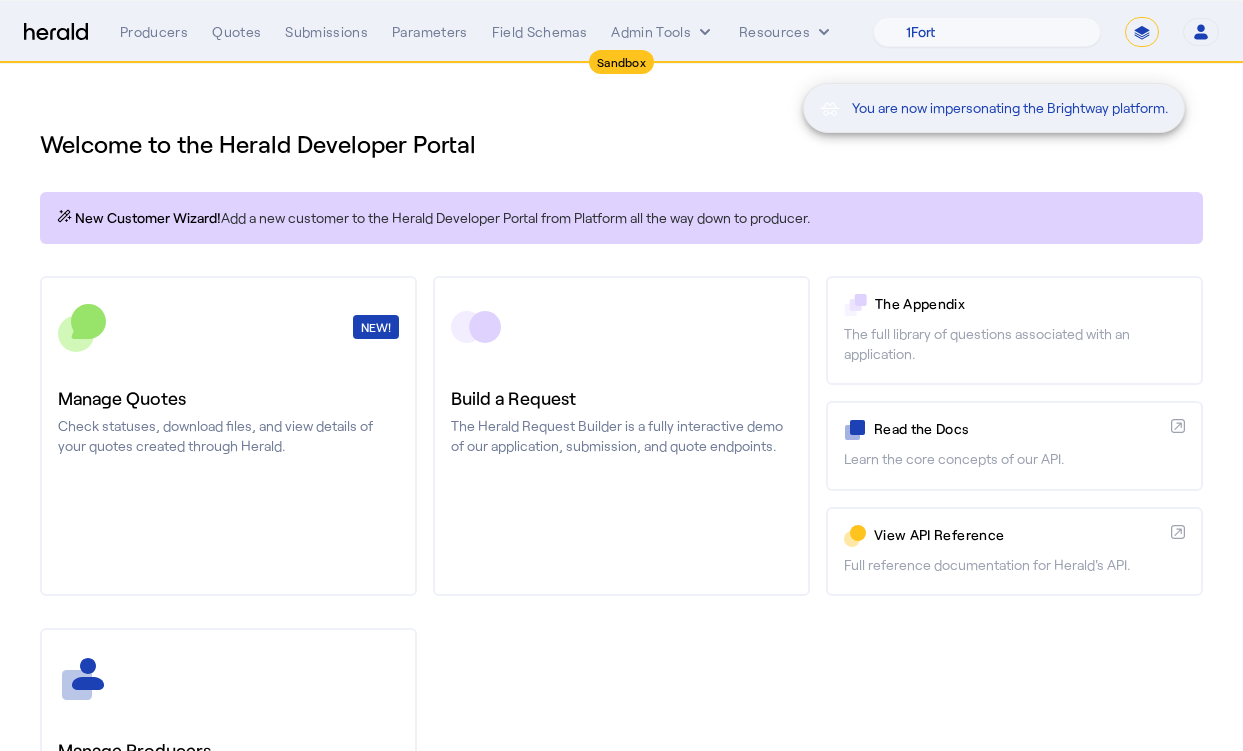 click on "You are now impersonating the Brightway platform." at bounding box center [1044, 33] 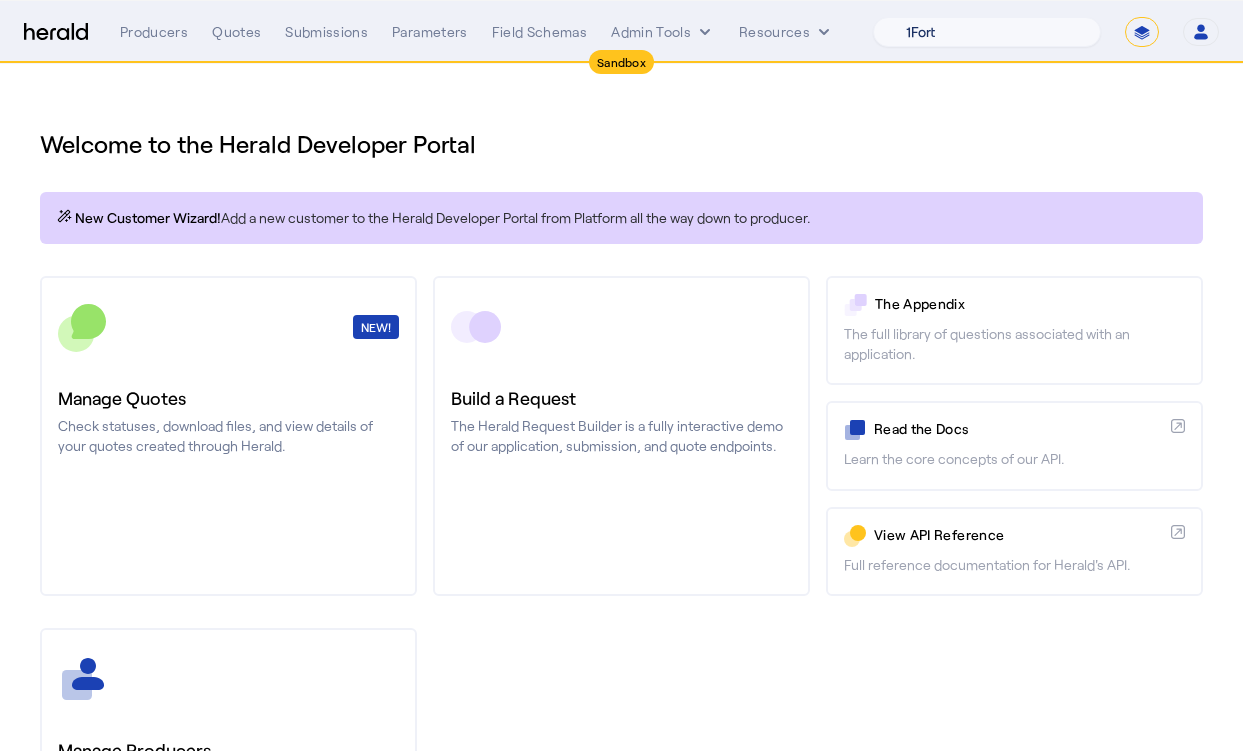 click on "1Fort   Acrisure   Acturis   Affinity Advisors   Affinity Risk   Agentero   AmWins   Anzen   Aon   Appulate   Arch   Assurely   BTIS   Babbix   Berxi   Billy   BindHQ   Bold Penguin    Bolt   Bond   Boxx   Brightway   Brit Demo Sandbox   Broker Buddha   Buddy   Bunker   Burns Wilcox   CNA Test   CRC   CS onboarding test account   Chubb Test   Citadel   Coalition   Coast   Coterie Test   Counterpart    CoverForce   CoverWallet   Coverdash   Coverhound   Cowbell   Cyber Example Platform   CyberPassport   Defy Insurance   Draftrs   ESpecialty   Embroker   Equal Parts   Exavalu   Ezyagent   Federacy Platform   FifthWall   Flow Speciality (Capitola)   Foundation   Founder Shield   Gaya   Gerent   GloveBox   Glow   Growthmill   HW Kaufman   Hartford Steam Boiler   Hawksoft   Heffernan Insurance Brokers   Herald Envoy Testing   HeraldAPI   Hypergato   Inchanted   Indemn.ai   Infinity   Insured.io   Insuremo   Insuritas   Irys   Jencap   Kamillio   Kayna   LTI Mindtree   Layr   Limit   Markel Test   Marsh   Novidea" at bounding box center (987, 32) 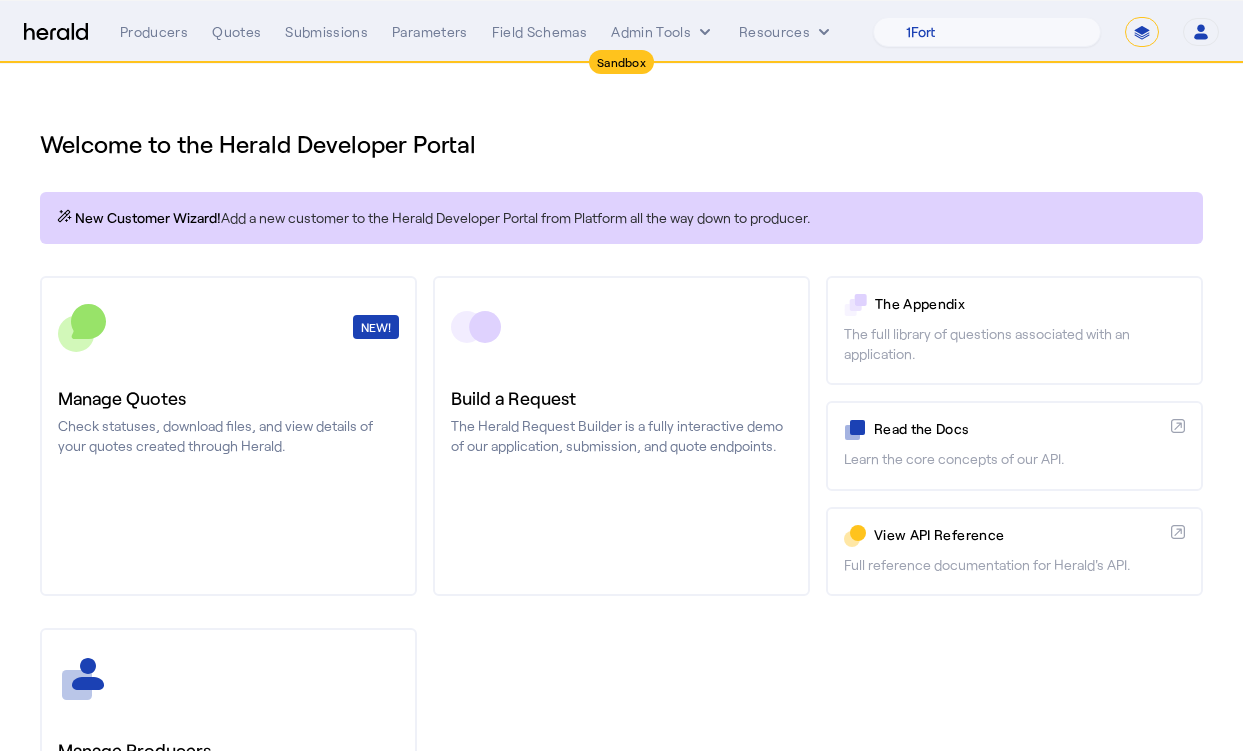 click on "Manage Producers  Create and manage producers and give them access to products, all from our new Producer Management page." 